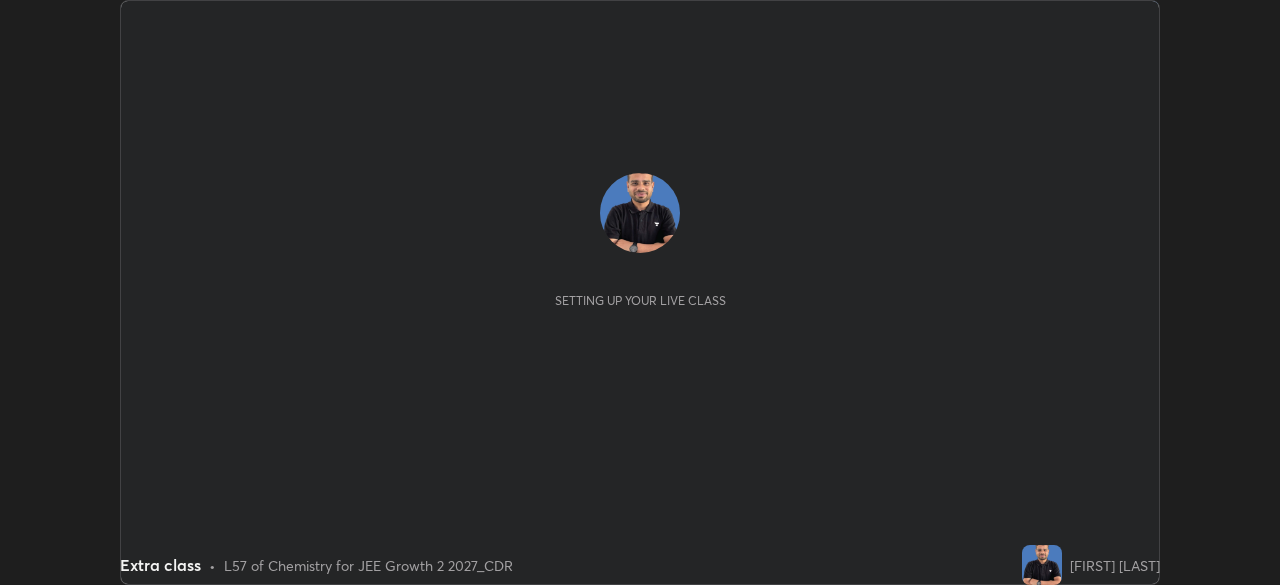 scroll, scrollTop: 0, scrollLeft: 0, axis: both 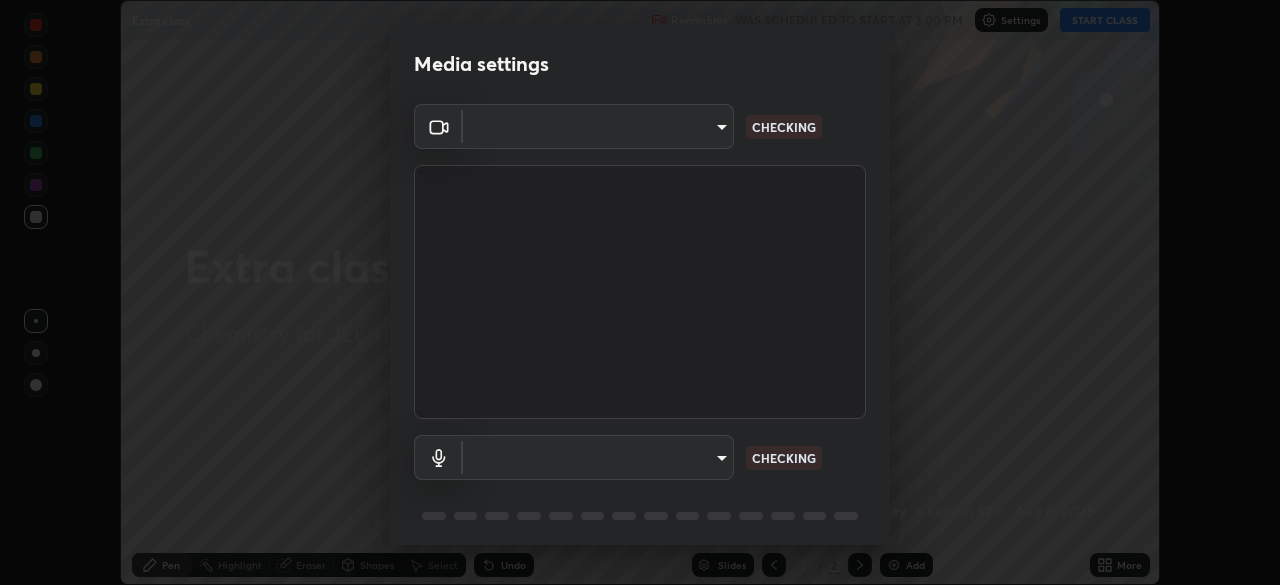 type on "fb57174be8733929c779687b6c747b251f50b7e0b4cf35f724d7f1923dedf309" 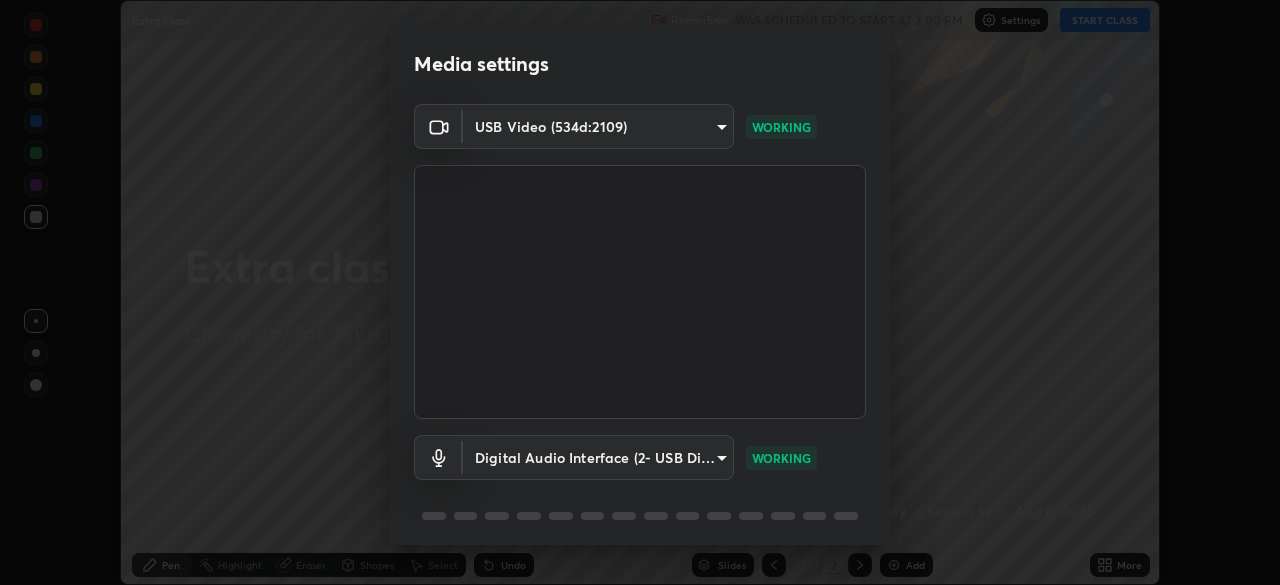 scroll, scrollTop: 71, scrollLeft: 0, axis: vertical 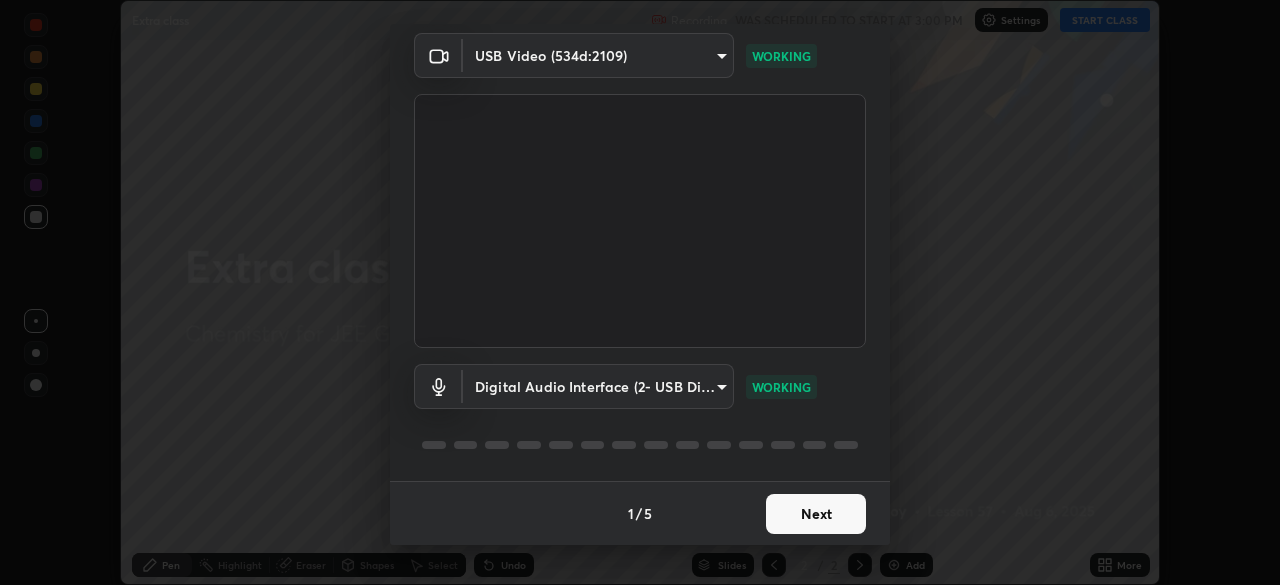 click on "Next" at bounding box center (816, 514) 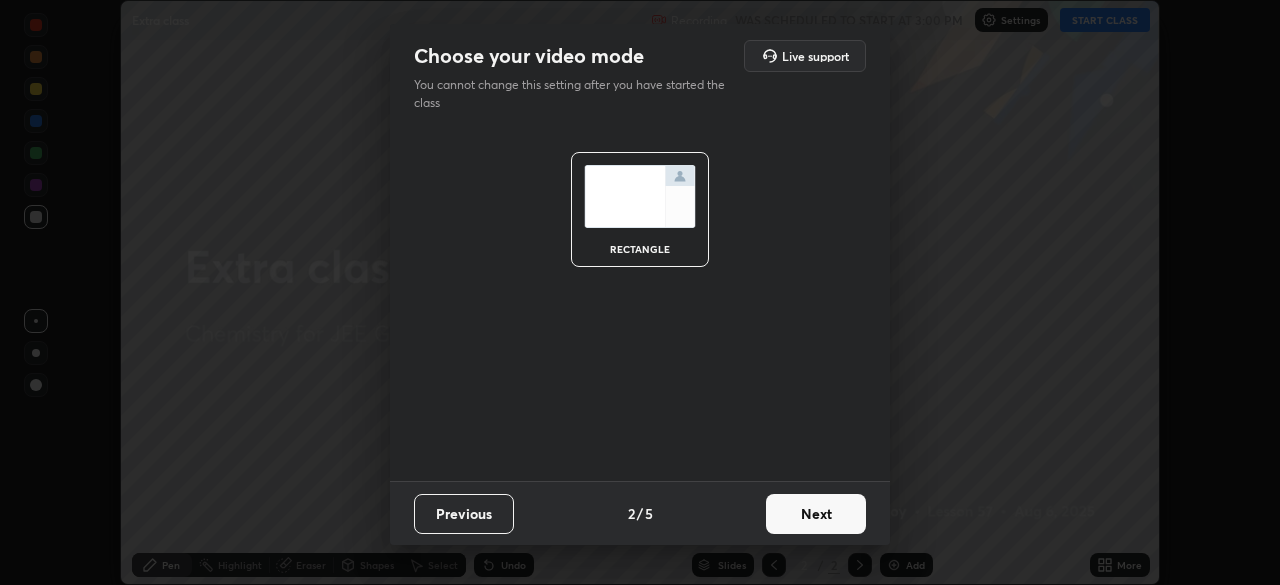 scroll, scrollTop: 0, scrollLeft: 0, axis: both 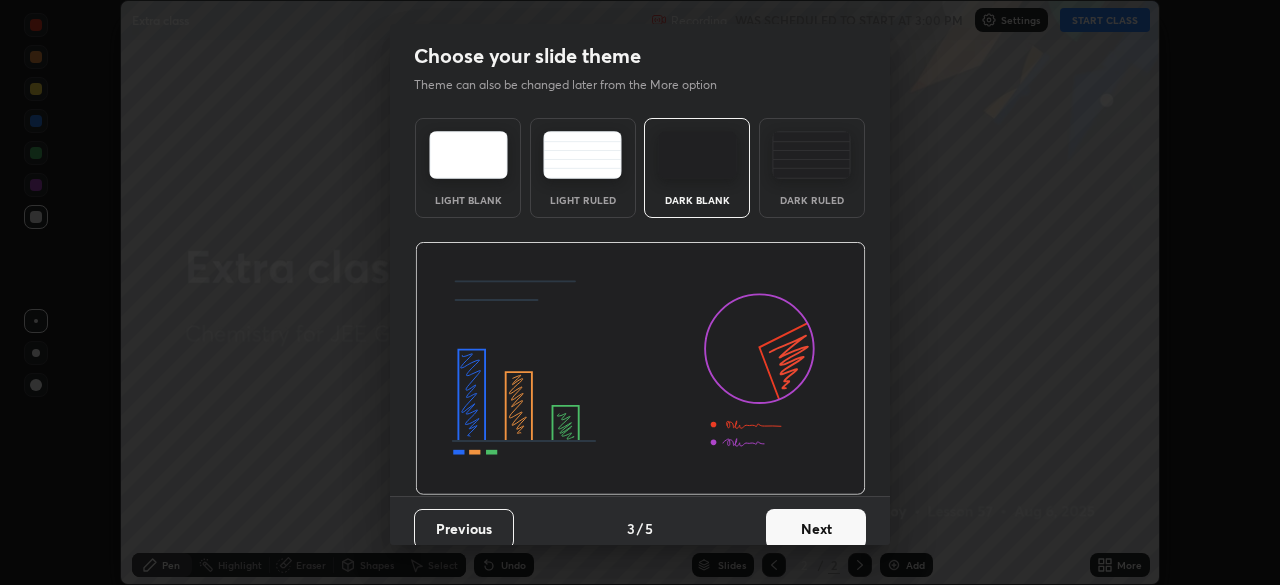 click on "Next" at bounding box center [816, 529] 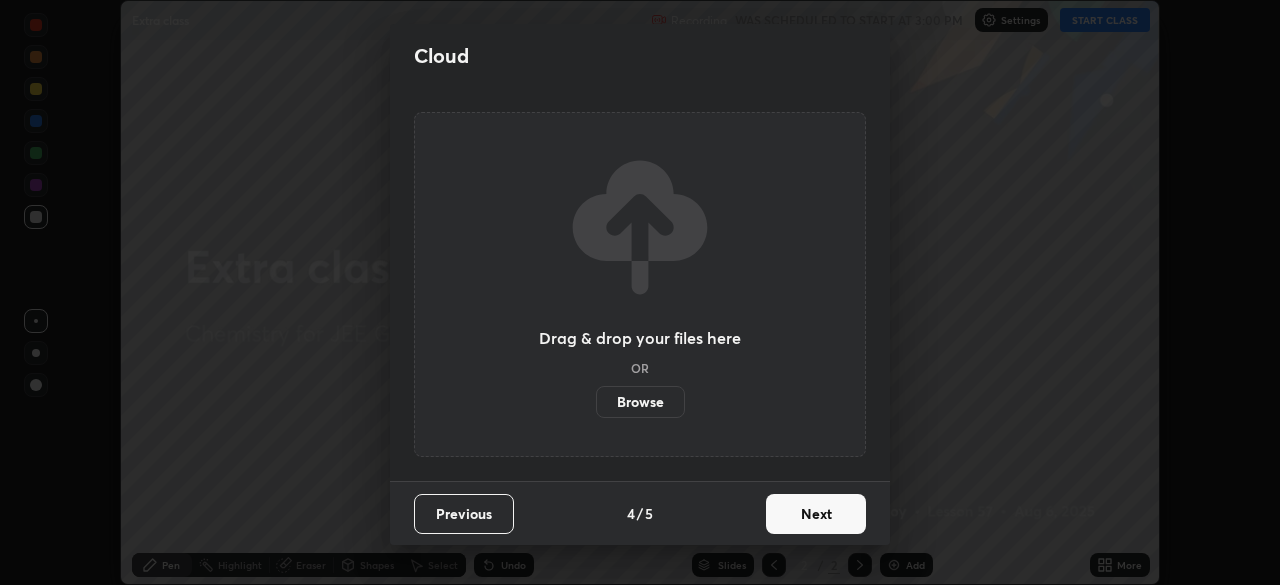 click on "Next" at bounding box center [816, 514] 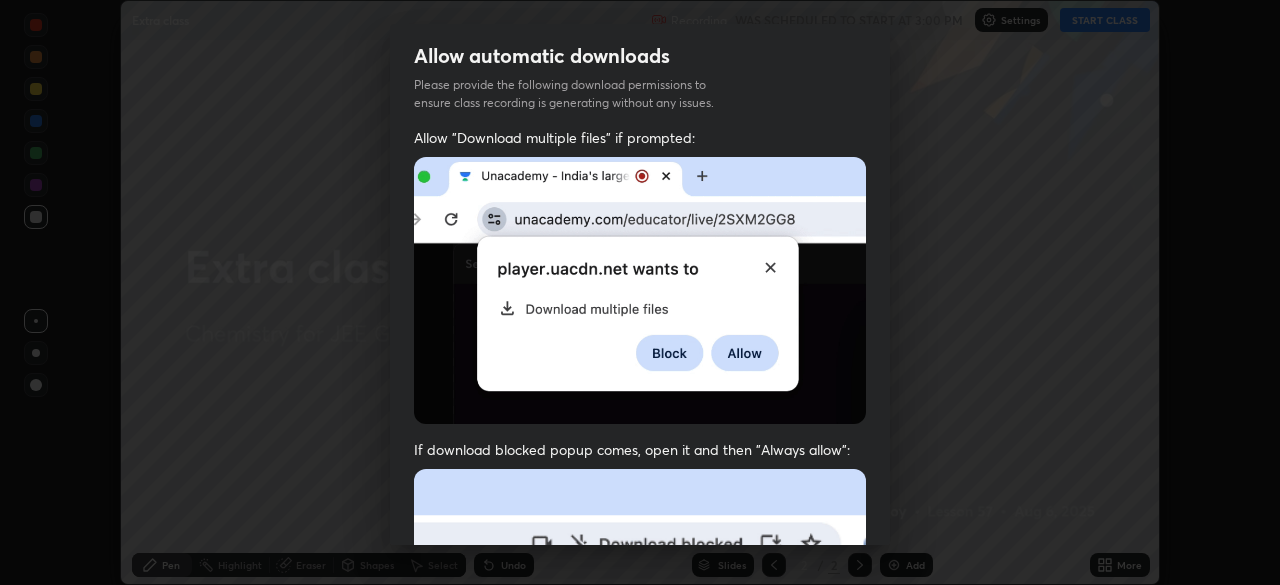 click at bounding box center (640, 687) 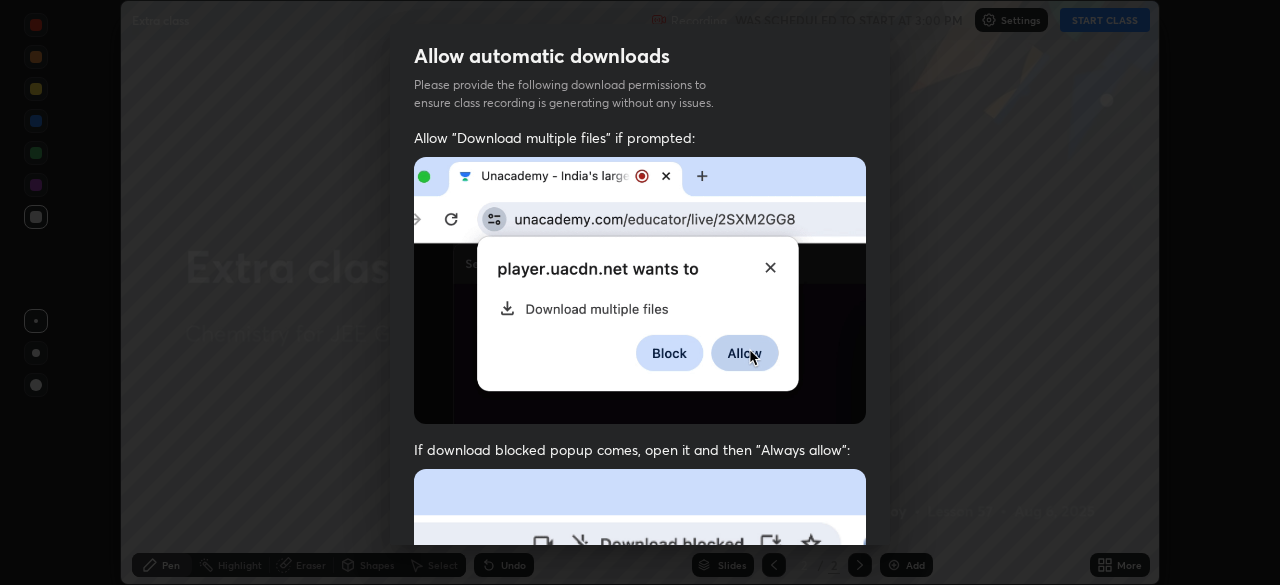 click at bounding box center (640, 687) 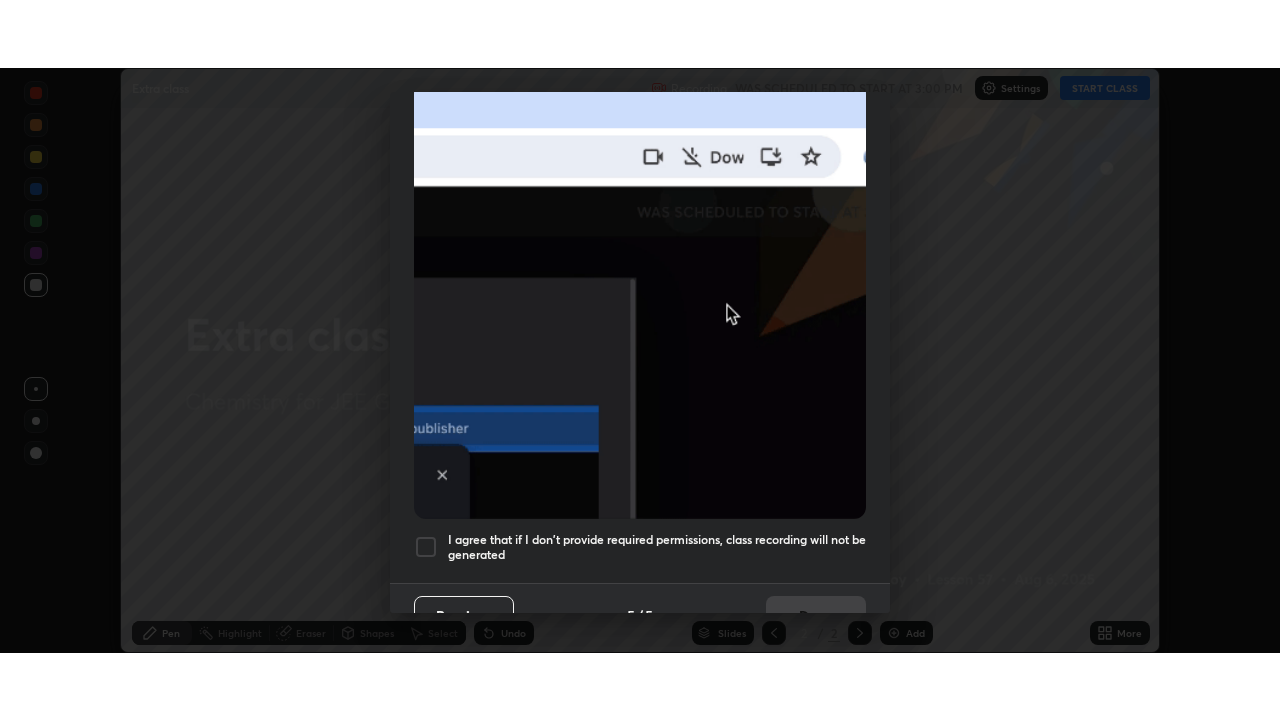 scroll, scrollTop: 479, scrollLeft: 0, axis: vertical 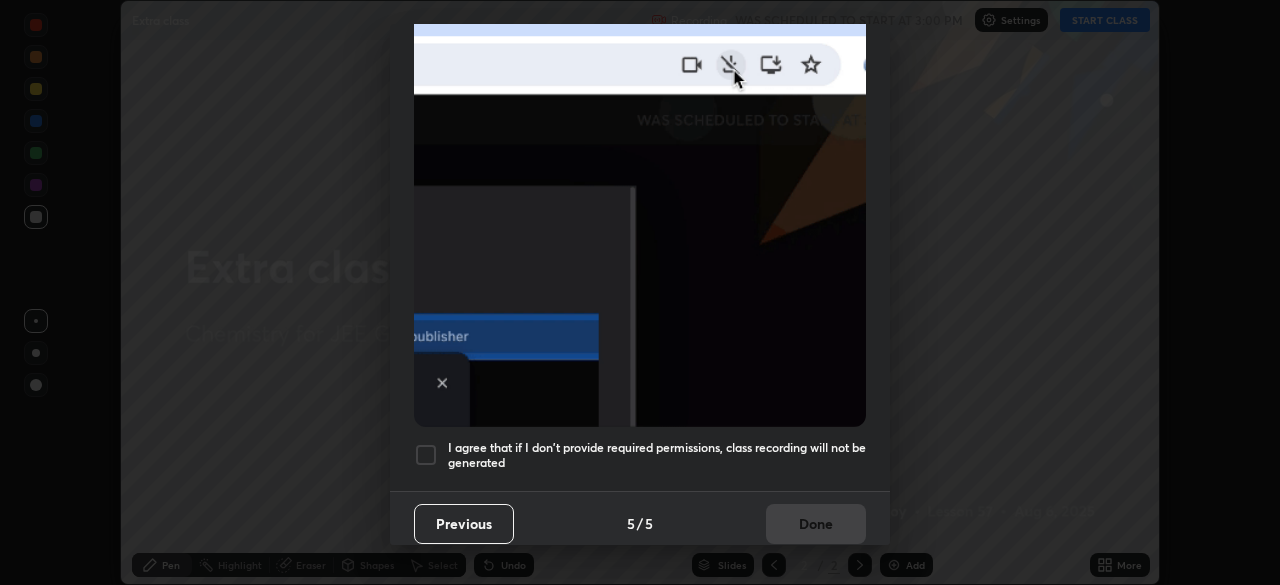 click at bounding box center (426, 455) 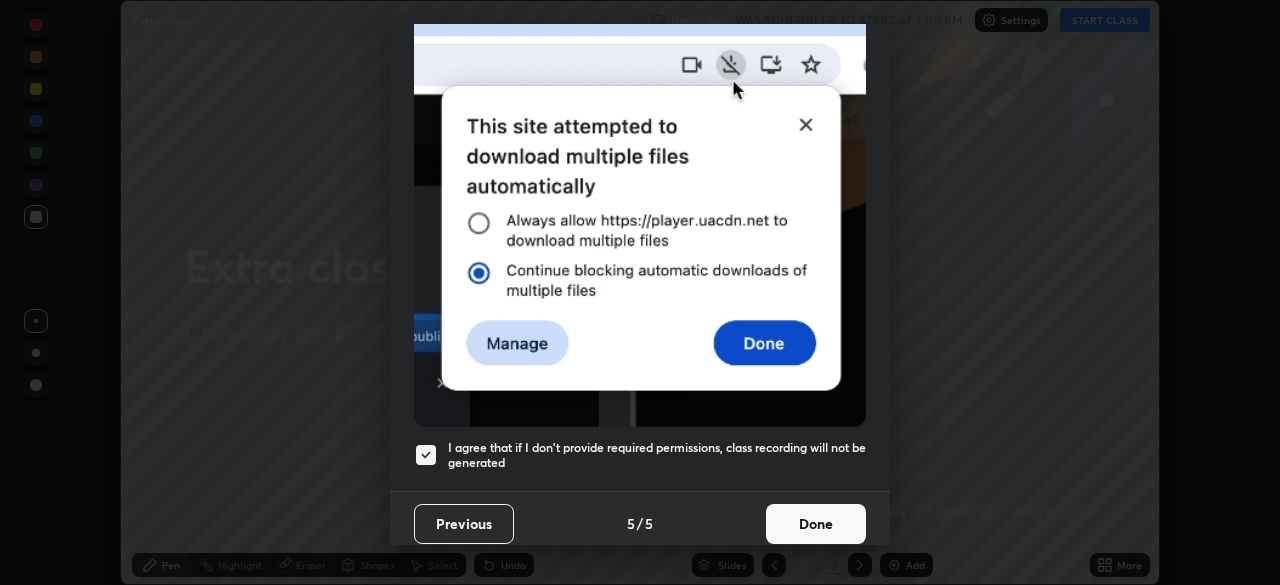 click on "Done" at bounding box center [816, 524] 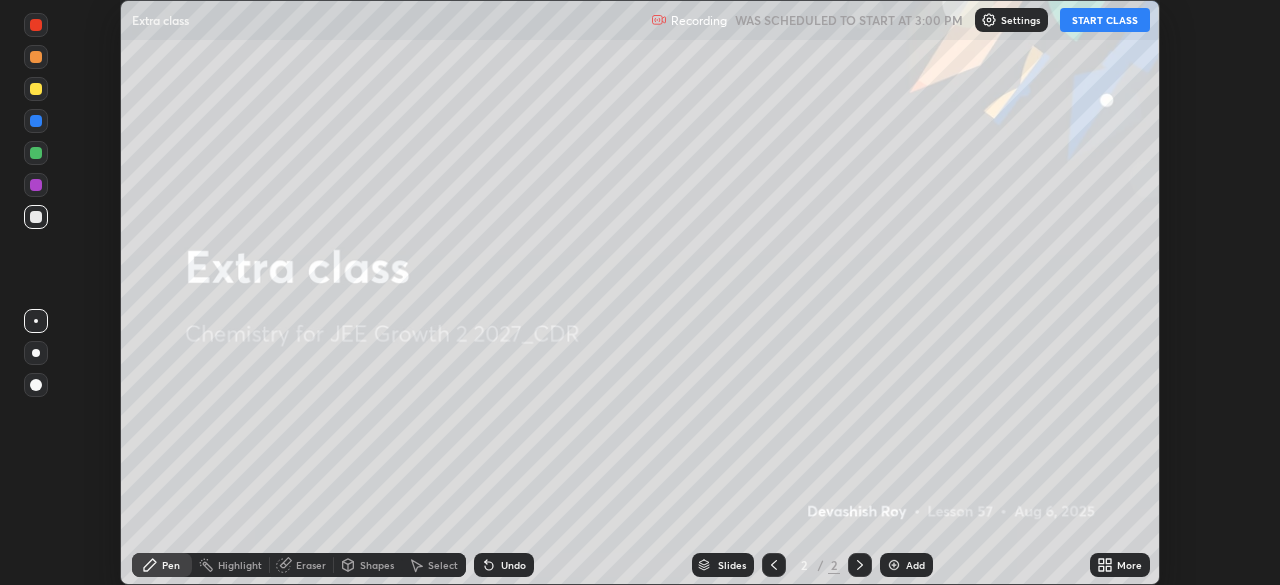 click 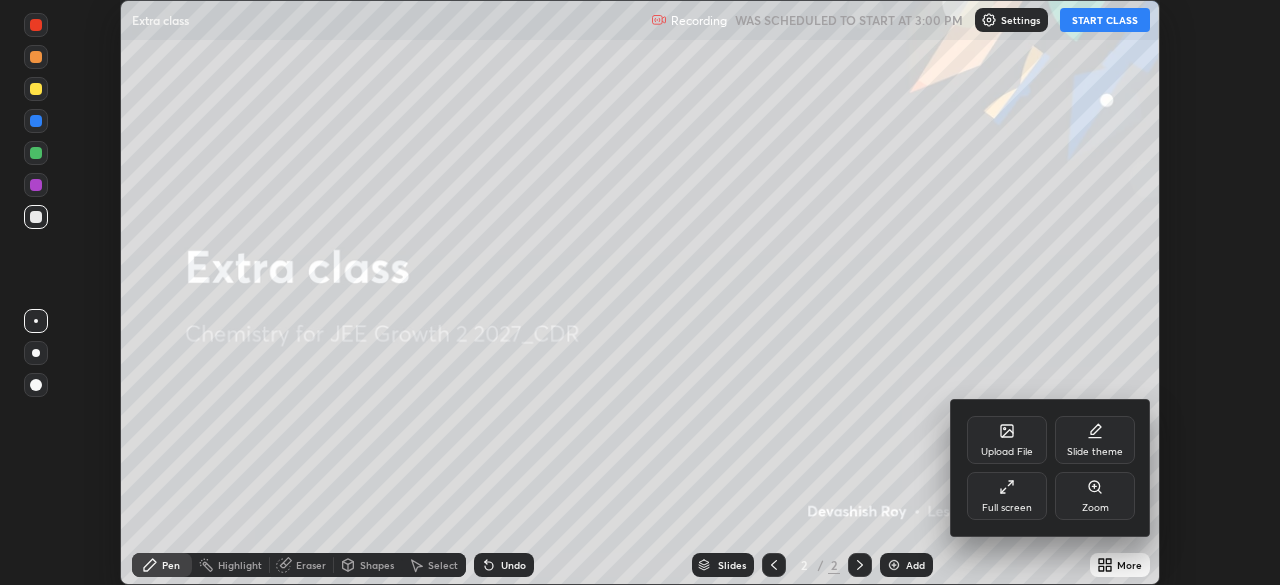 click 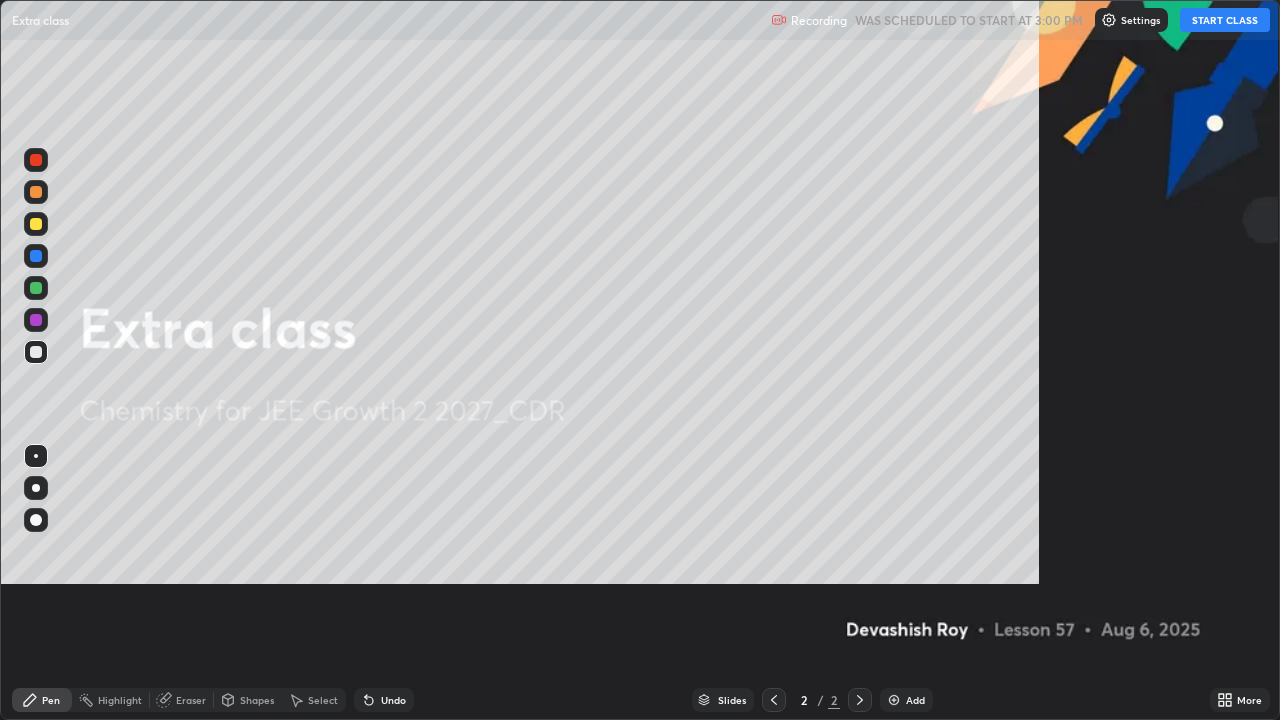 scroll, scrollTop: 99280, scrollLeft: 98720, axis: both 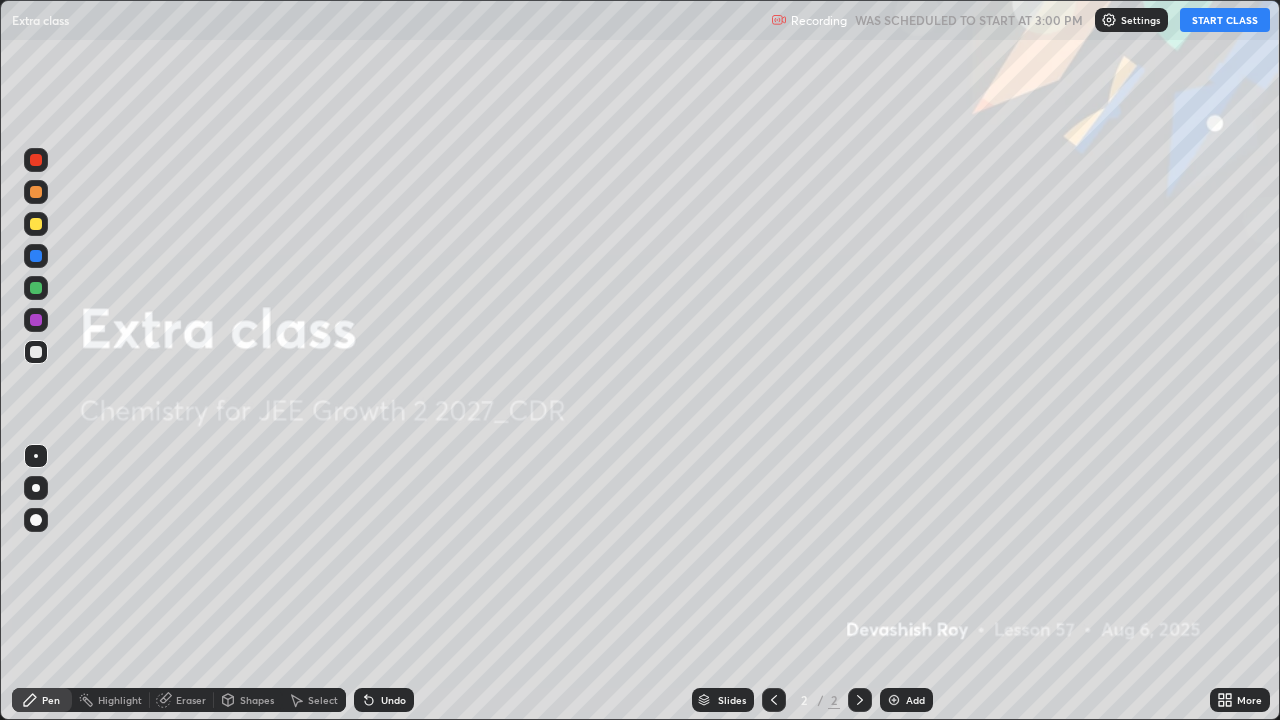 click on "Add" at bounding box center [906, 700] 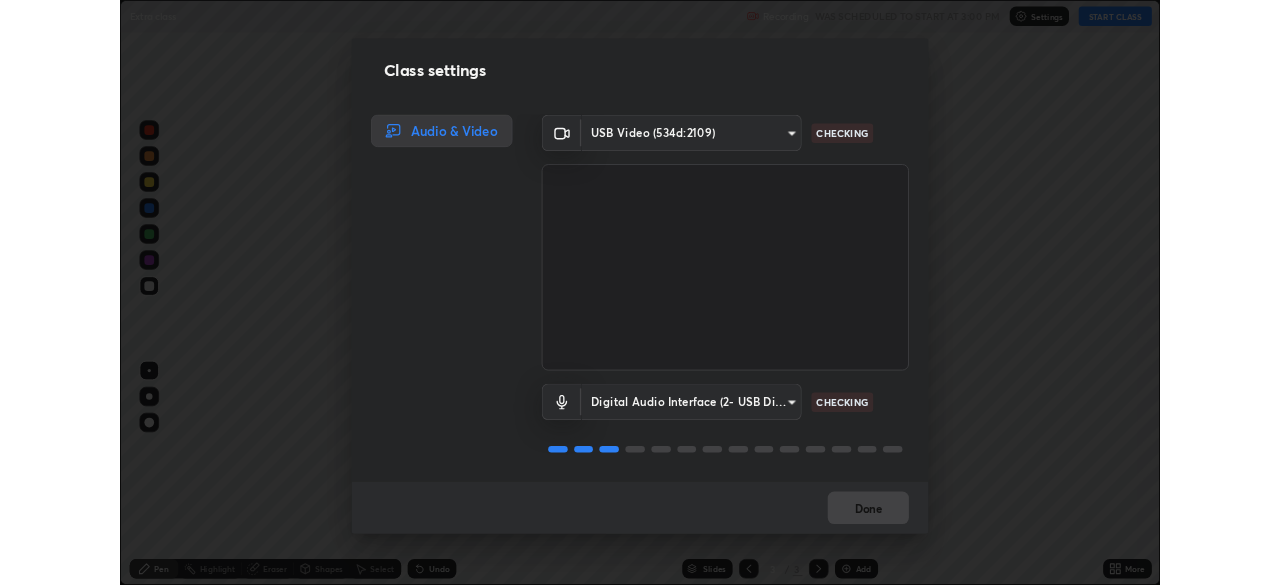 scroll, scrollTop: 2, scrollLeft: 0, axis: vertical 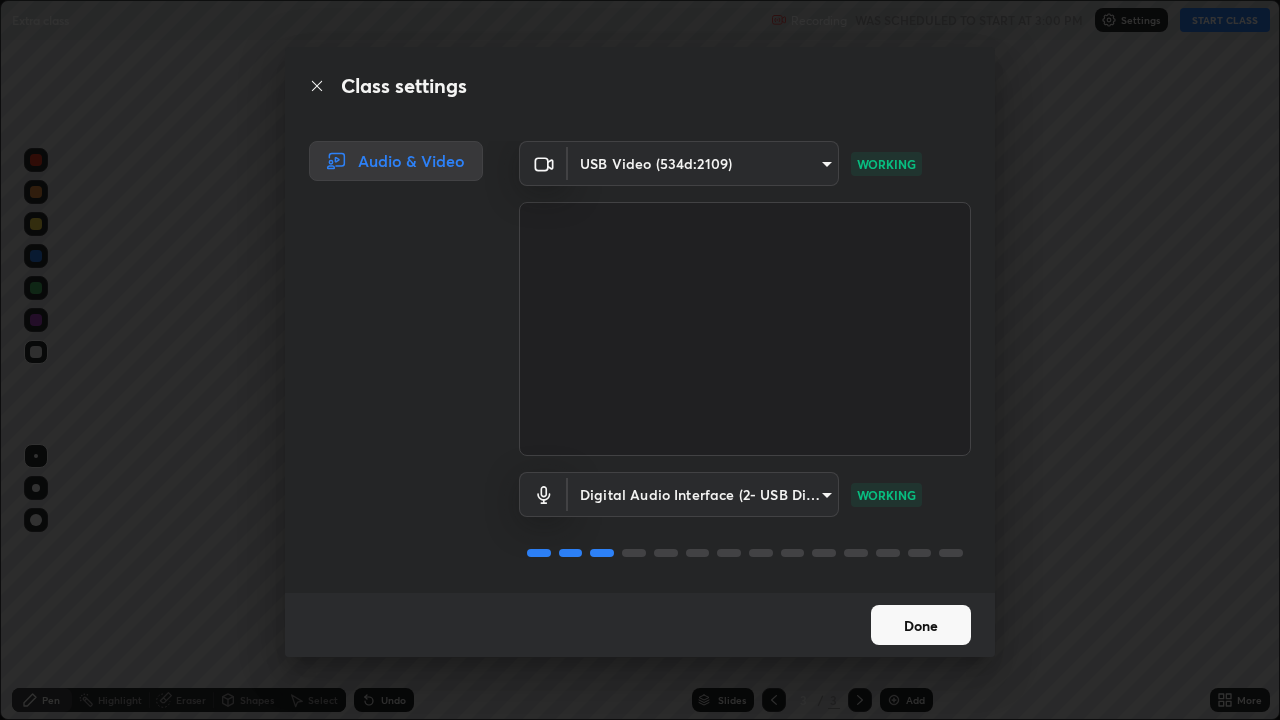 click on "Done" at bounding box center (921, 625) 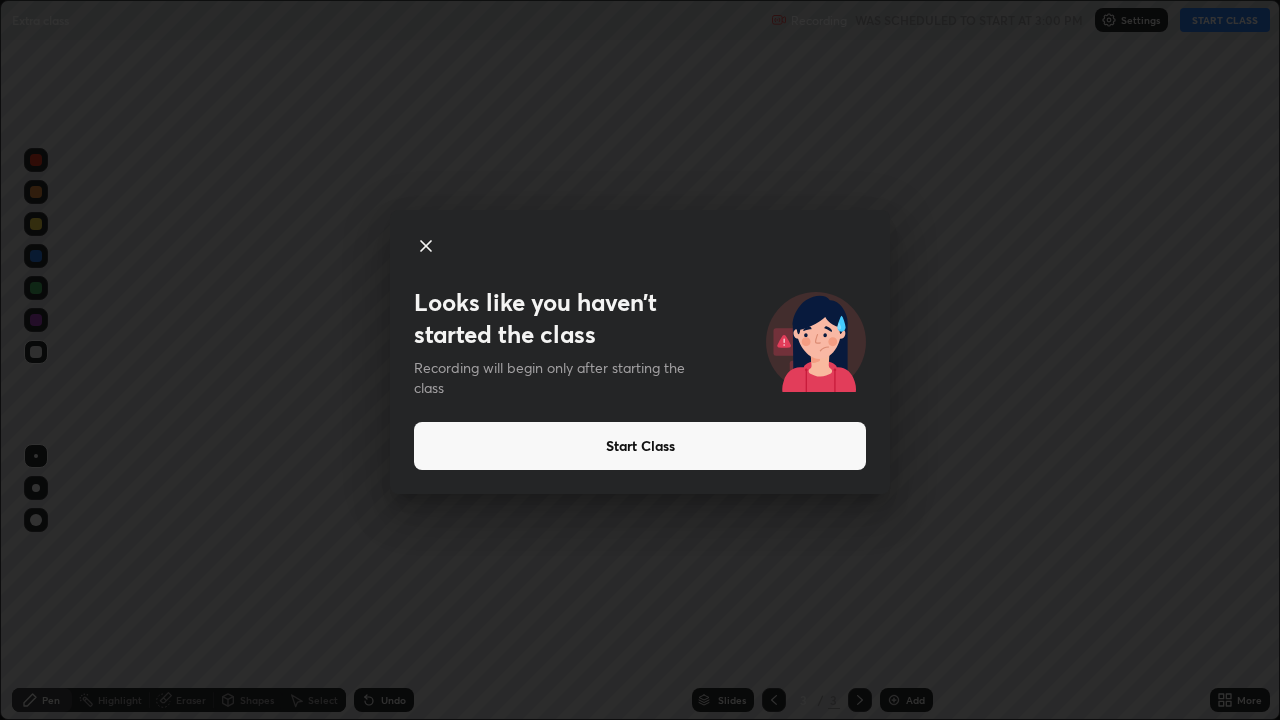 click on "Start Class" at bounding box center (640, 446) 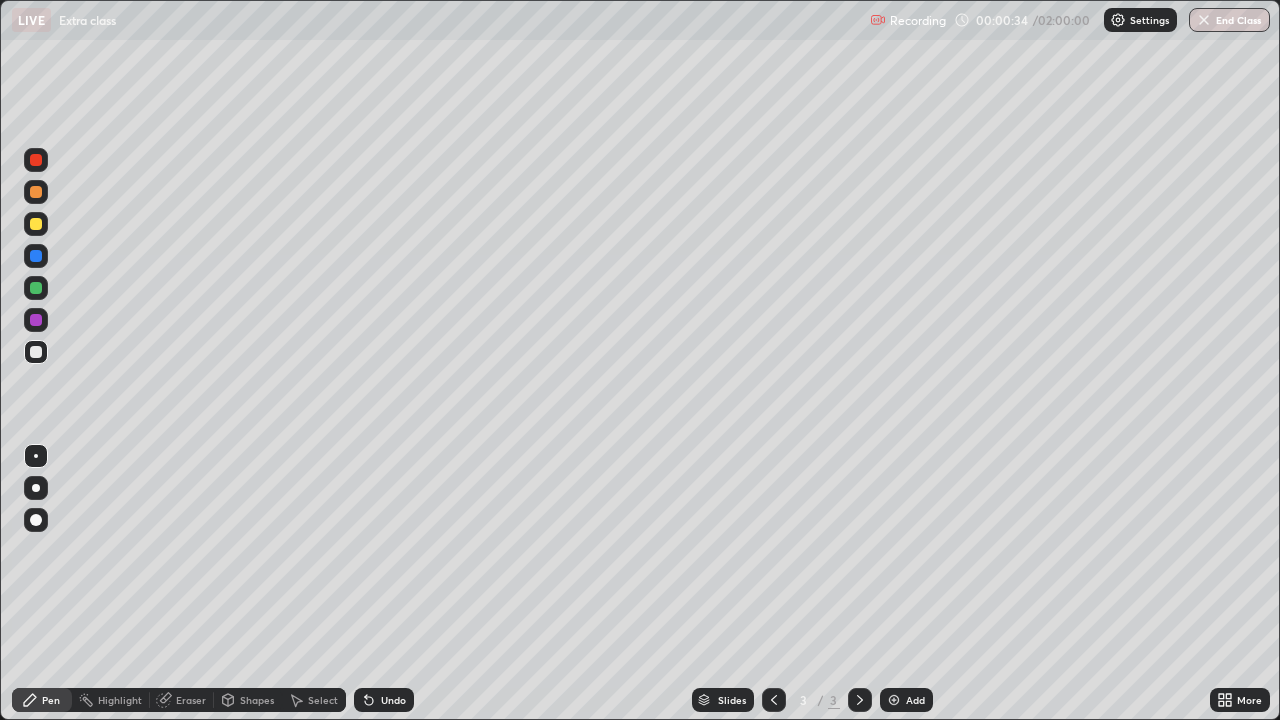 click at bounding box center (36, 224) 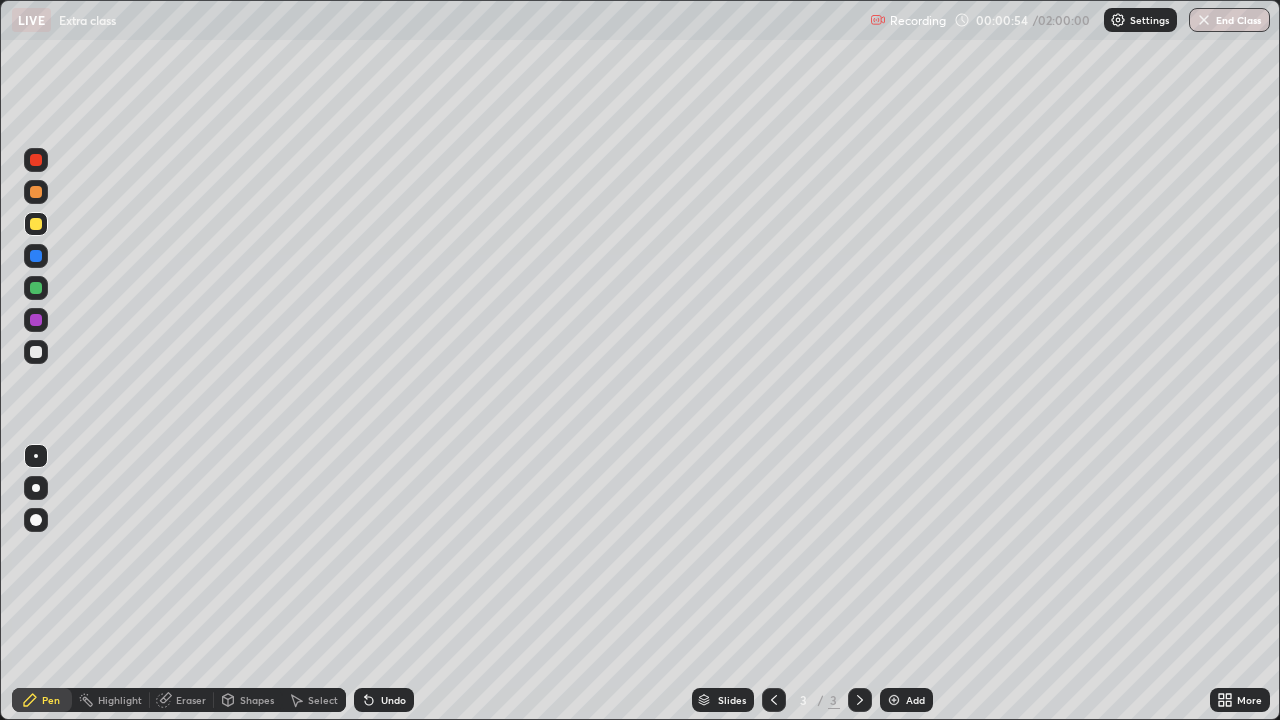 click at bounding box center (36, 352) 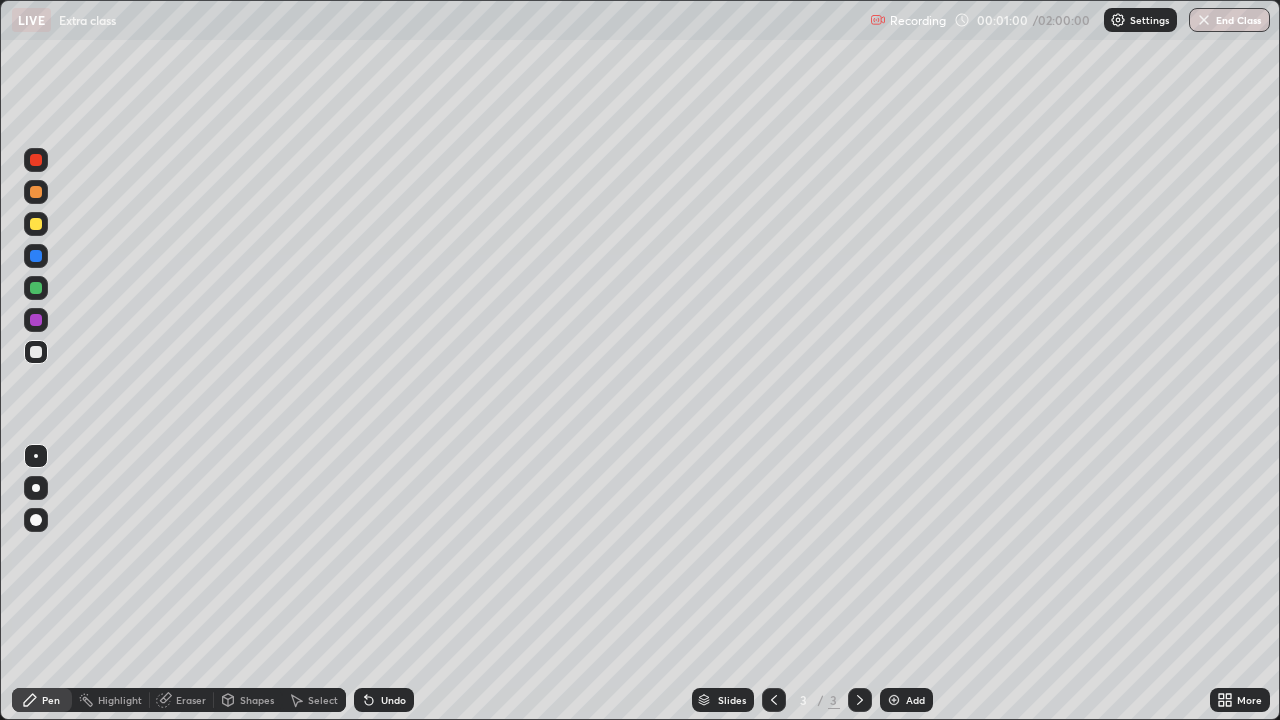 click on "Shapes" at bounding box center (257, 700) 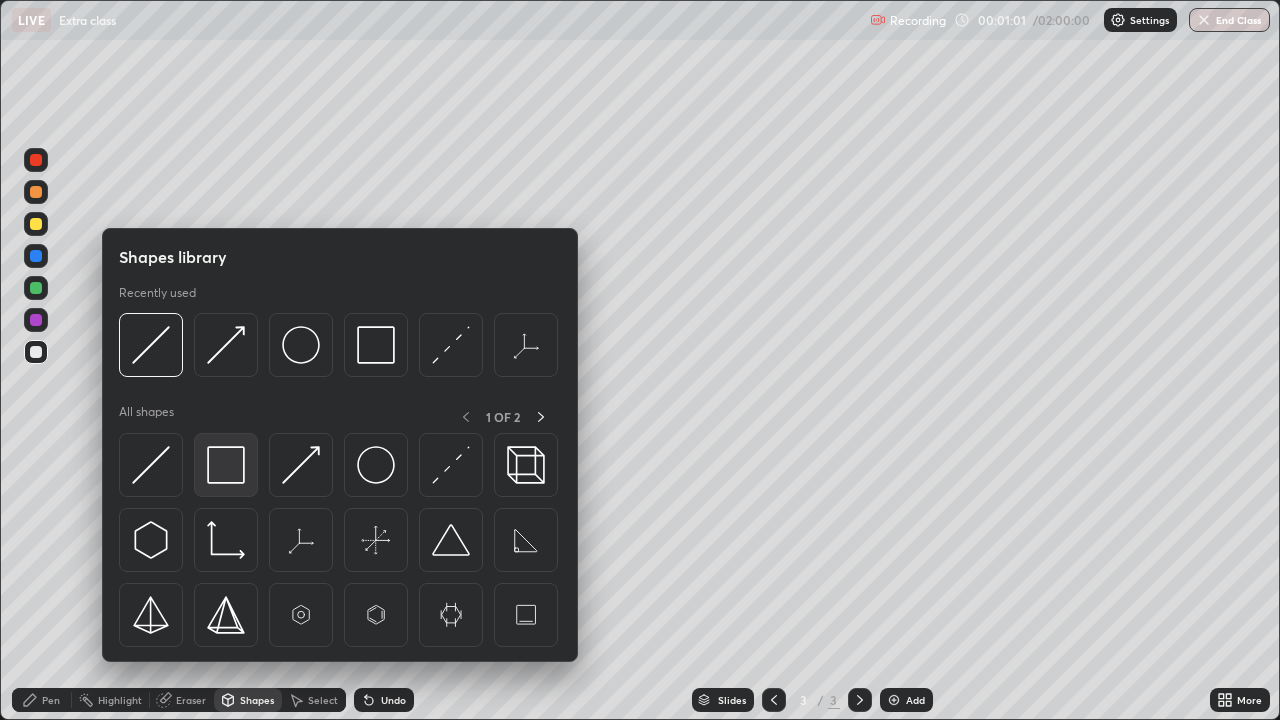click at bounding box center [226, 465] 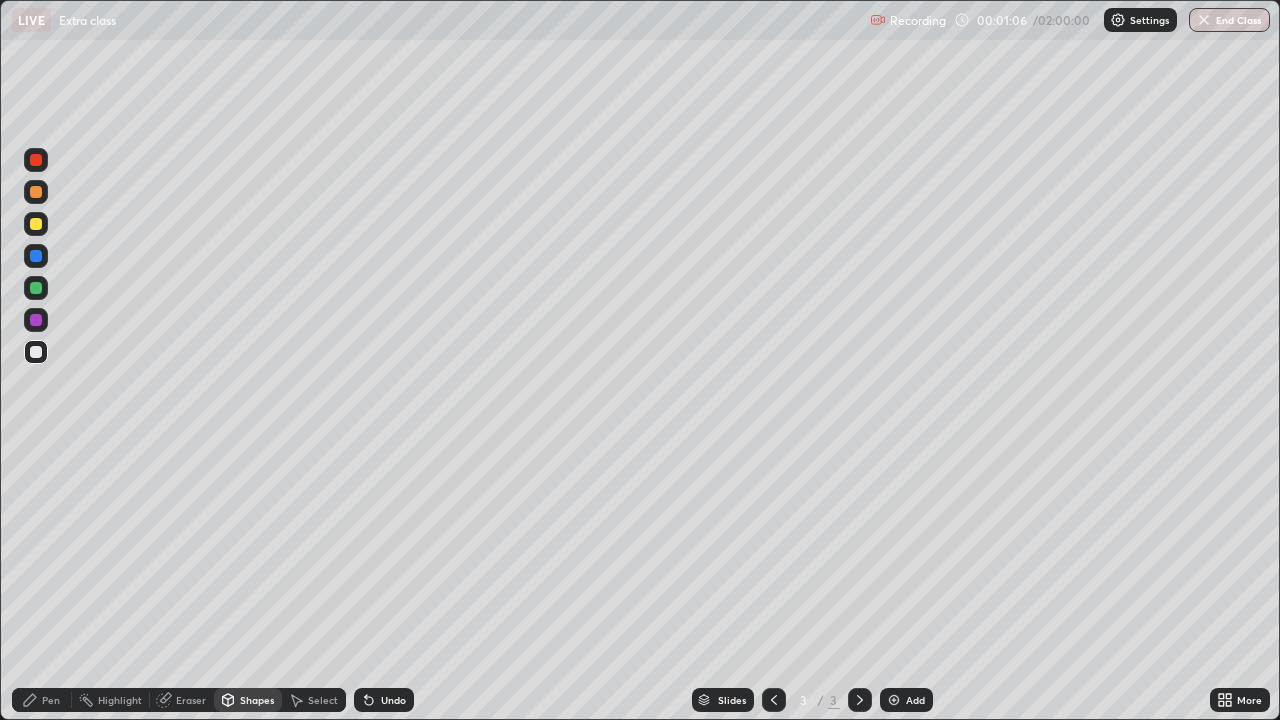click on "Shapes" at bounding box center (248, 700) 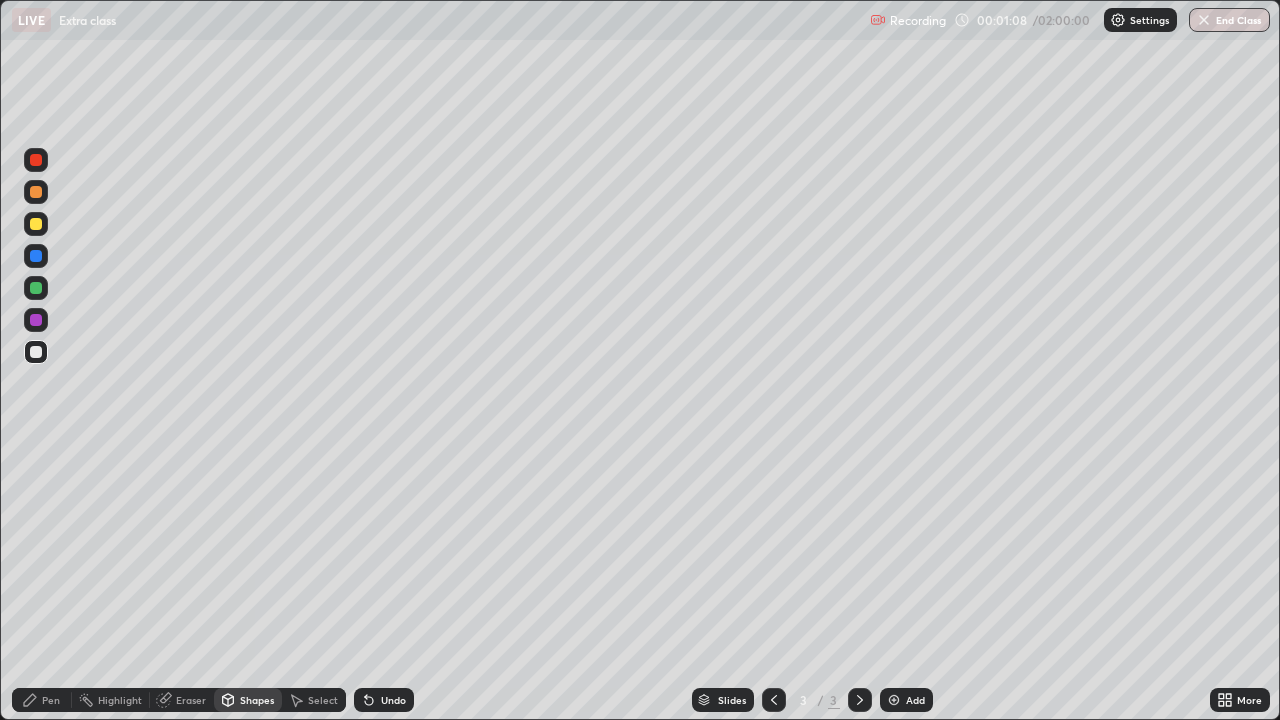 click on "Eraser" at bounding box center (182, 700) 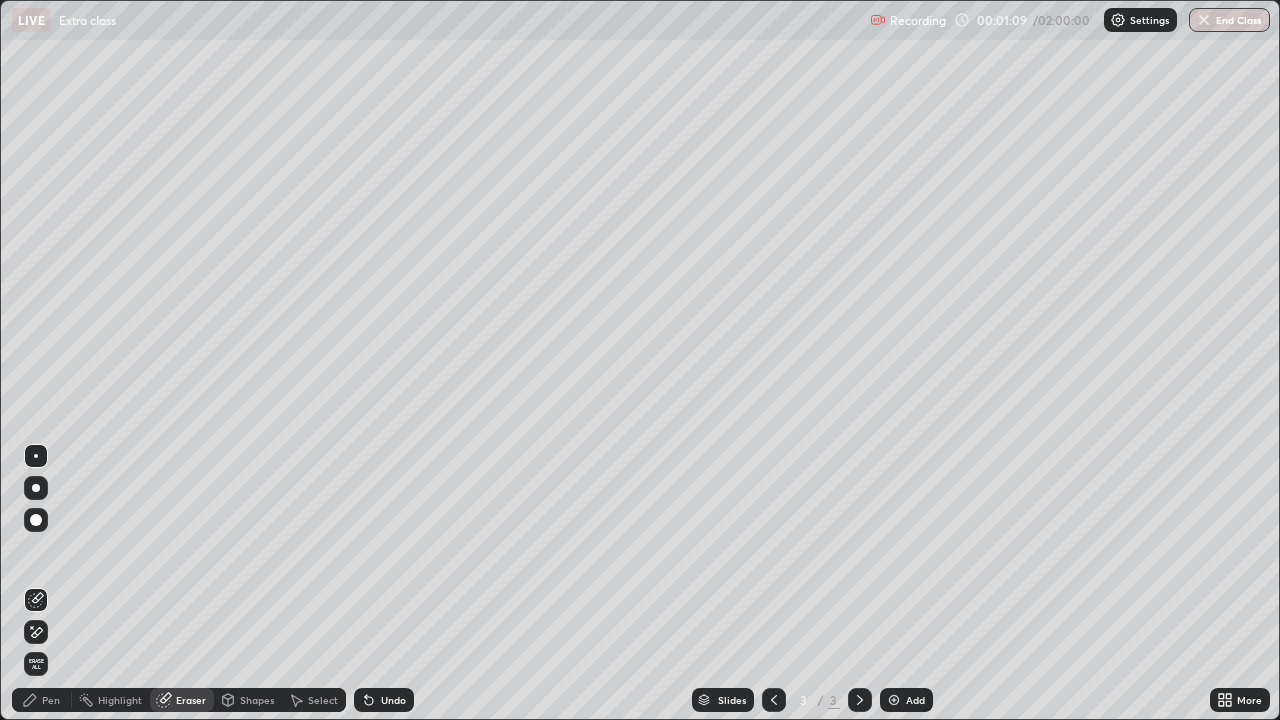 click on "Undo" at bounding box center [380, 700] 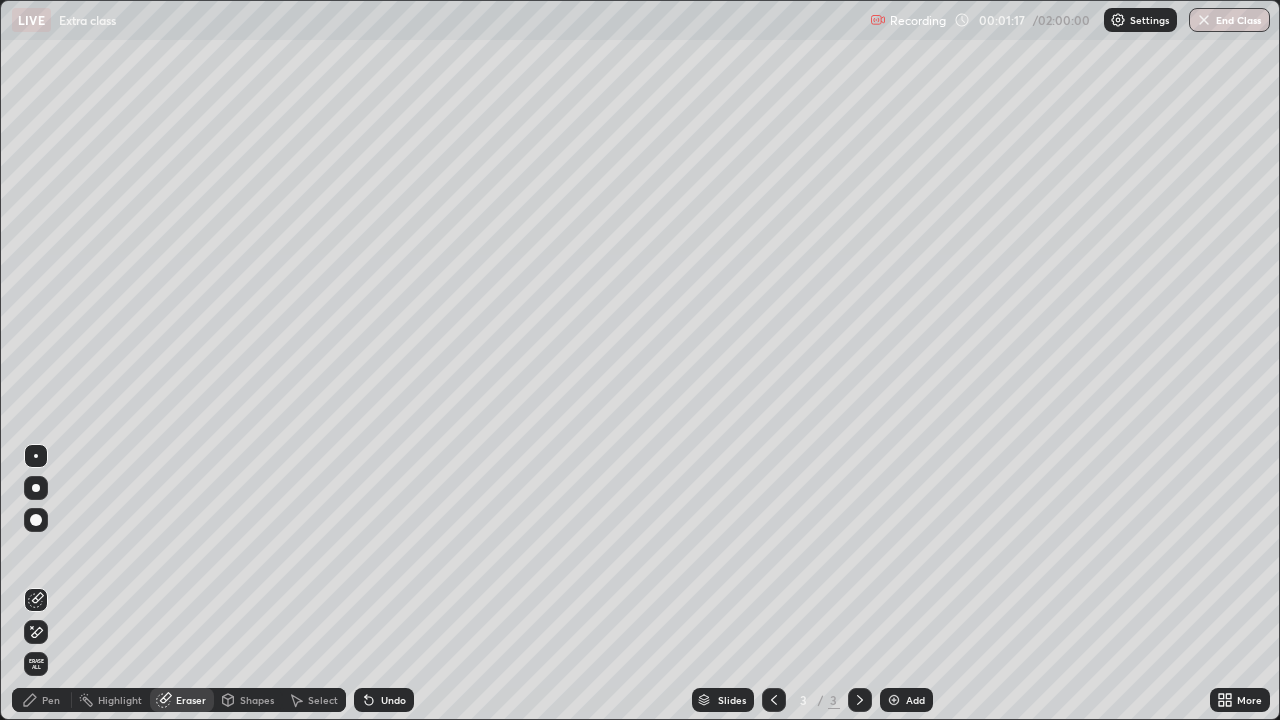 click on "Shapes" at bounding box center (257, 700) 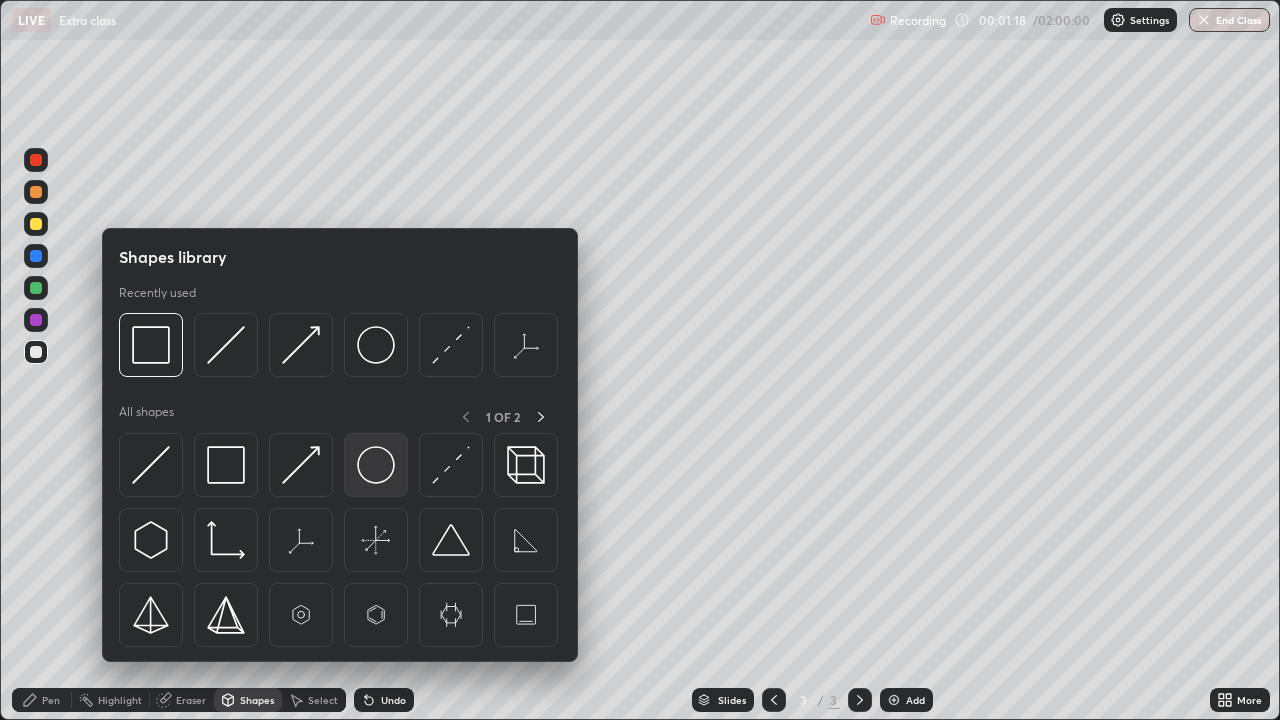 click at bounding box center (376, 465) 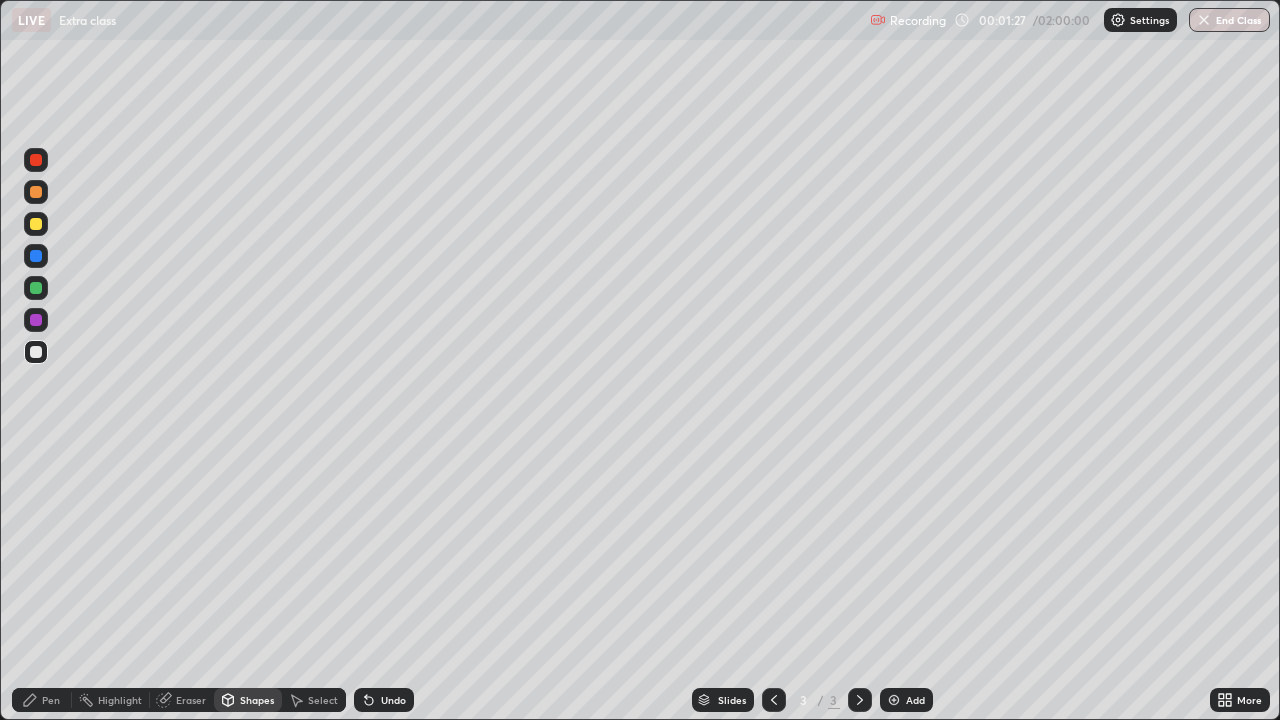 click on "Eraser" at bounding box center (191, 700) 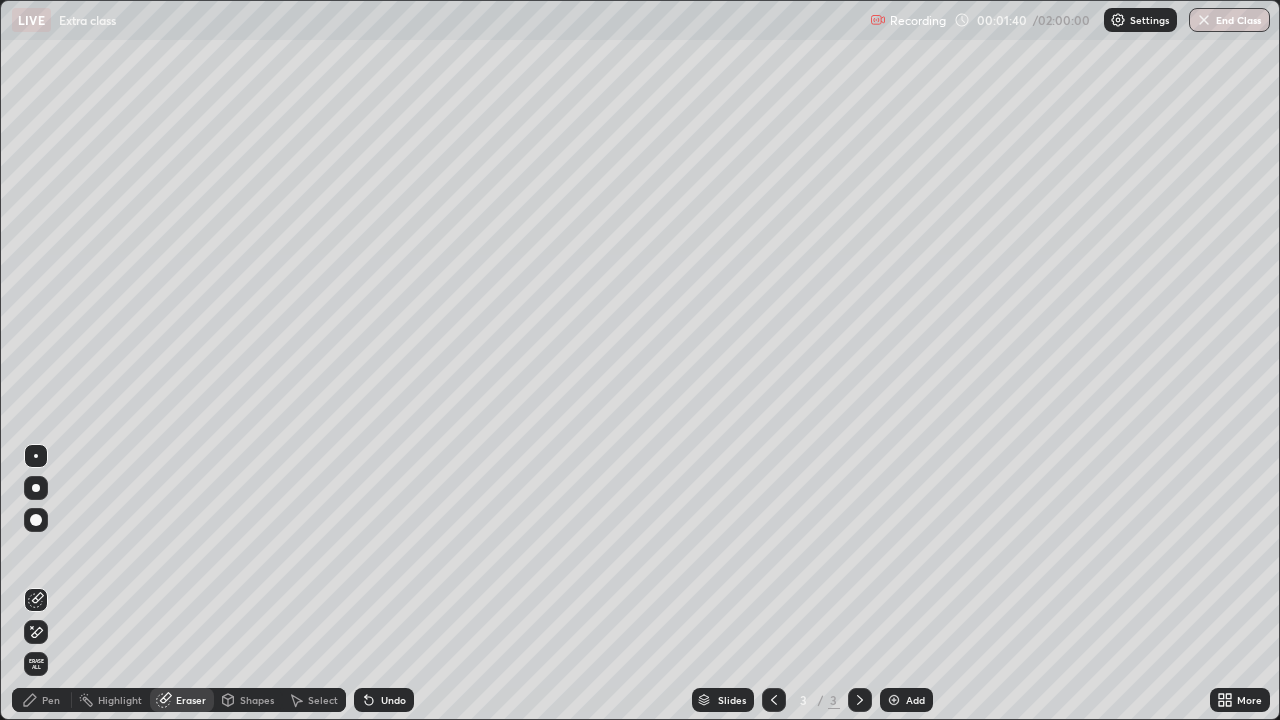 click on "Select" at bounding box center (314, 700) 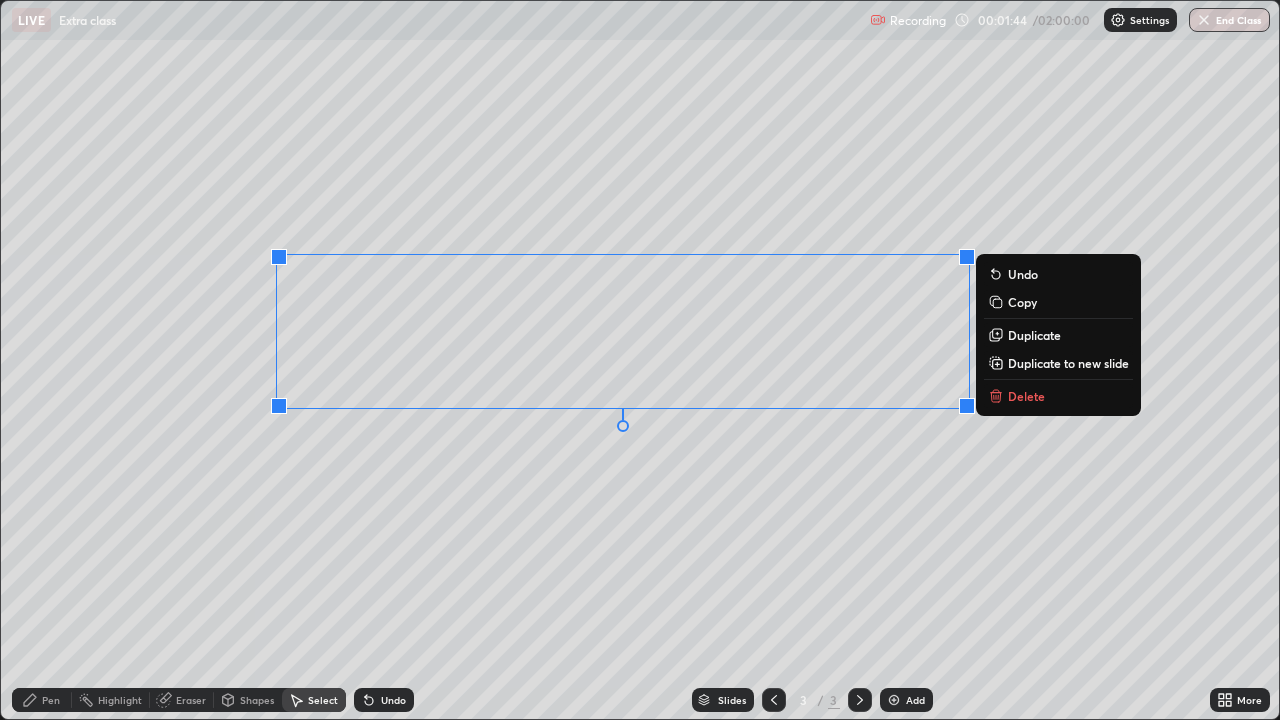 click on "0 ° Undo Copy Duplicate Duplicate to new slide Delete" at bounding box center (640, 360) 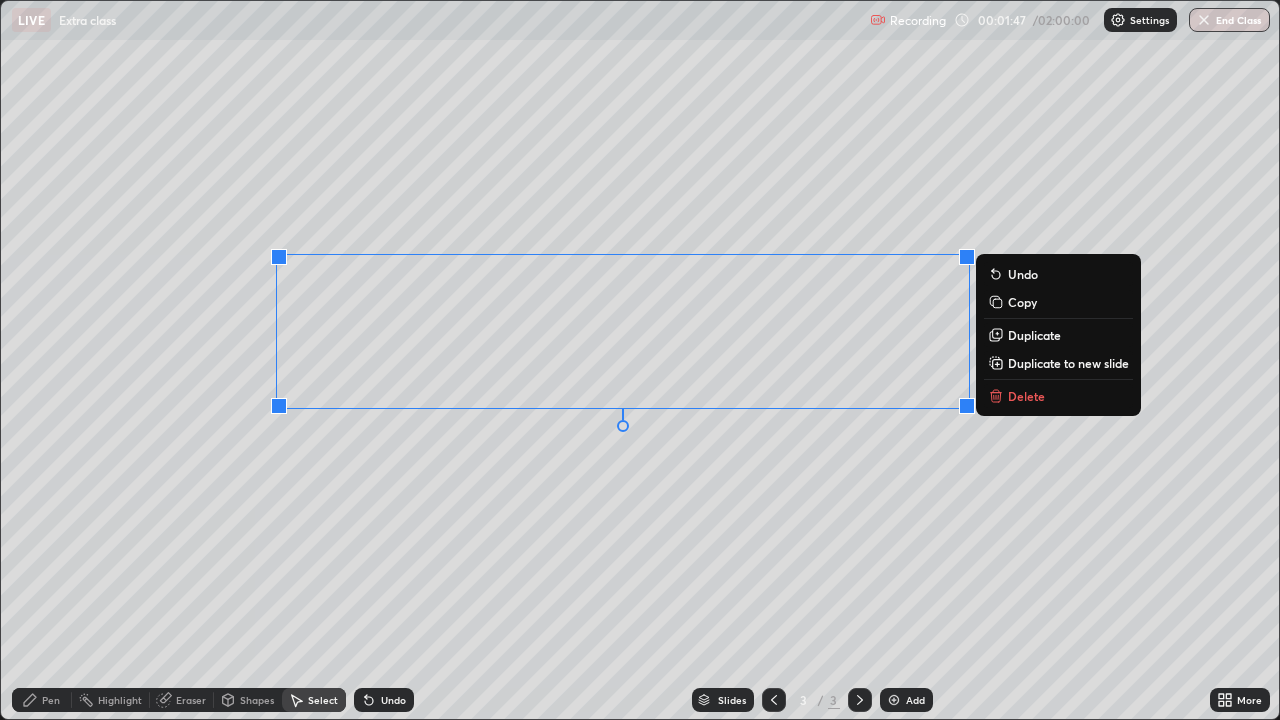 click on "0 ° Undo Copy Duplicate Duplicate to new slide Delete" at bounding box center [640, 360] 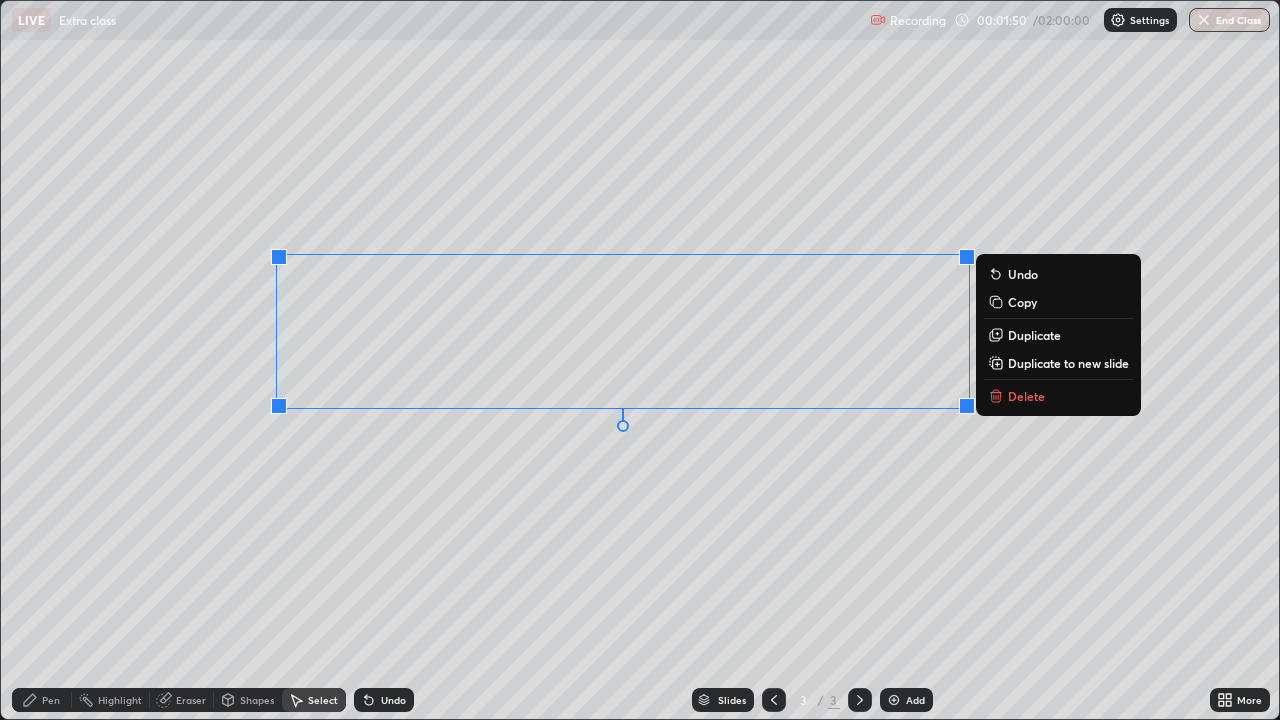 click on "0 ° Undo Copy Duplicate Duplicate to new slide Delete" at bounding box center [640, 360] 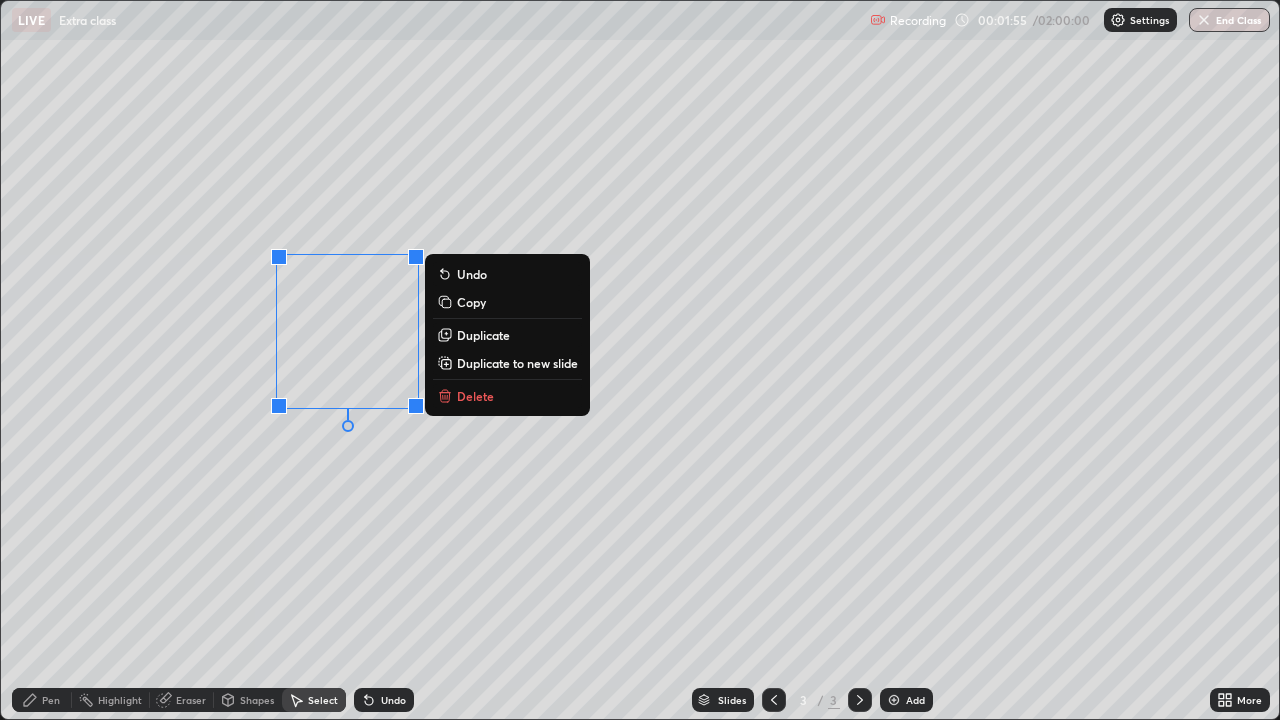 click on "Duplicate" at bounding box center [483, 335] 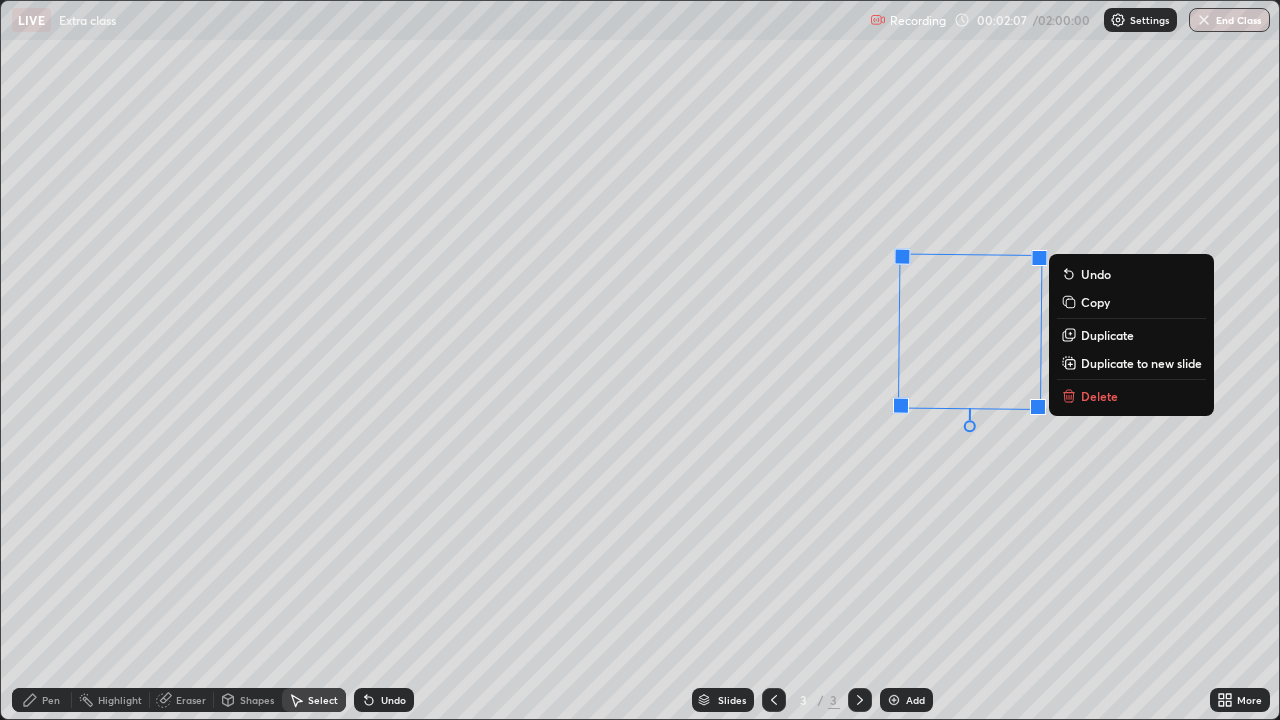 click on "179 ° Undo Copy Duplicate Duplicate to new slide Delete" at bounding box center (640, 360) 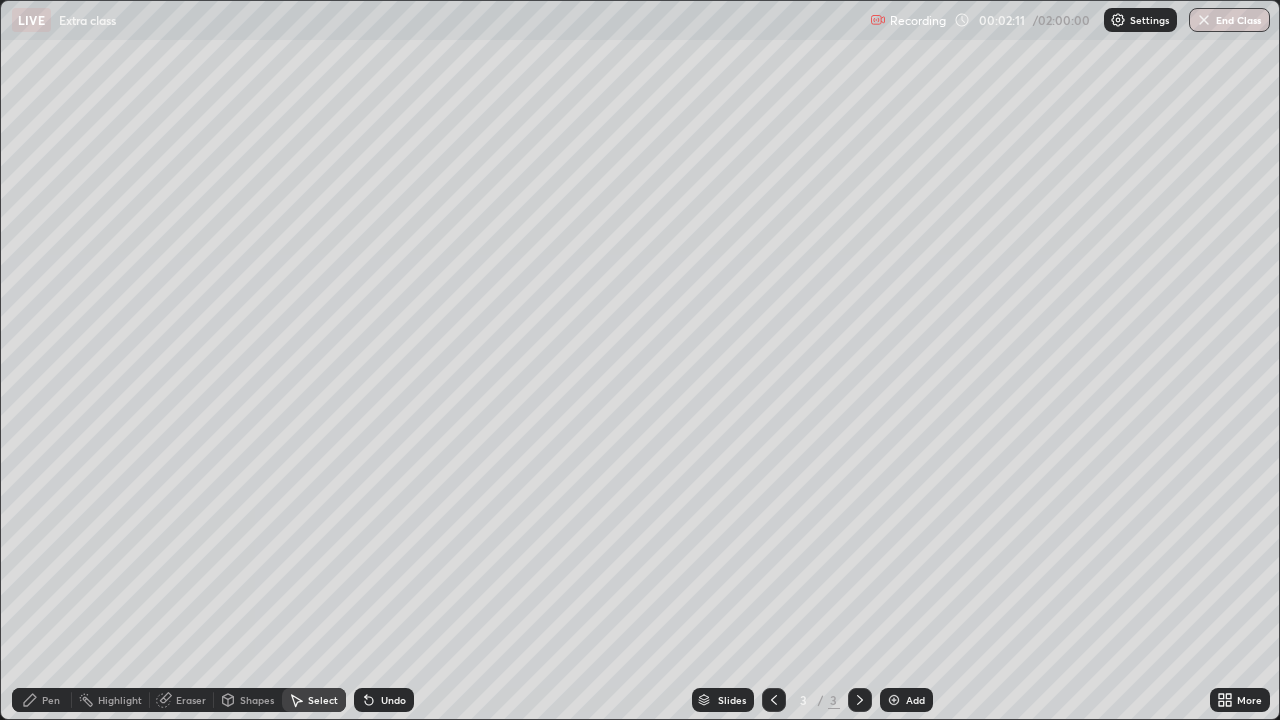 click on "Eraser" at bounding box center [191, 700] 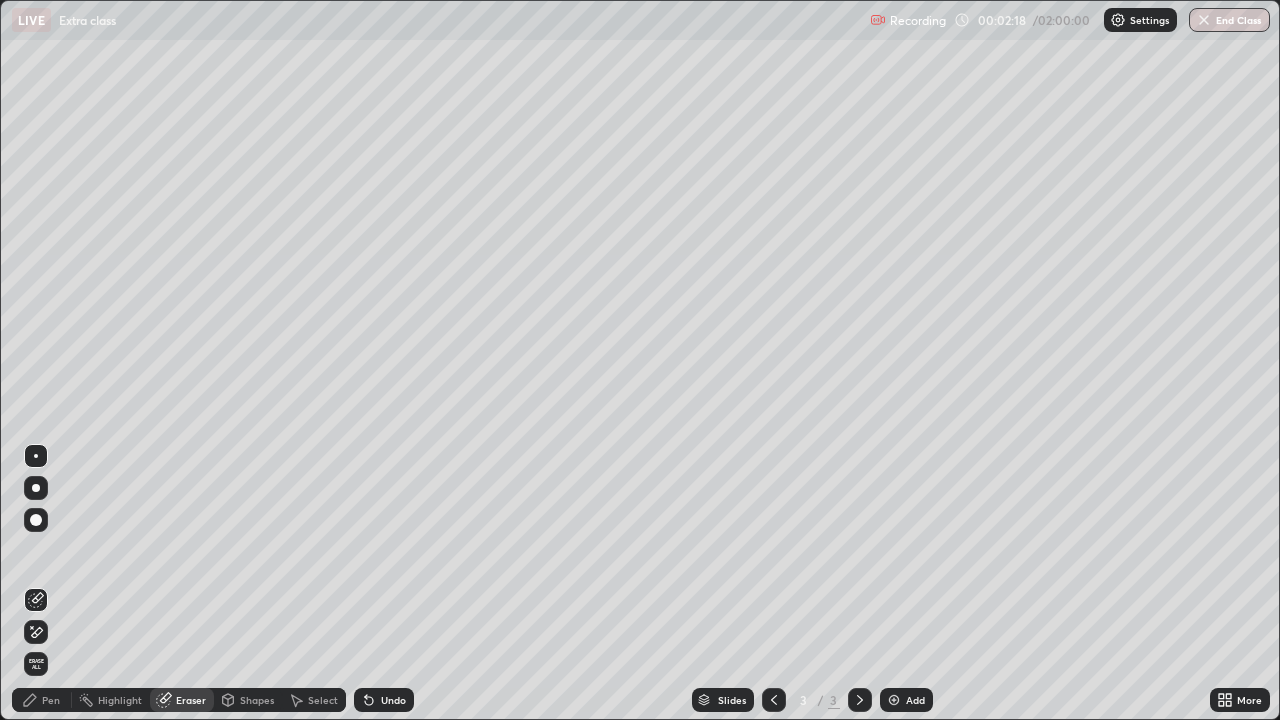 click on "Shapes" at bounding box center (248, 700) 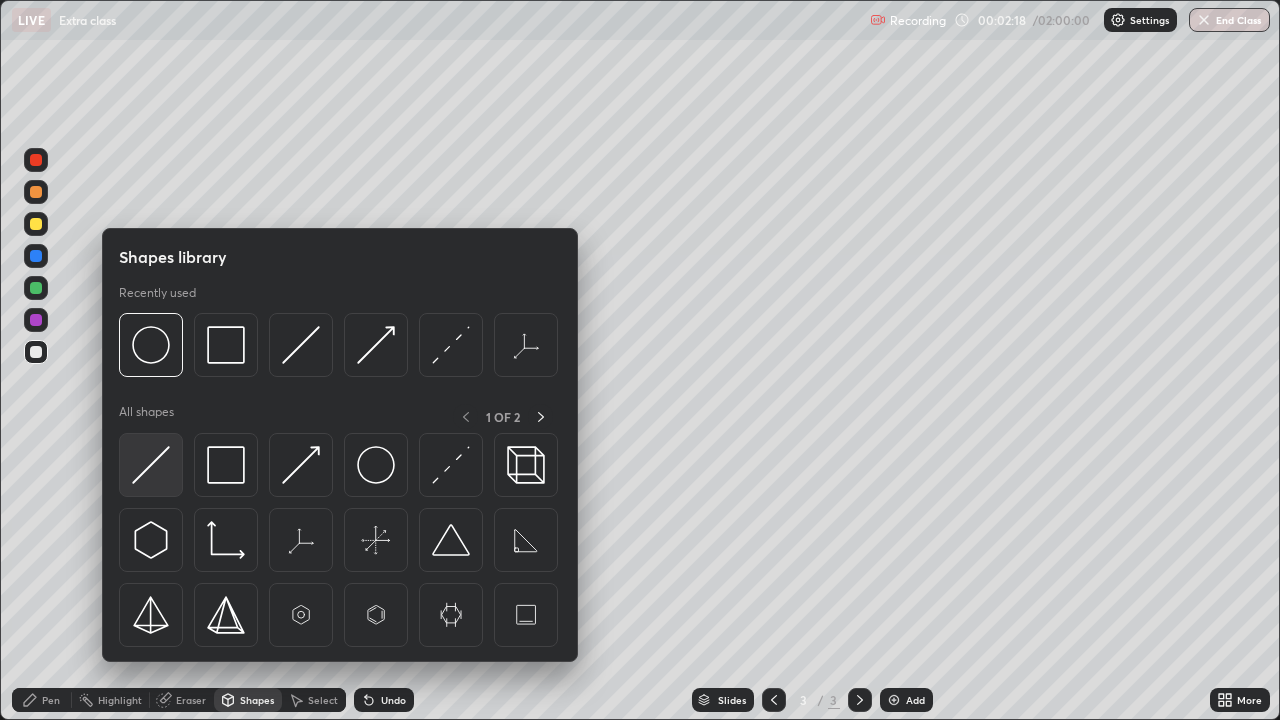 click at bounding box center [151, 465] 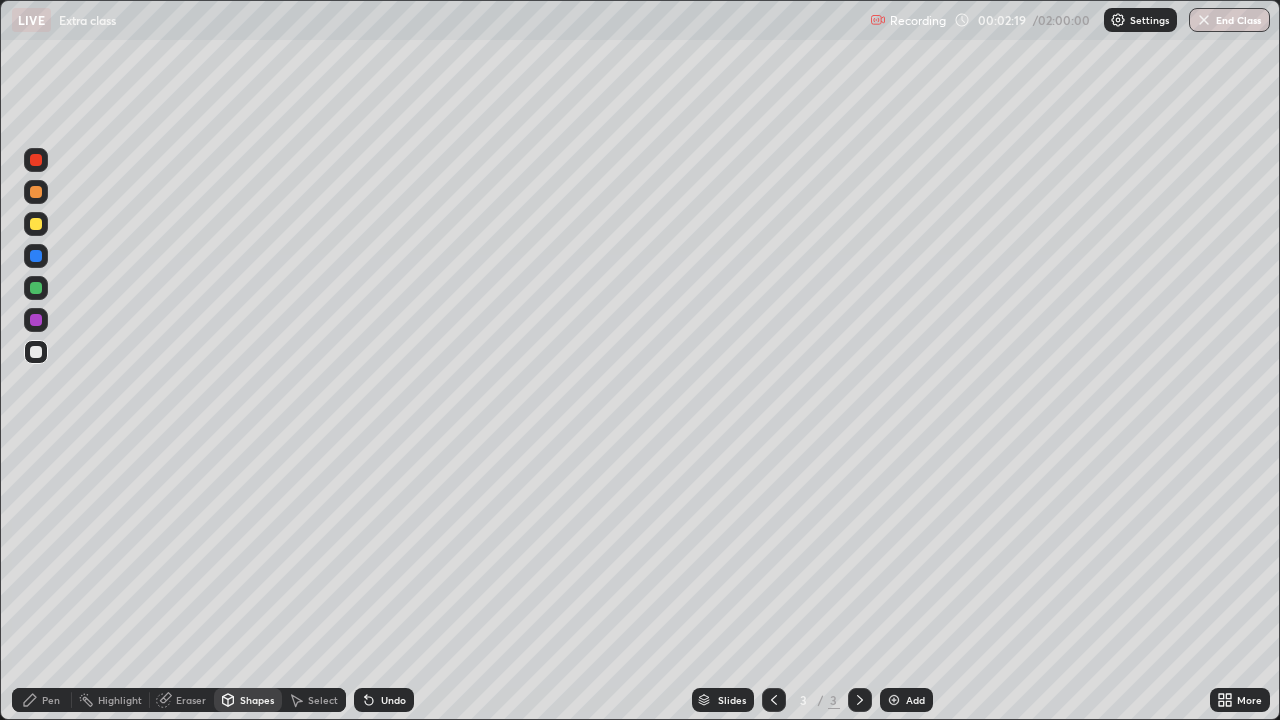 click on "Shapes" at bounding box center [248, 700] 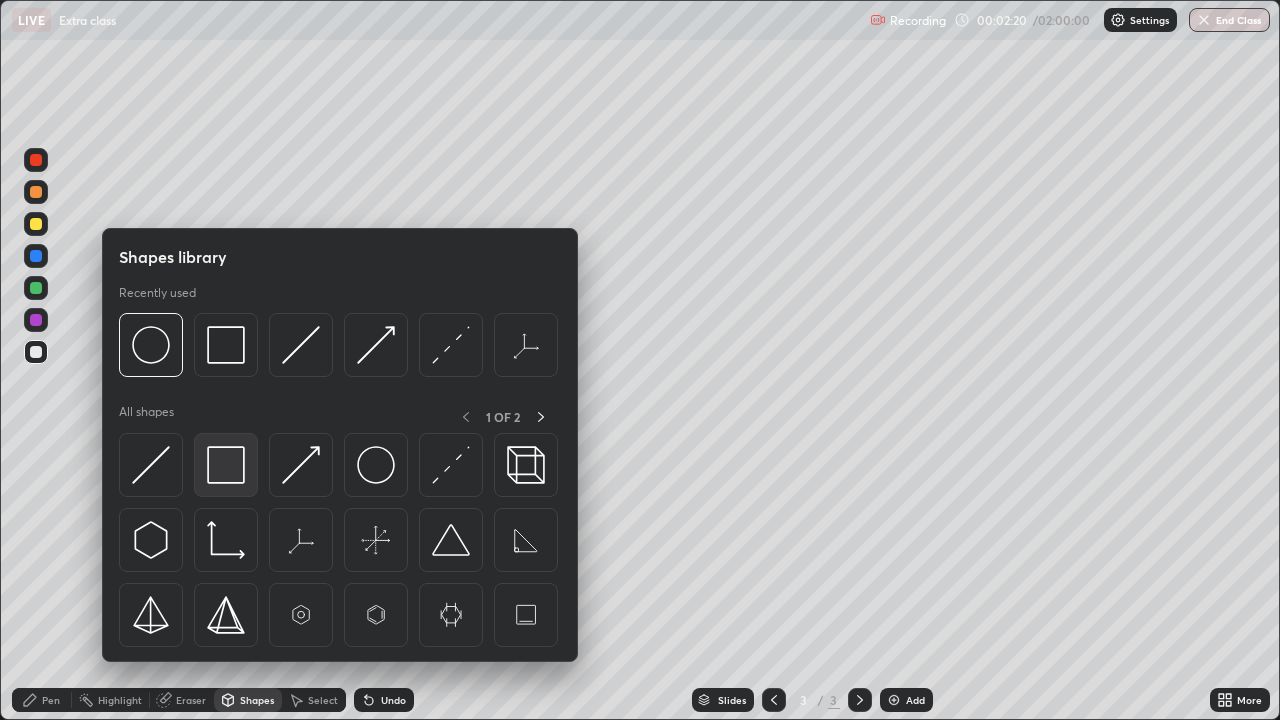 click at bounding box center (226, 465) 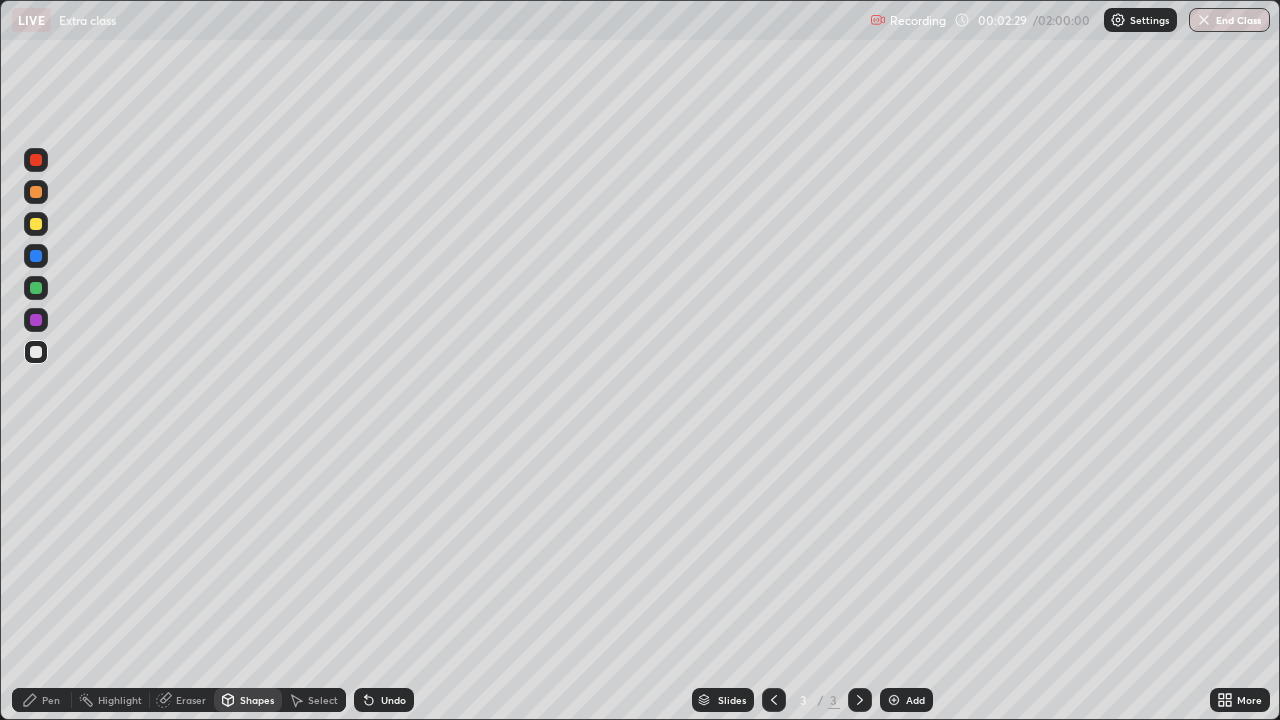 click on "Shapes" at bounding box center (257, 700) 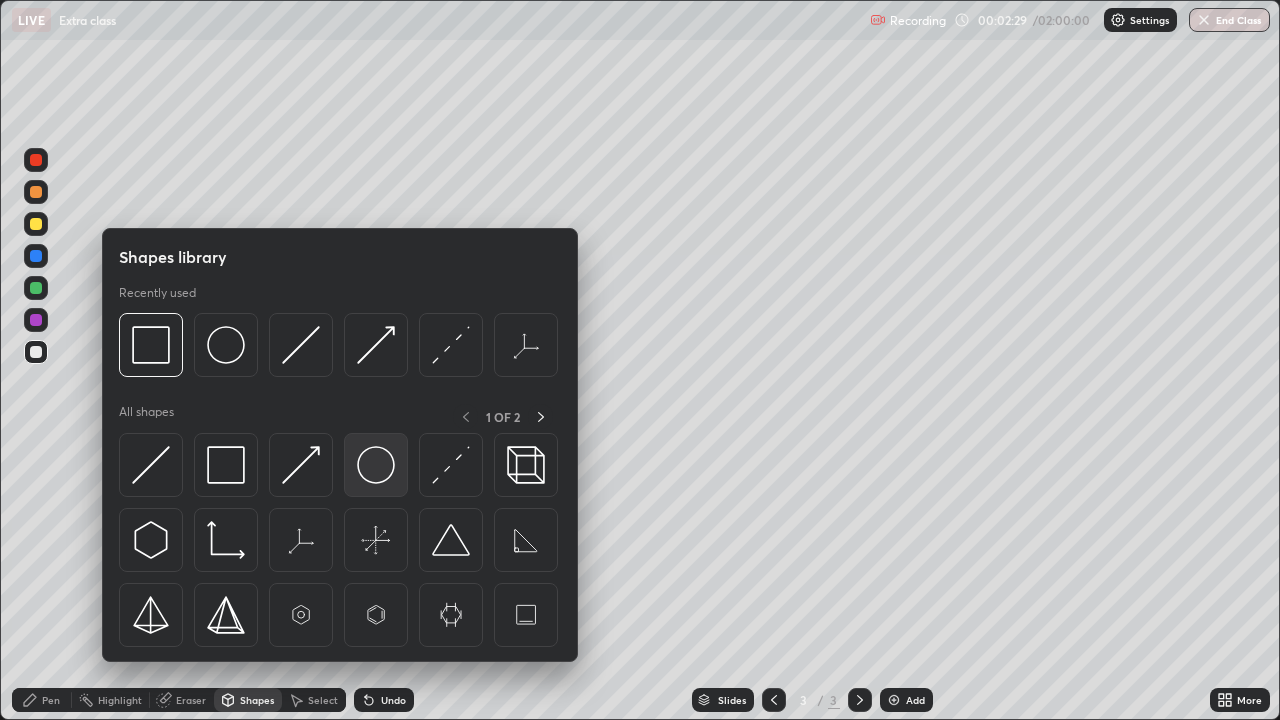click at bounding box center [376, 465] 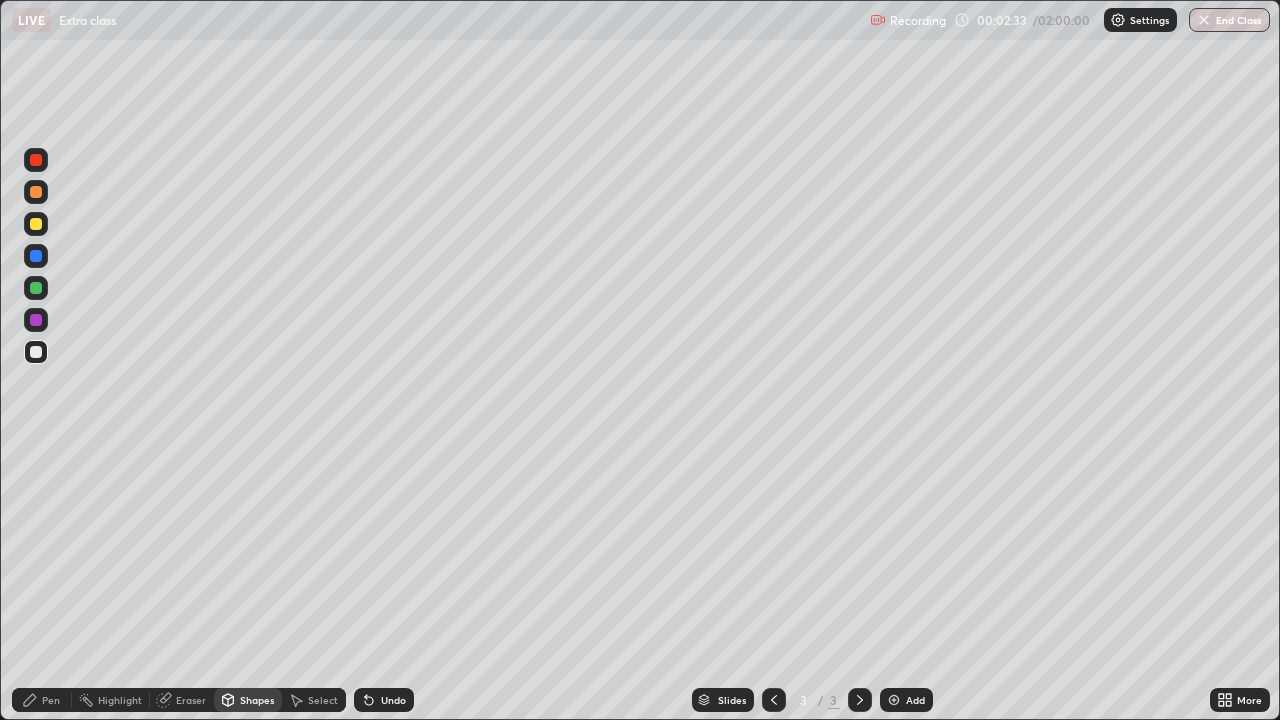 click on "Undo" at bounding box center (393, 700) 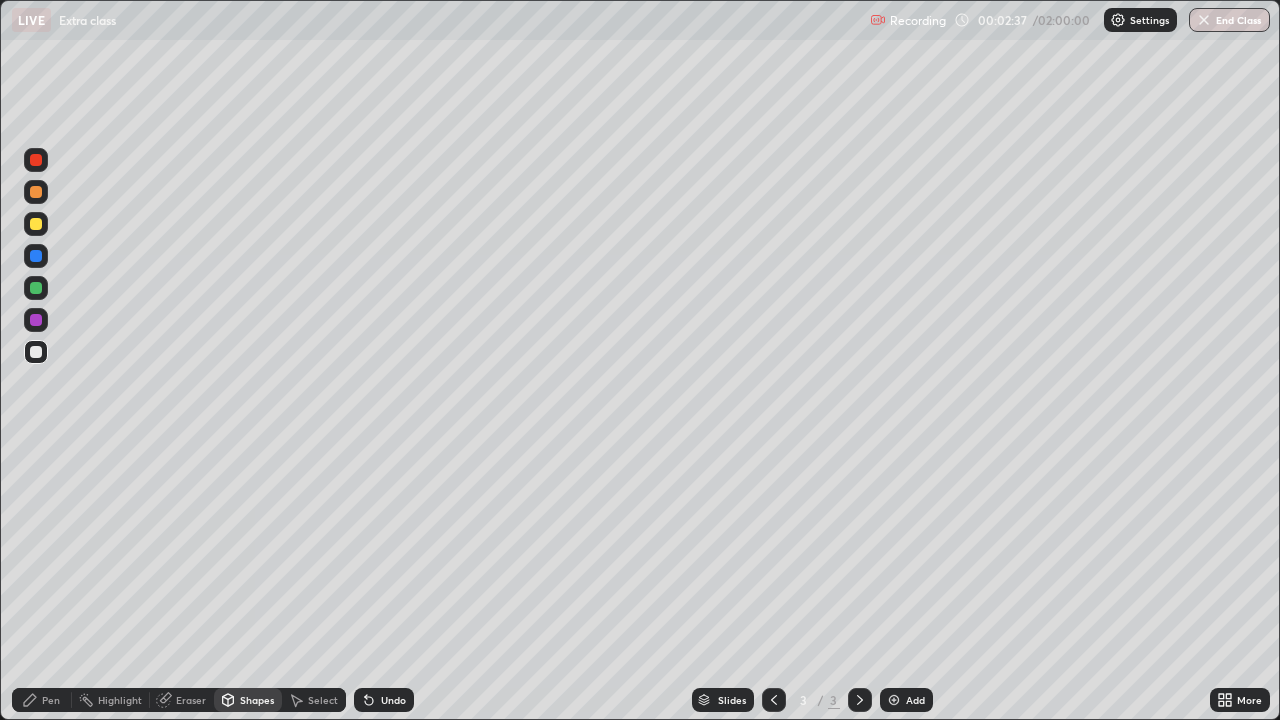 click on "Undo" at bounding box center (393, 700) 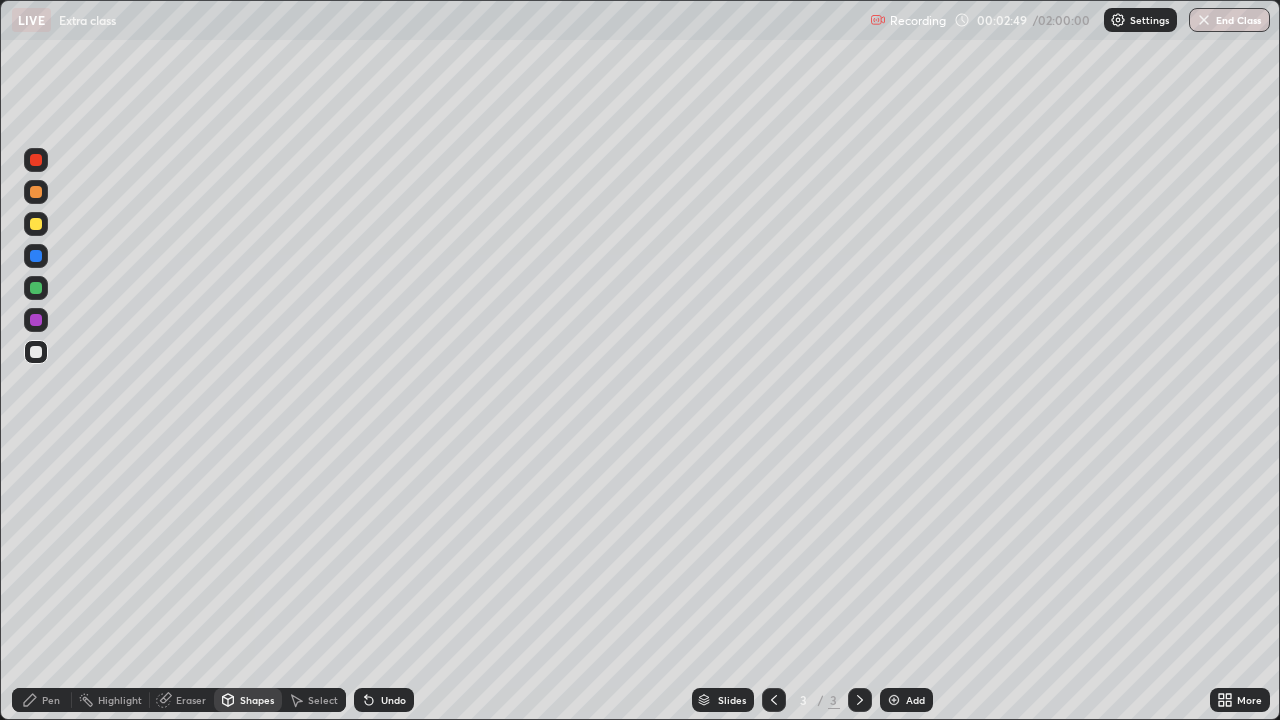 click on "Undo" at bounding box center (393, 700) 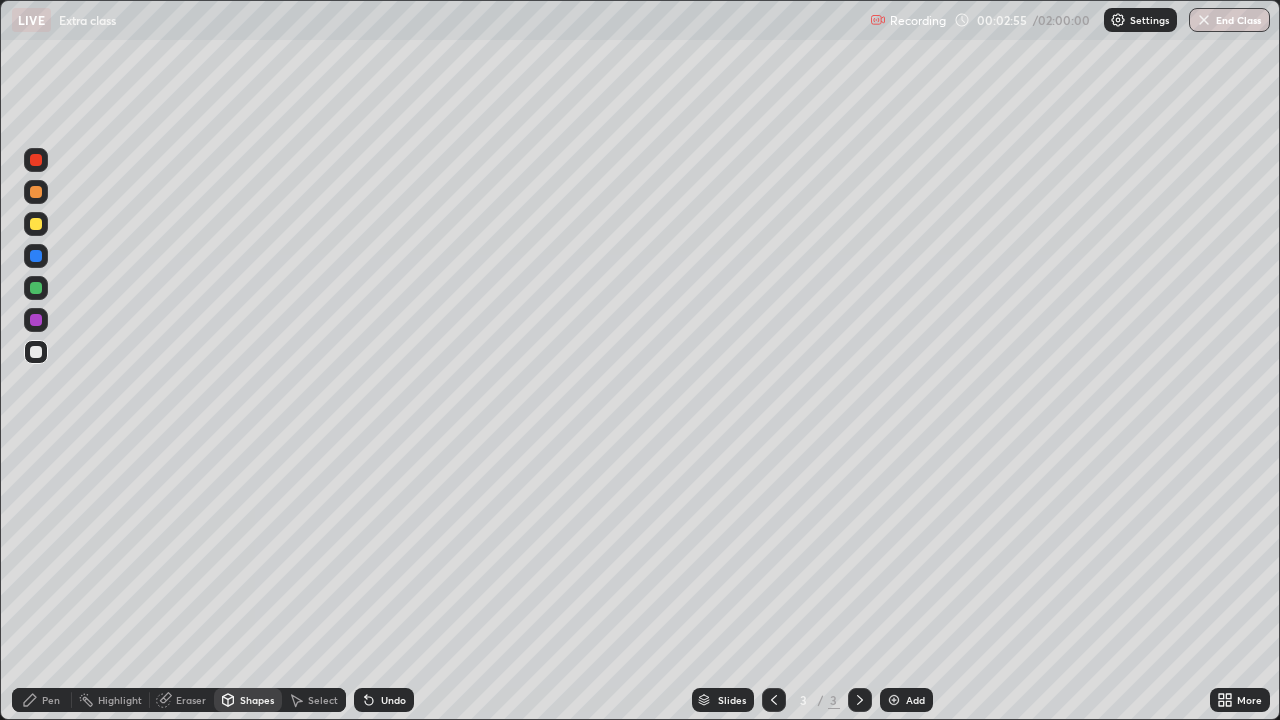 click on "Eraser" at bounding box center [191, 700] 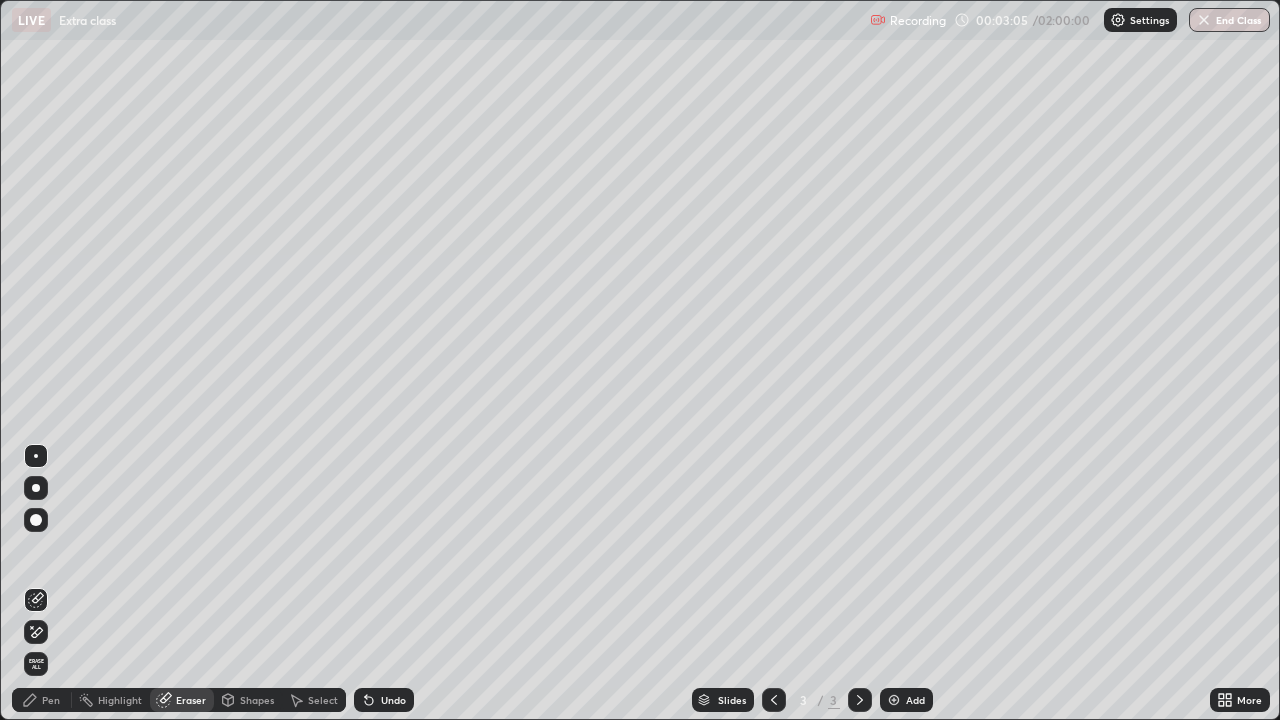 click on "Undo" at bounding box center [384, 700] 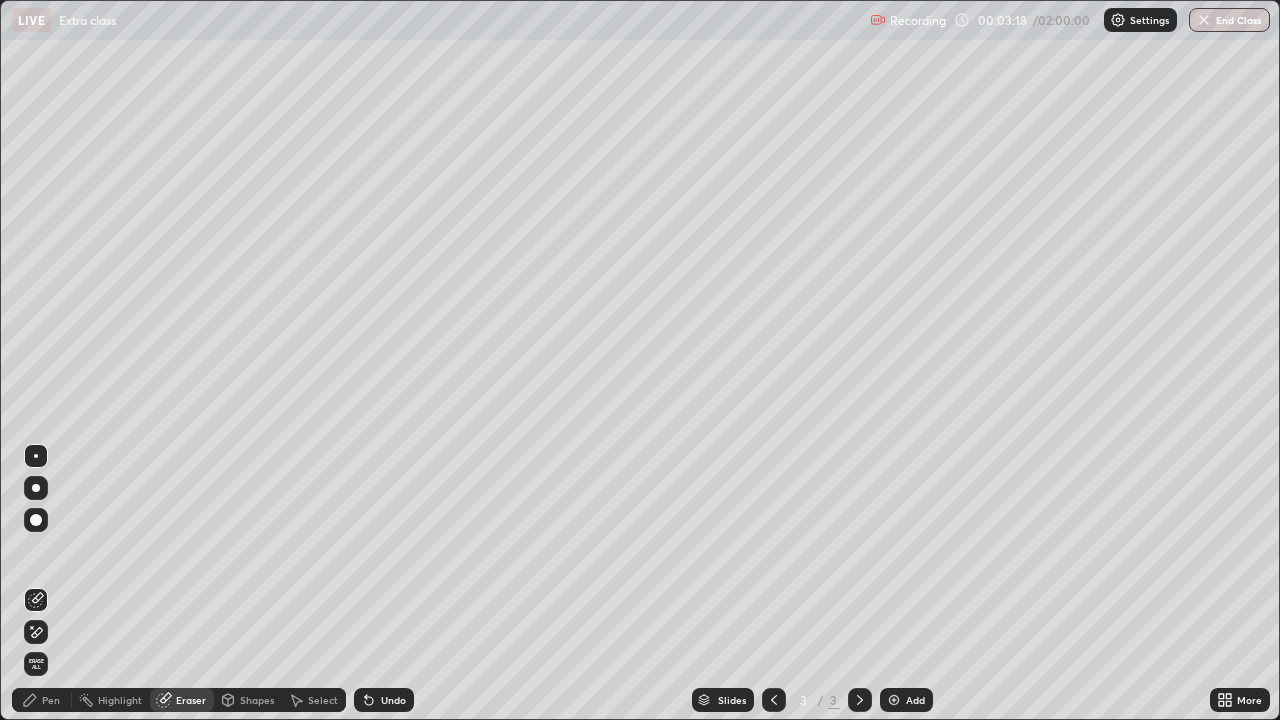 click on "Shapes" at bounding box center (257, 700) 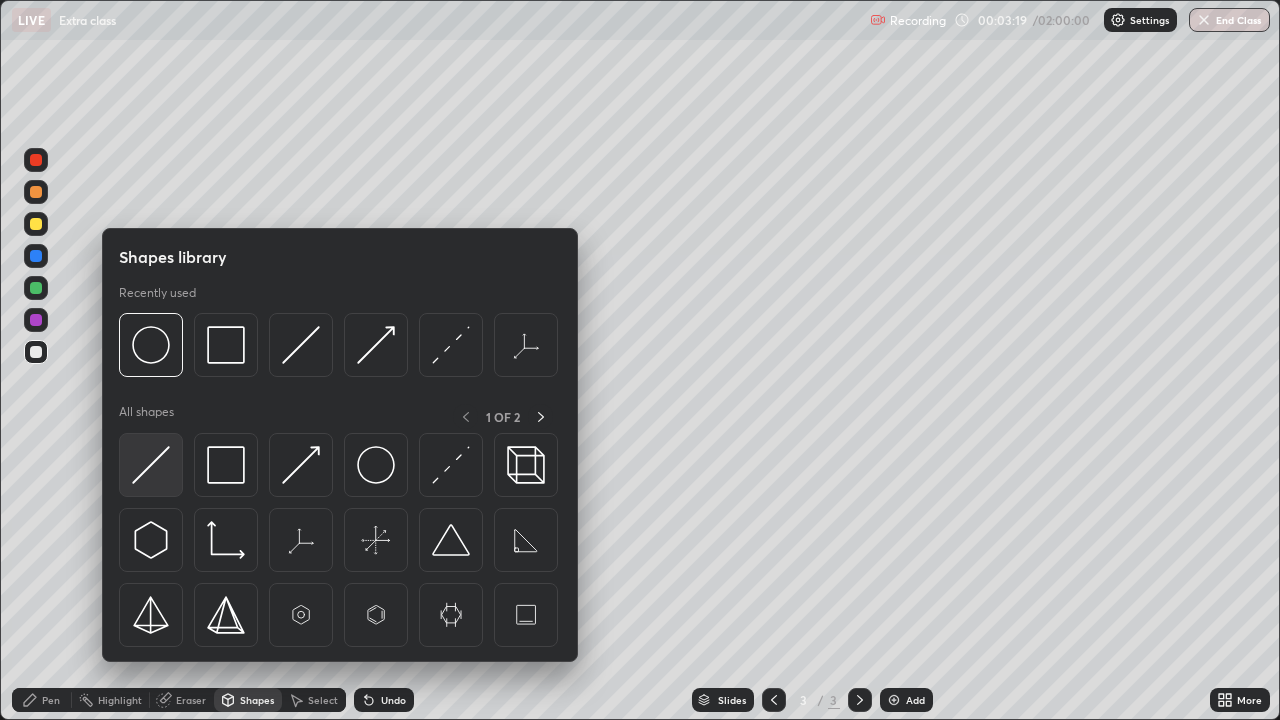 click at bounding box center [151, 465] 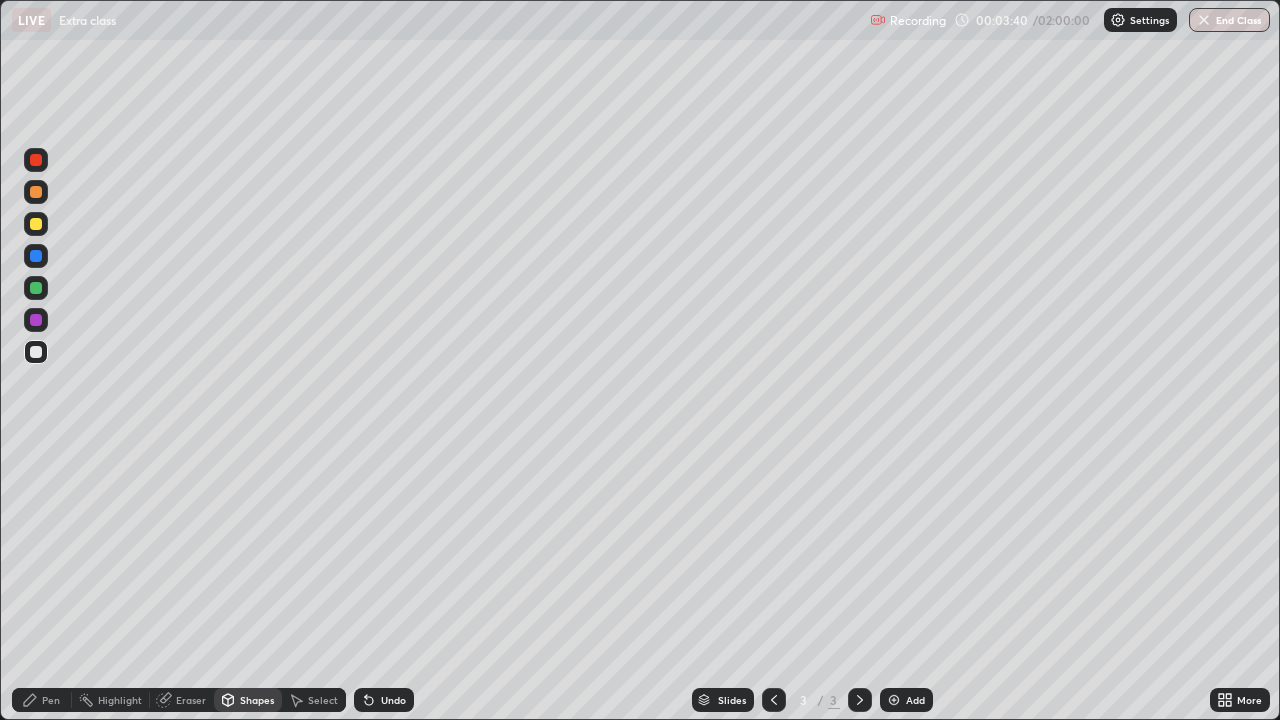 click on "Shapes" at bounding box center [257, 700] 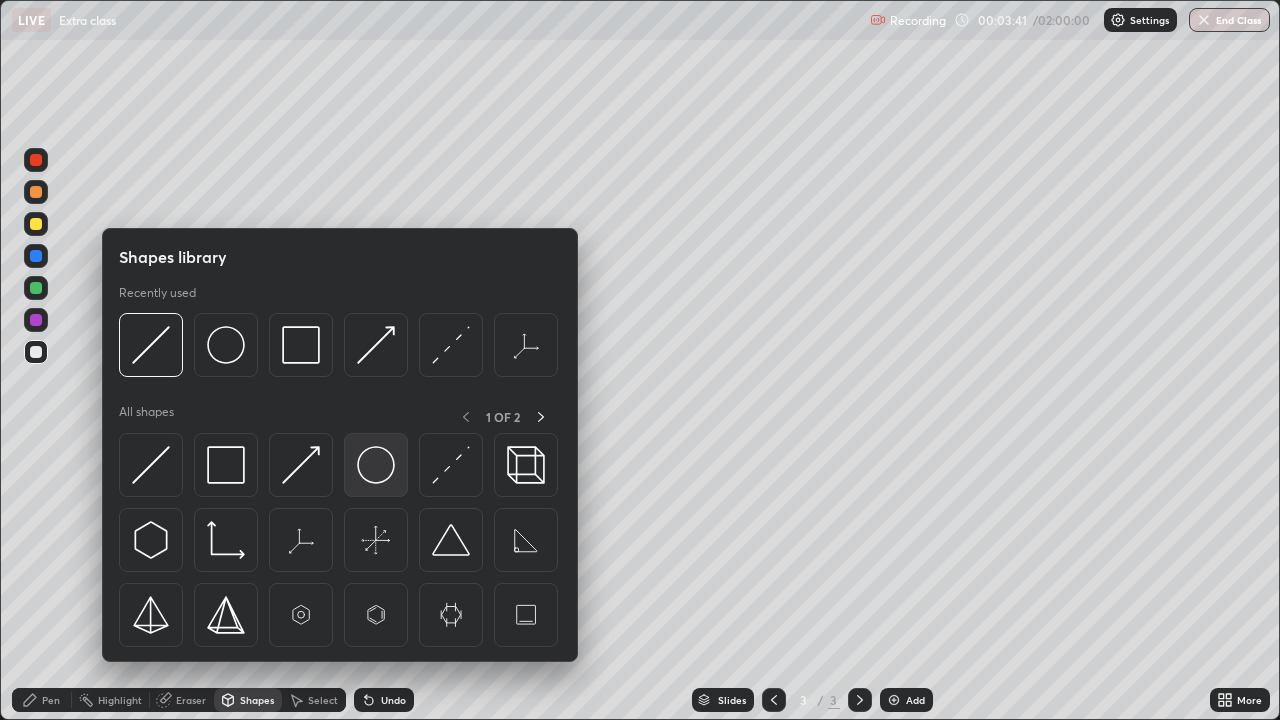 click at bounding box center (376, 465) 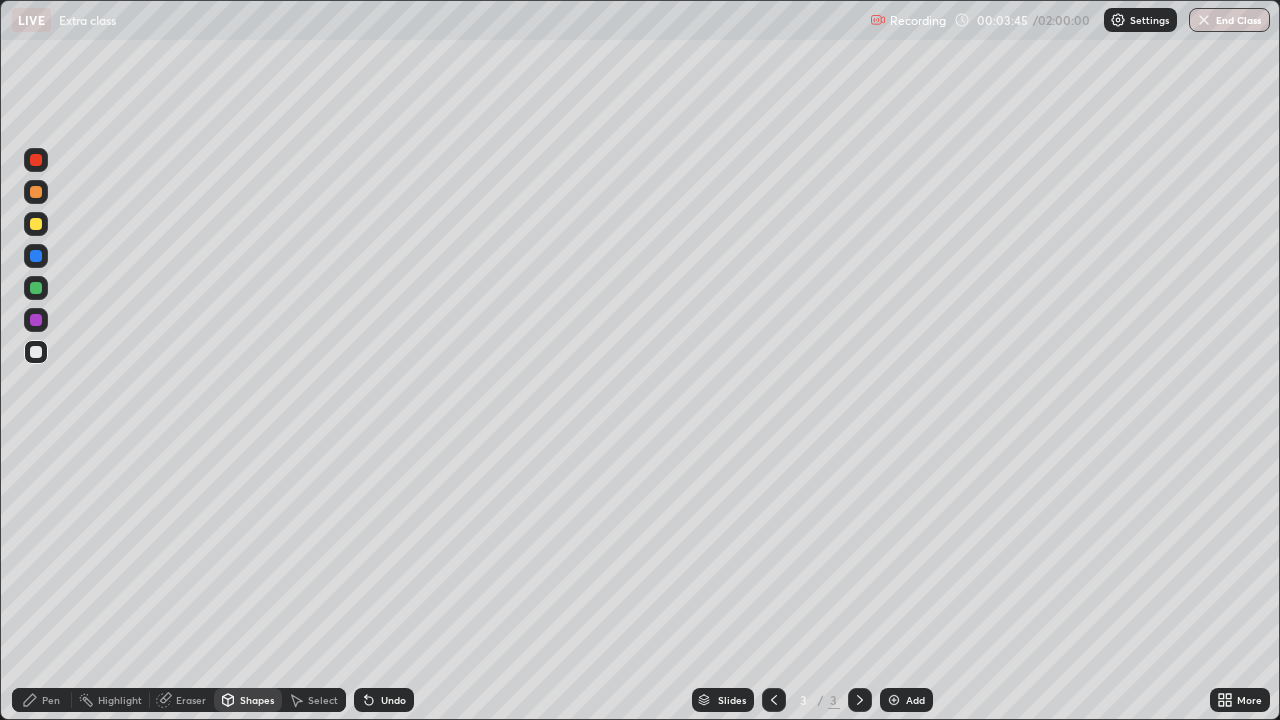 click on "Undo" at bounding box center [384, 700] 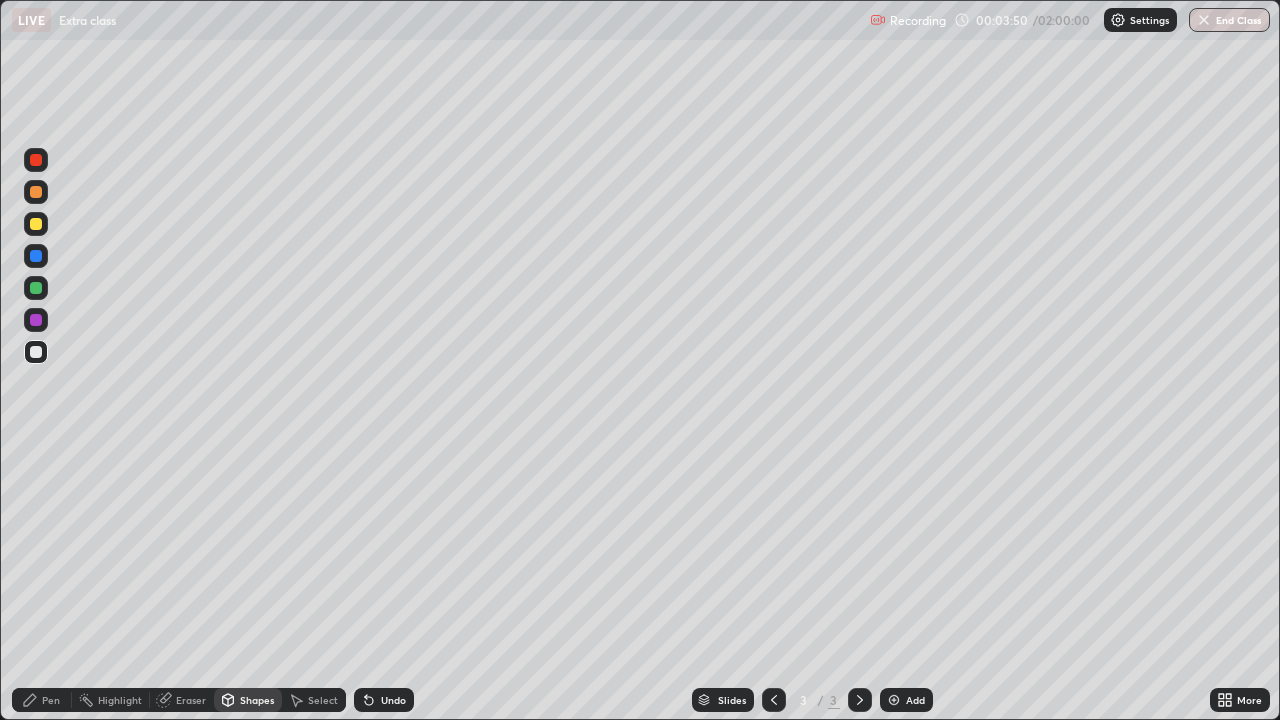 click on "Pen" at bounding box center [51, 700] 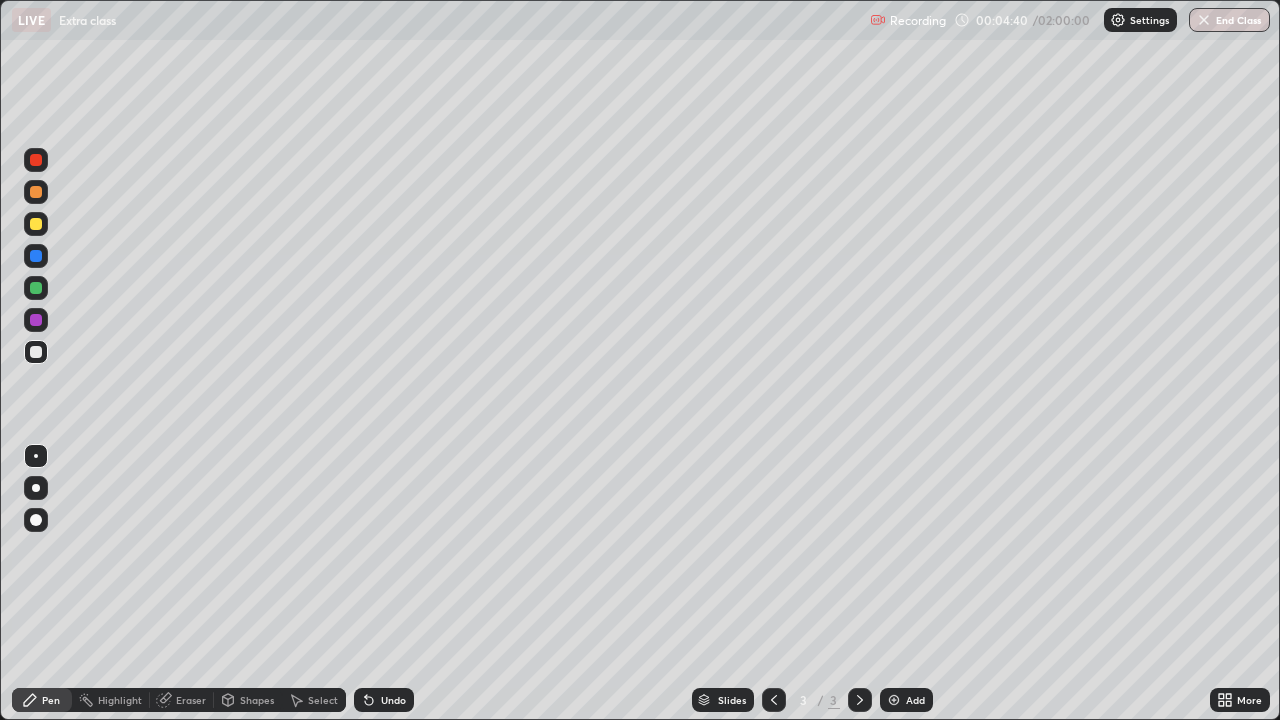 click on "Eraser" at bounding box center [191, 700] 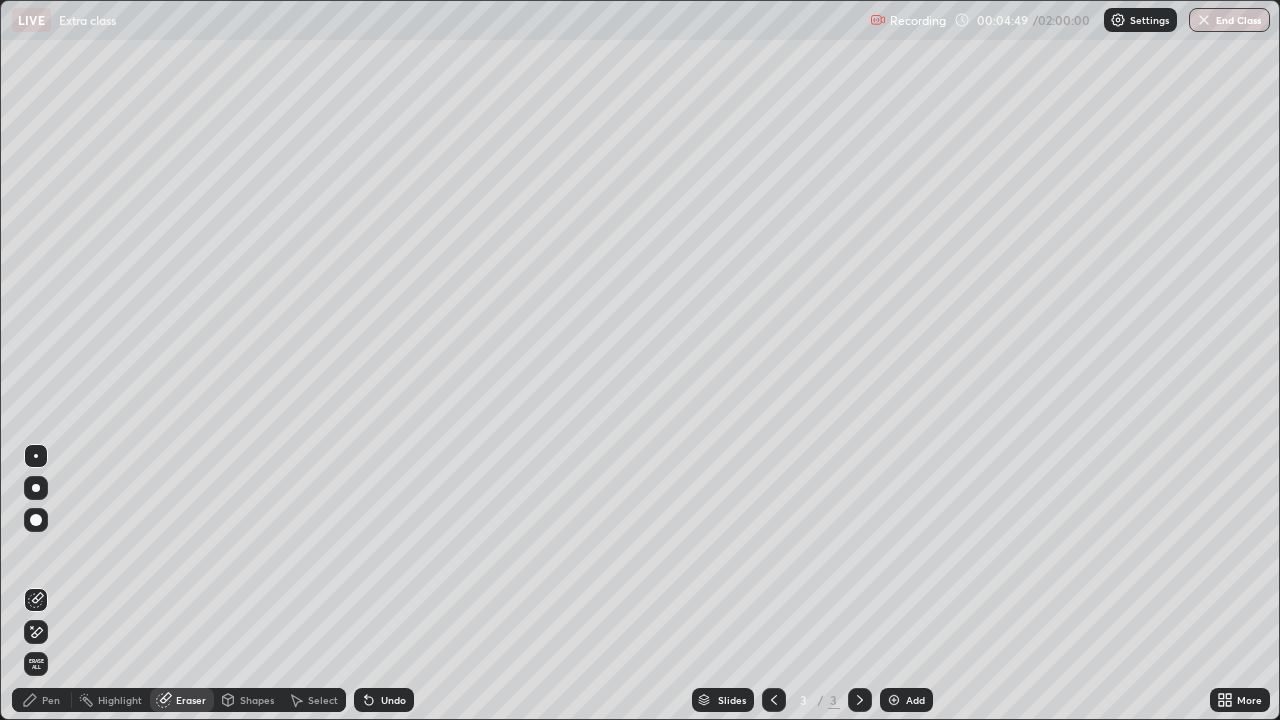 click on "Shapes" at bounding box center (257, 700) 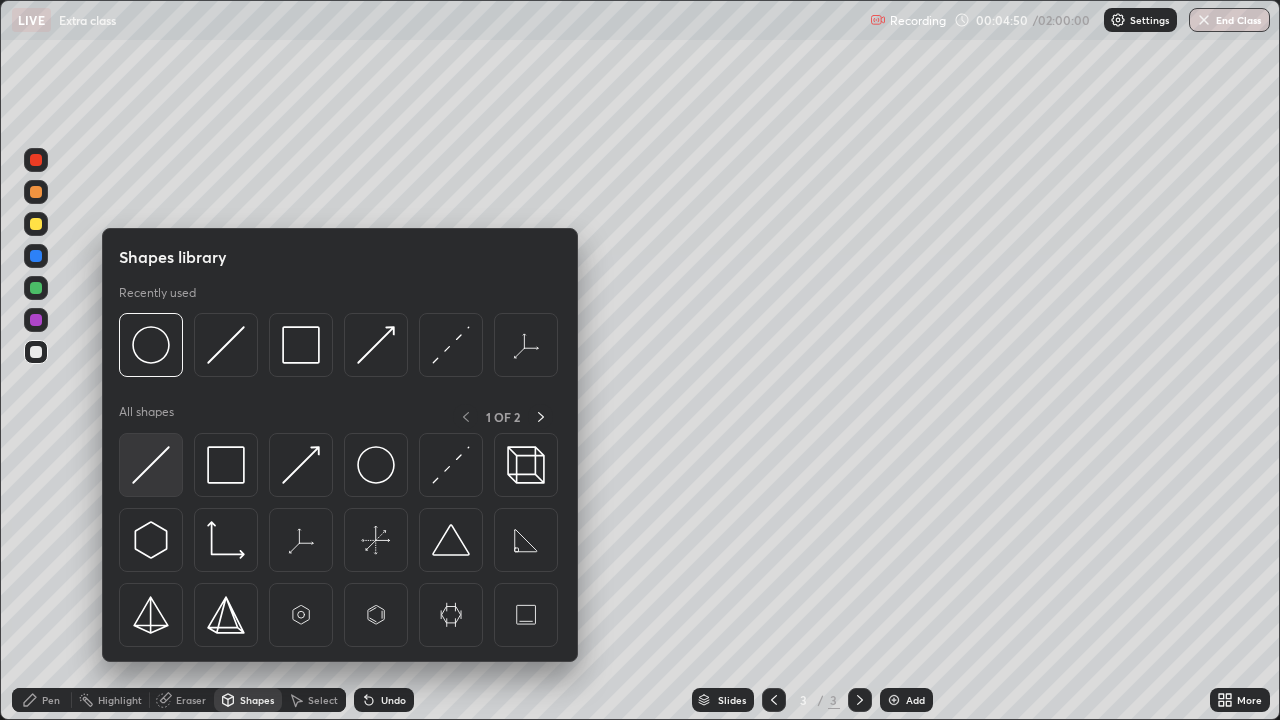 click at bounding box center [151, 465] 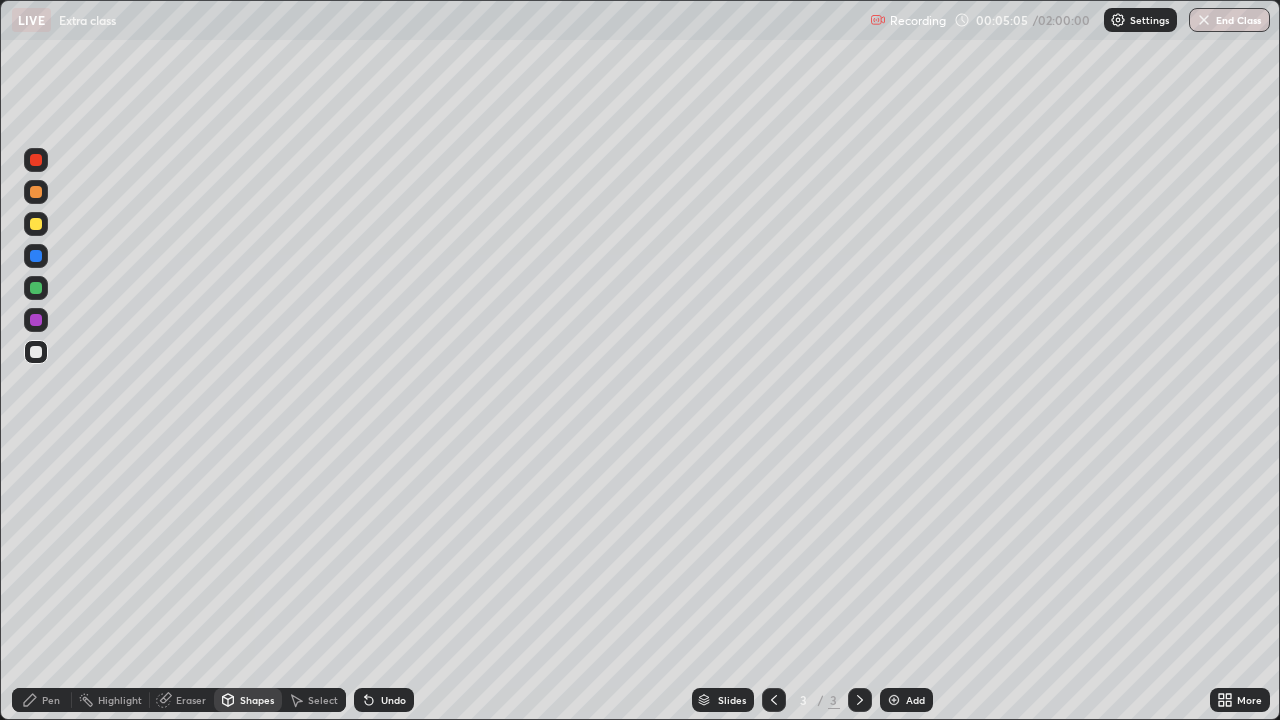 click on "Shapes" at bounding box center [257, 700] 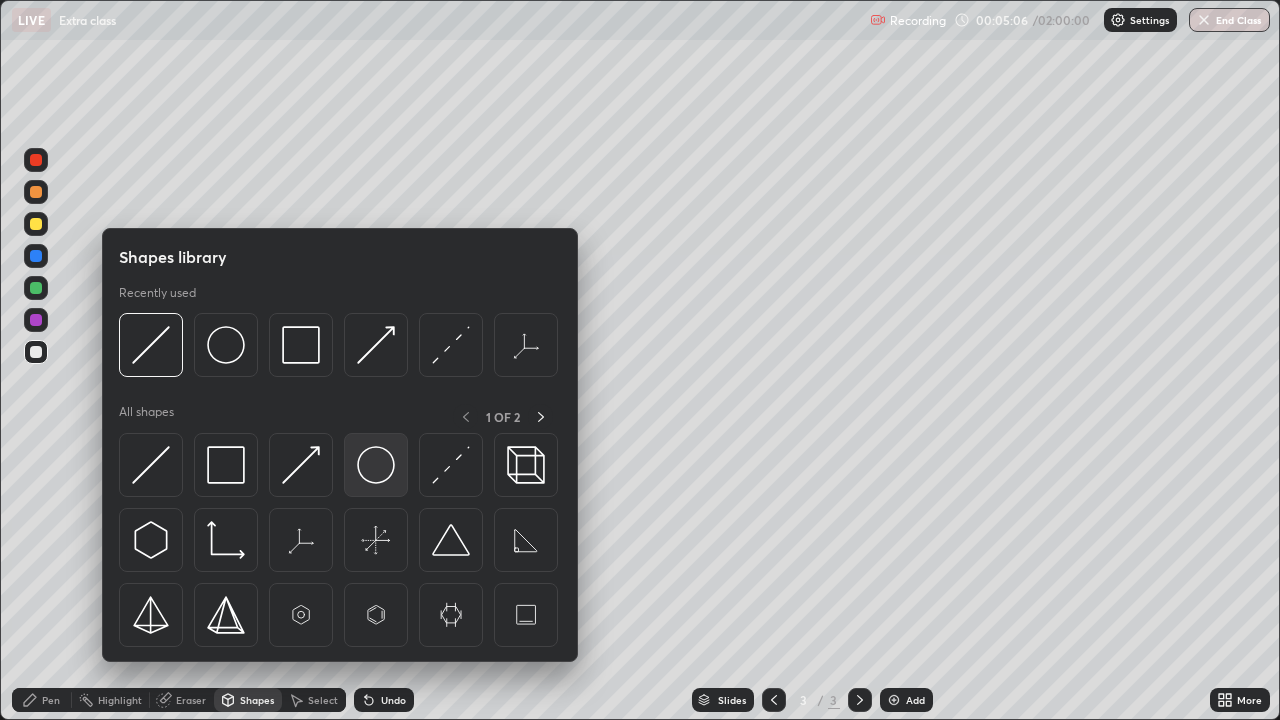 click at bounding box center [376, 465] 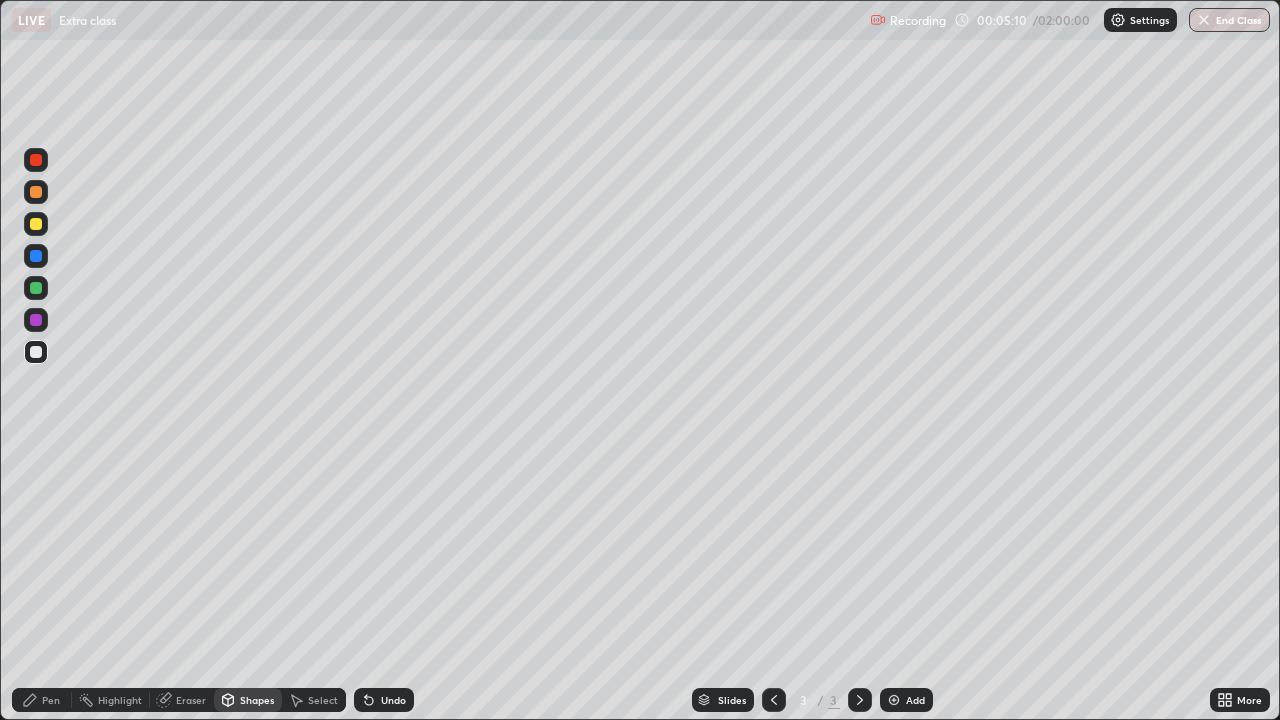 click on "Pen" at bounding box center (42, 700) 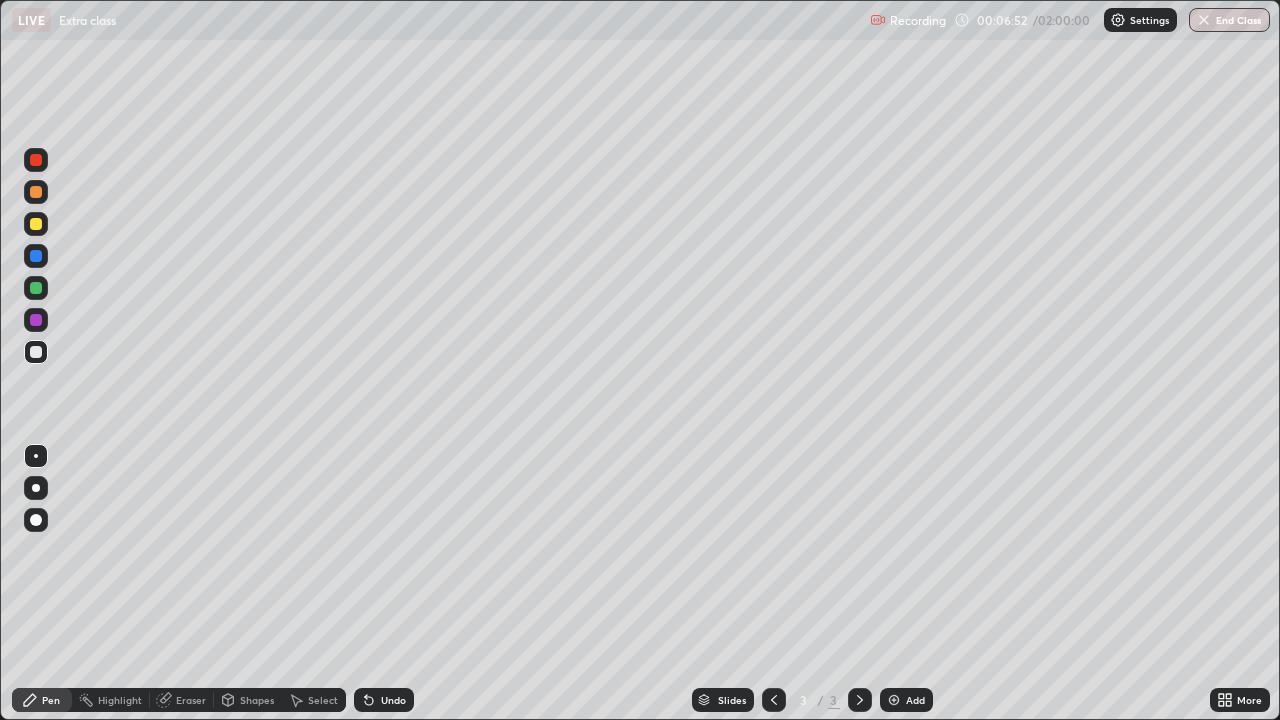 click on "Eraser" at bounding box center (191, 700) 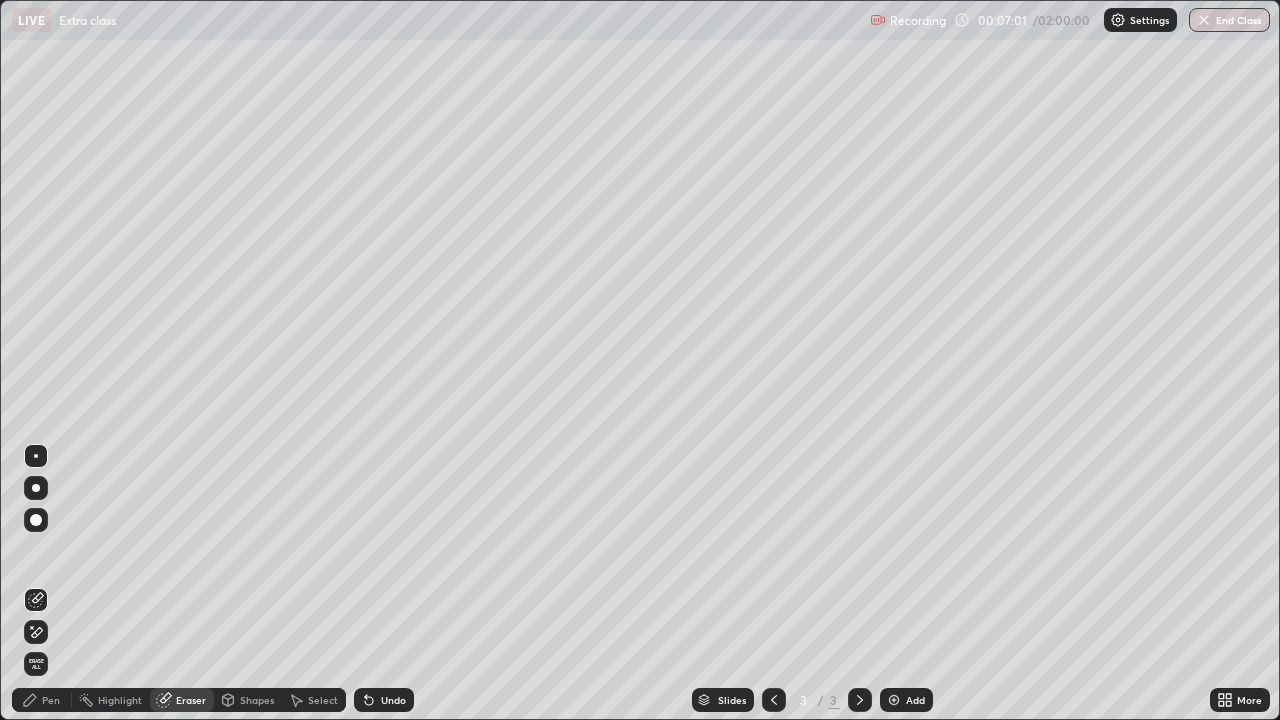 click on "Undo" at bounding box center (393, 700) 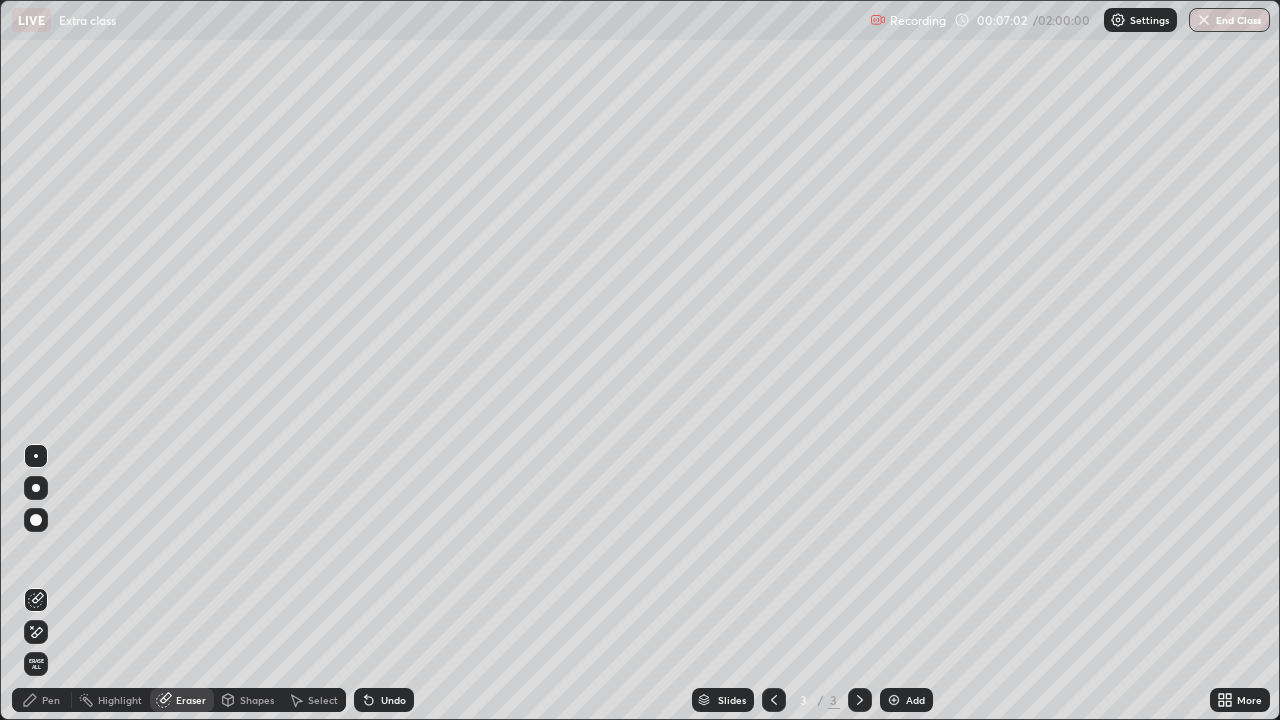 click on "Undo" at bounding box center (384, 700) 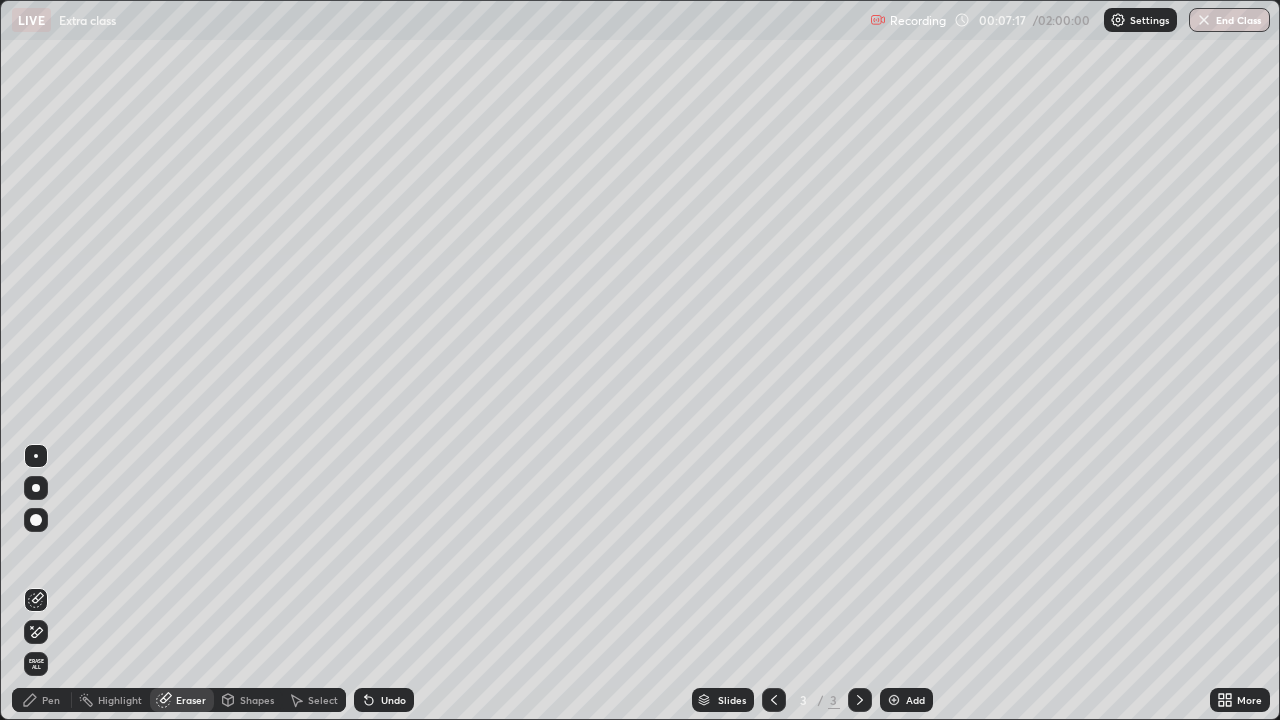 click on "Shapes" at bounding box center [248, 700] 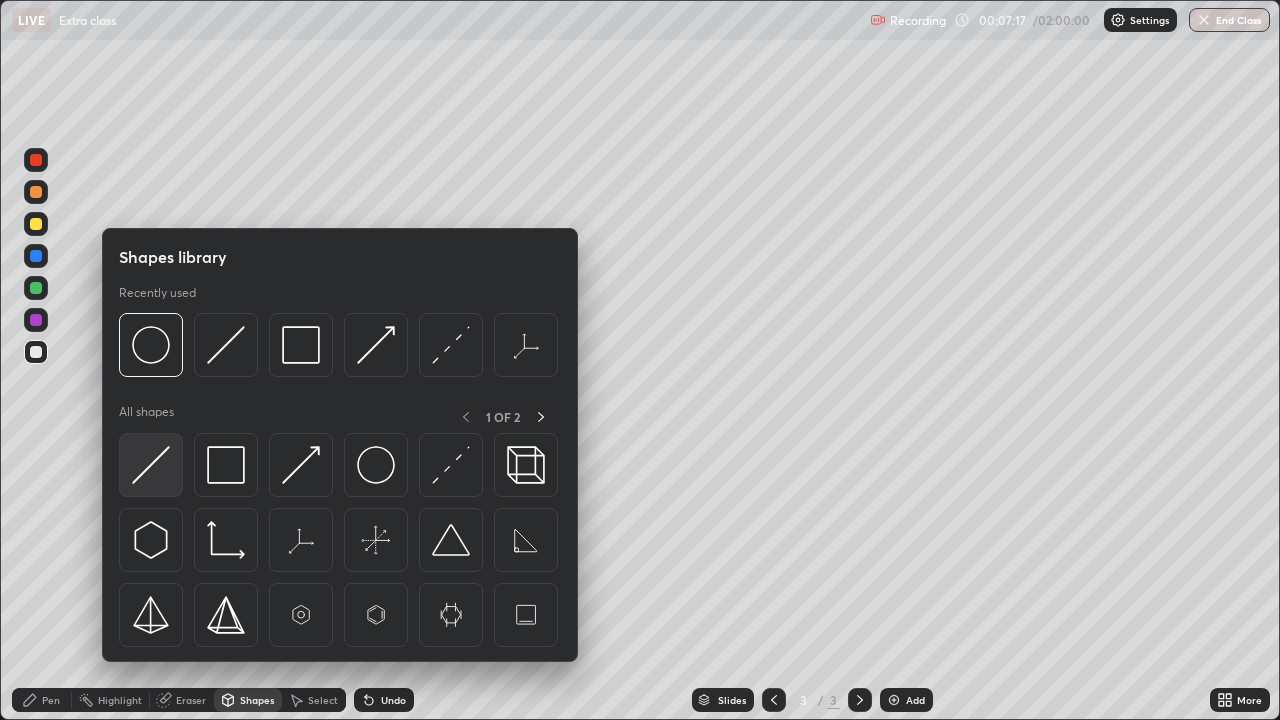 click at bounding box center [151, 465] 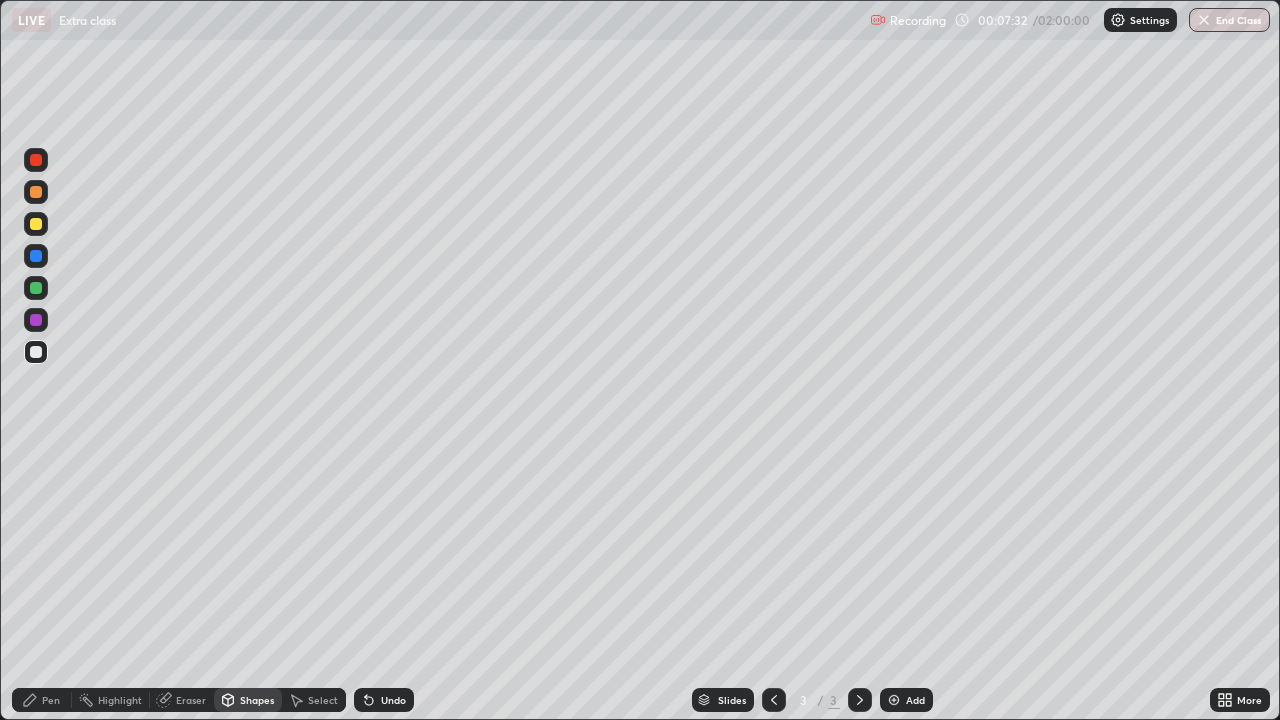 click on "Pen" at bounding box center (51, 700) 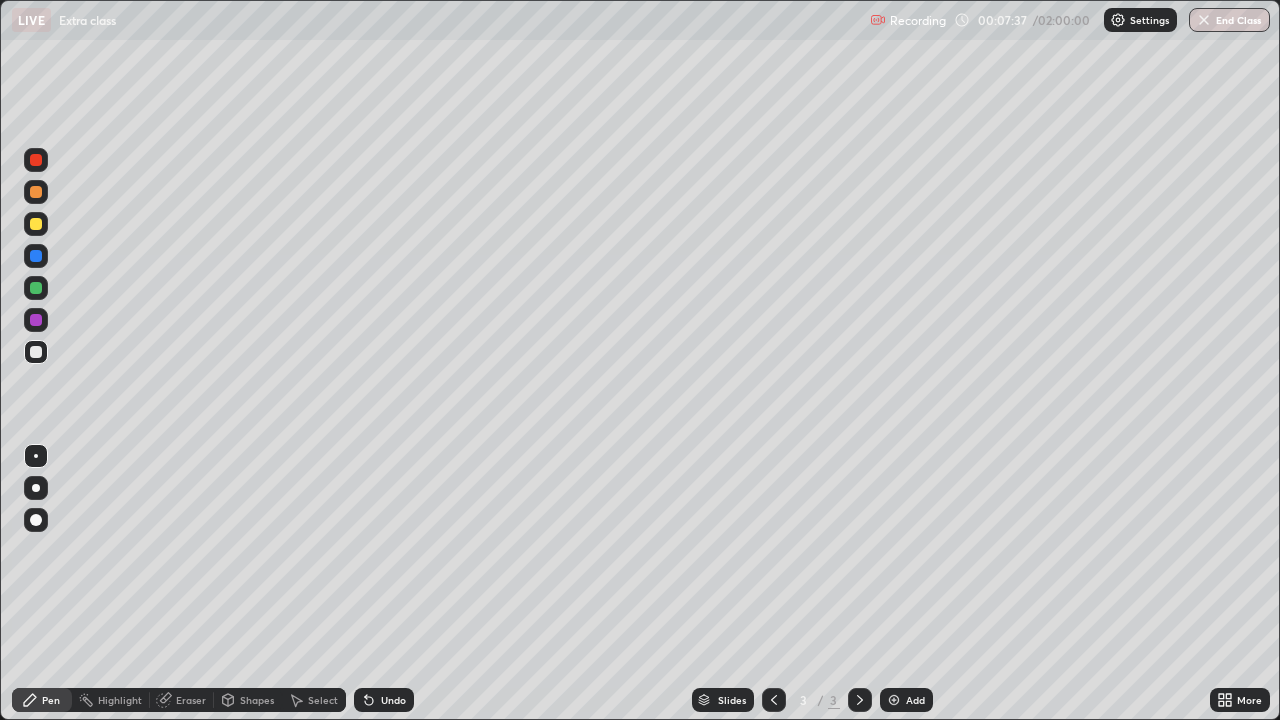 click on "Undo" at bounding box center (393, 700) 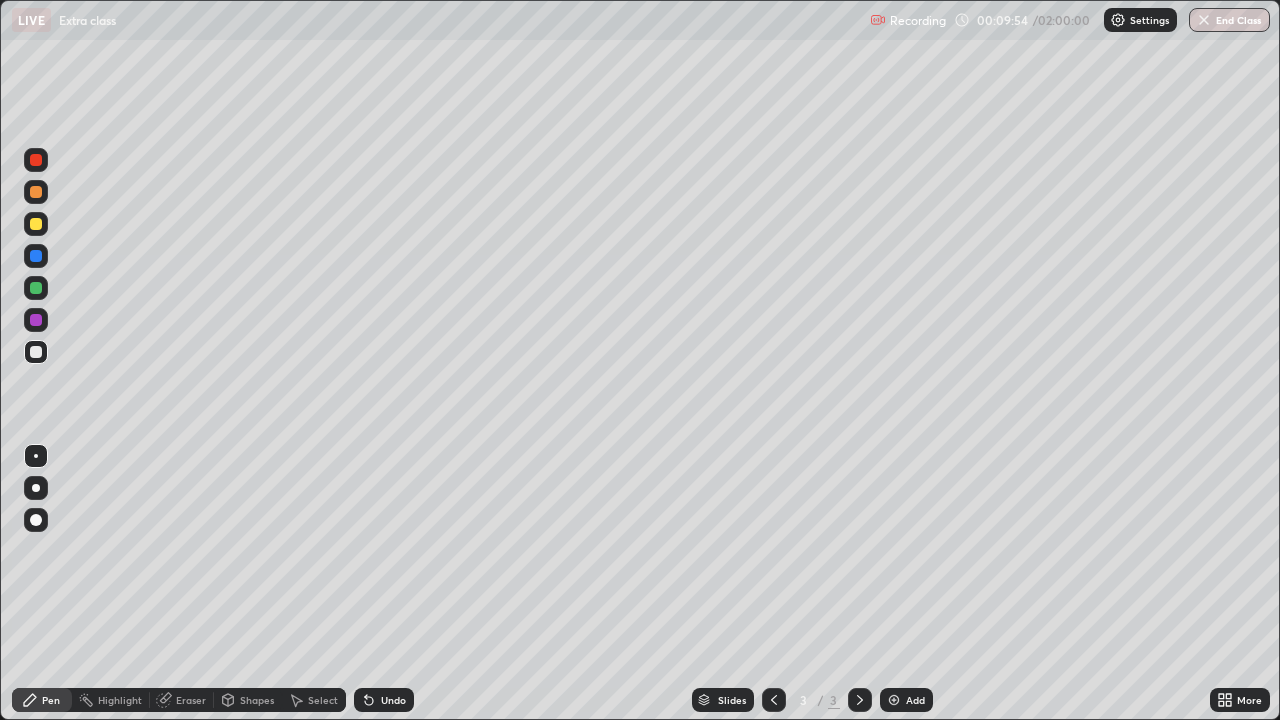 click at bounding box center [36, 224] 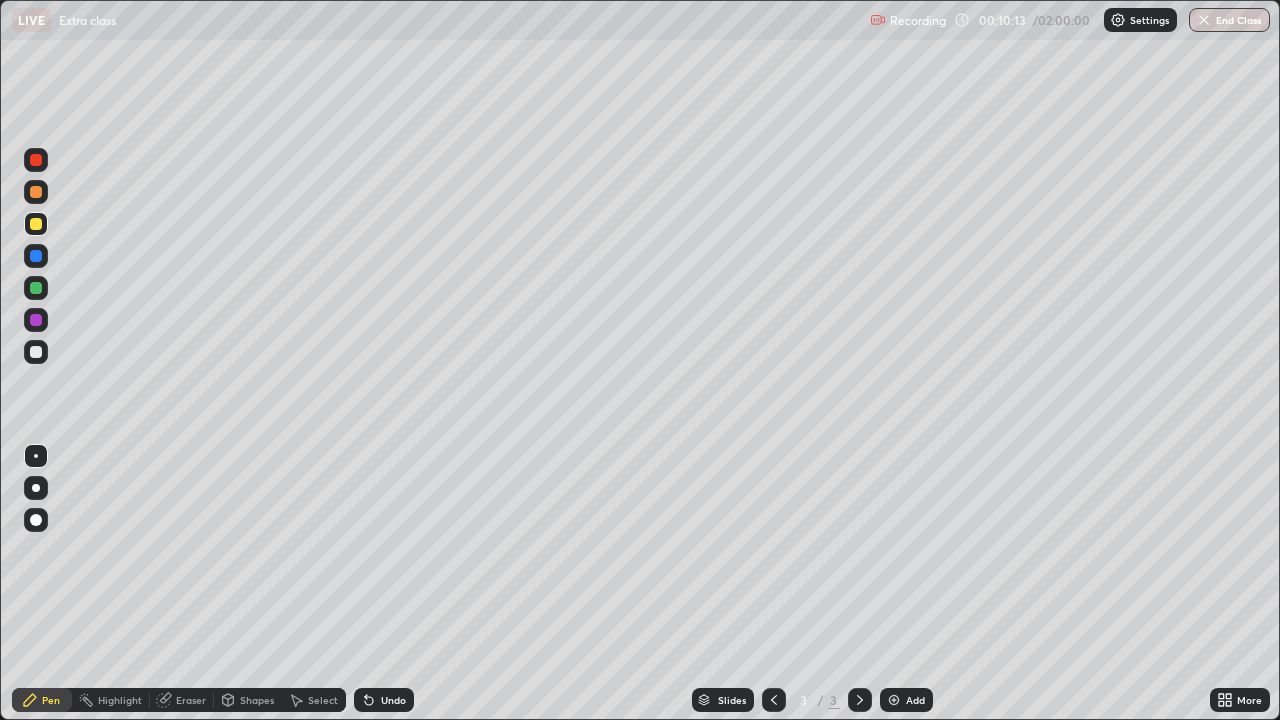click at bounding box center [36, 192] 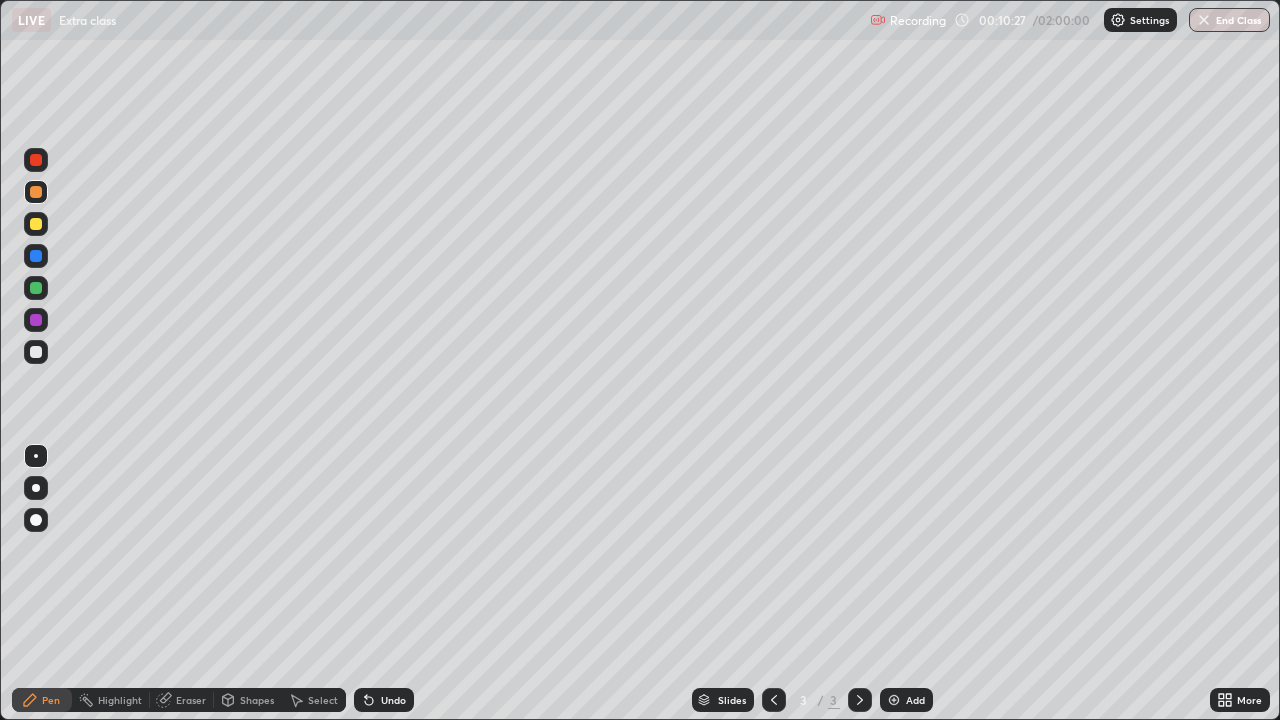 click on "Shapes" at bounding box center (248, 700) 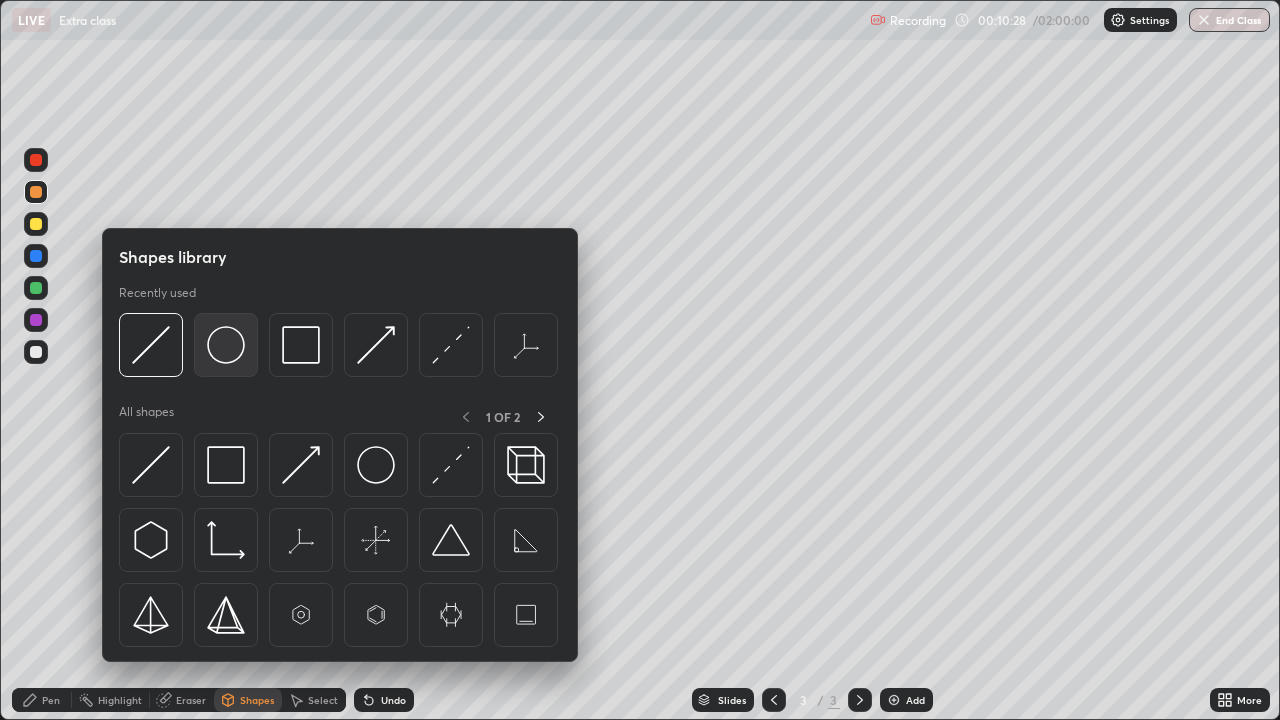 click at bounding box center [226, 345] 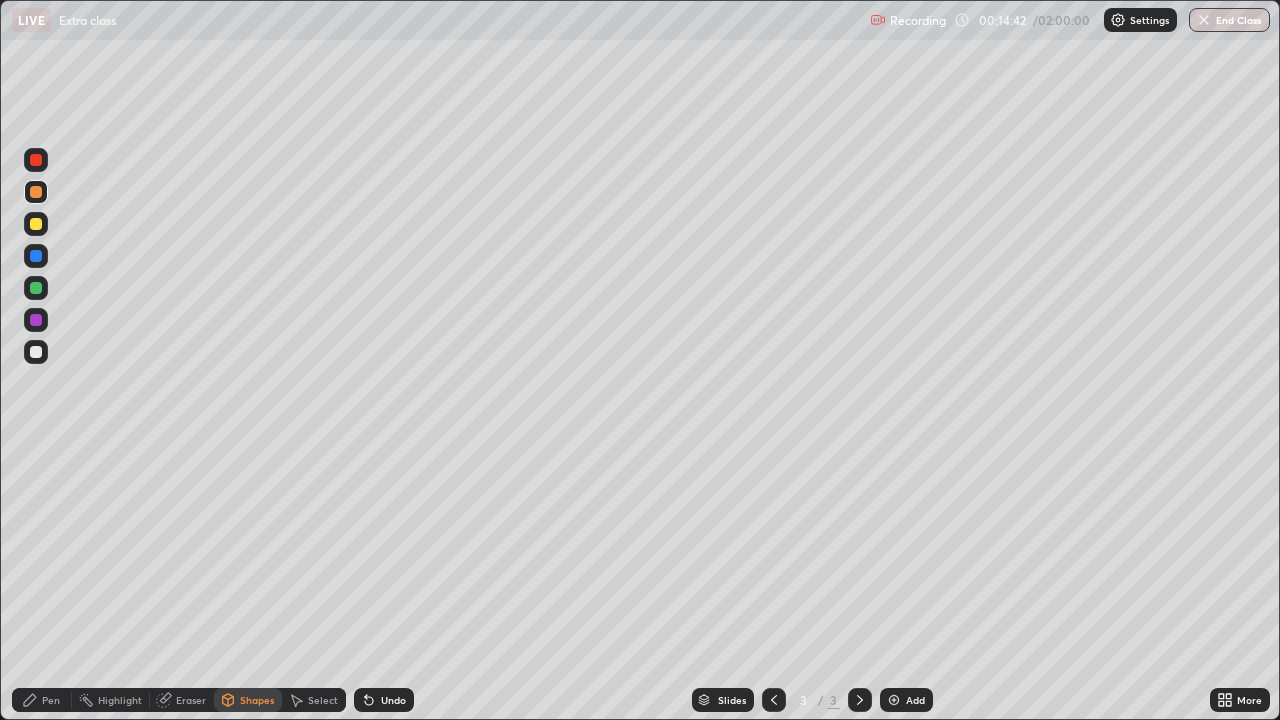 click at bounding box center (36, 288) 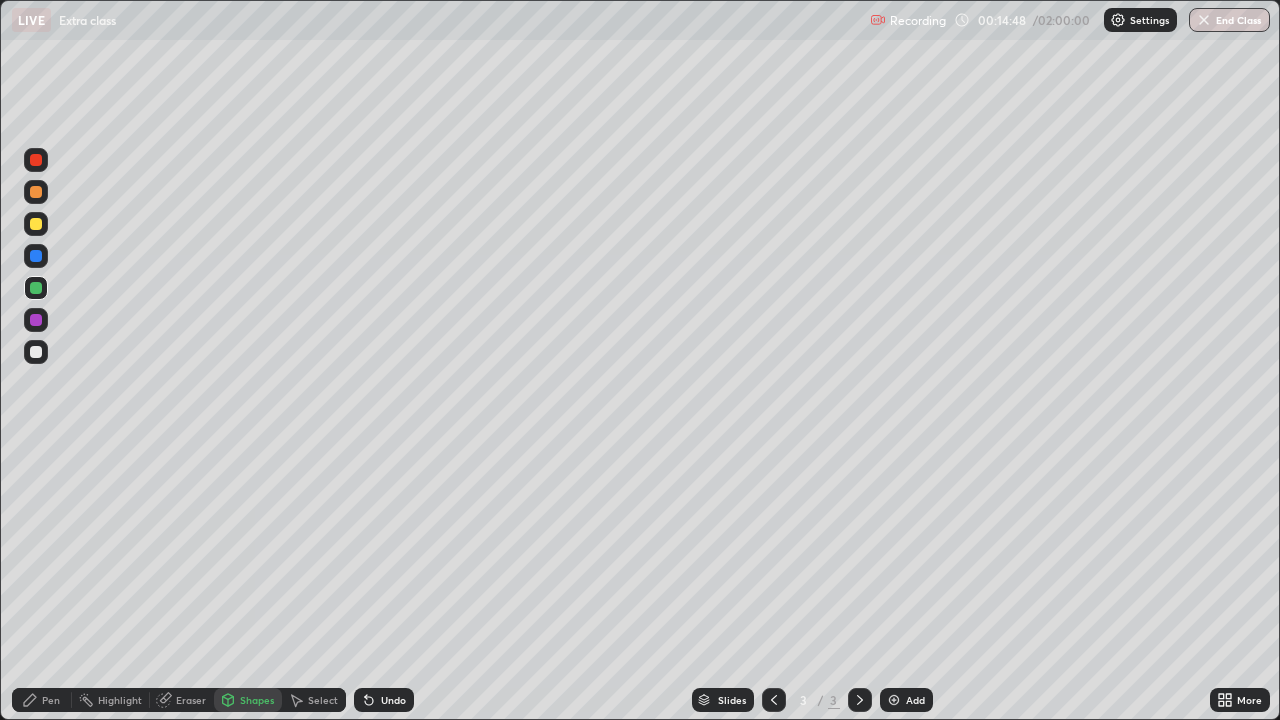 click on "Shapes" at bounding box center [248, 700] 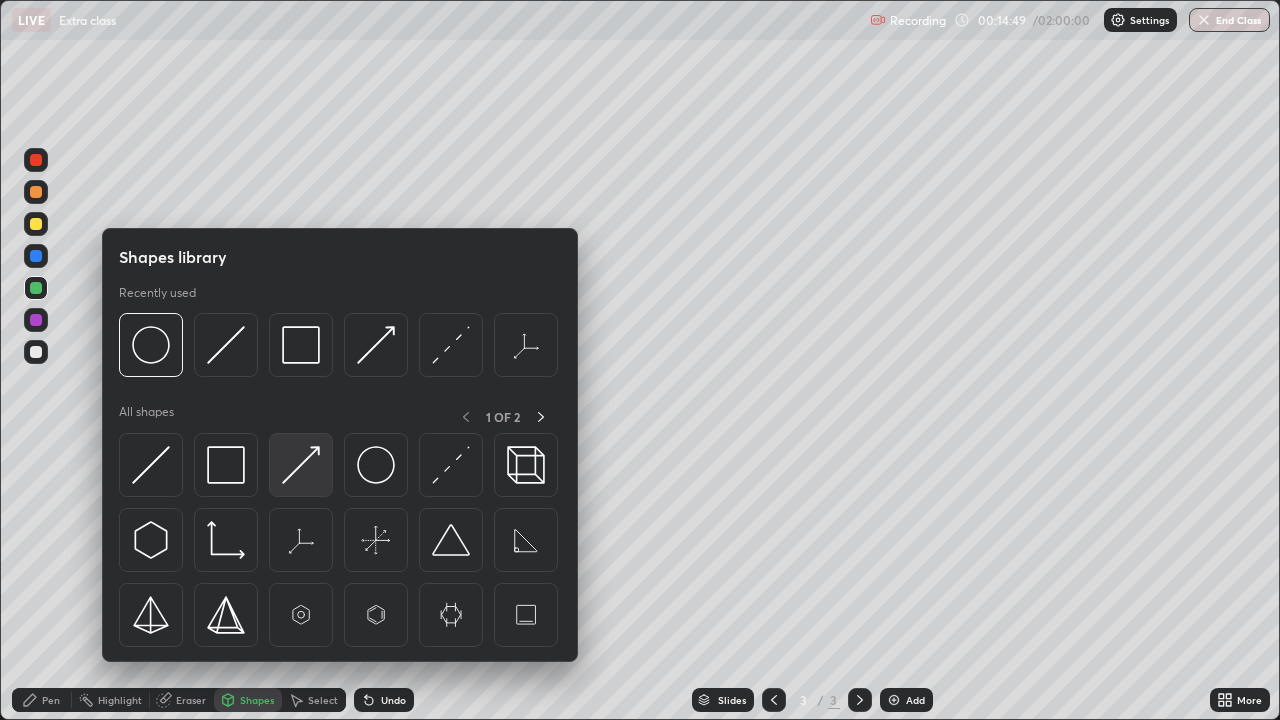 click at bounding box center (301, 465) 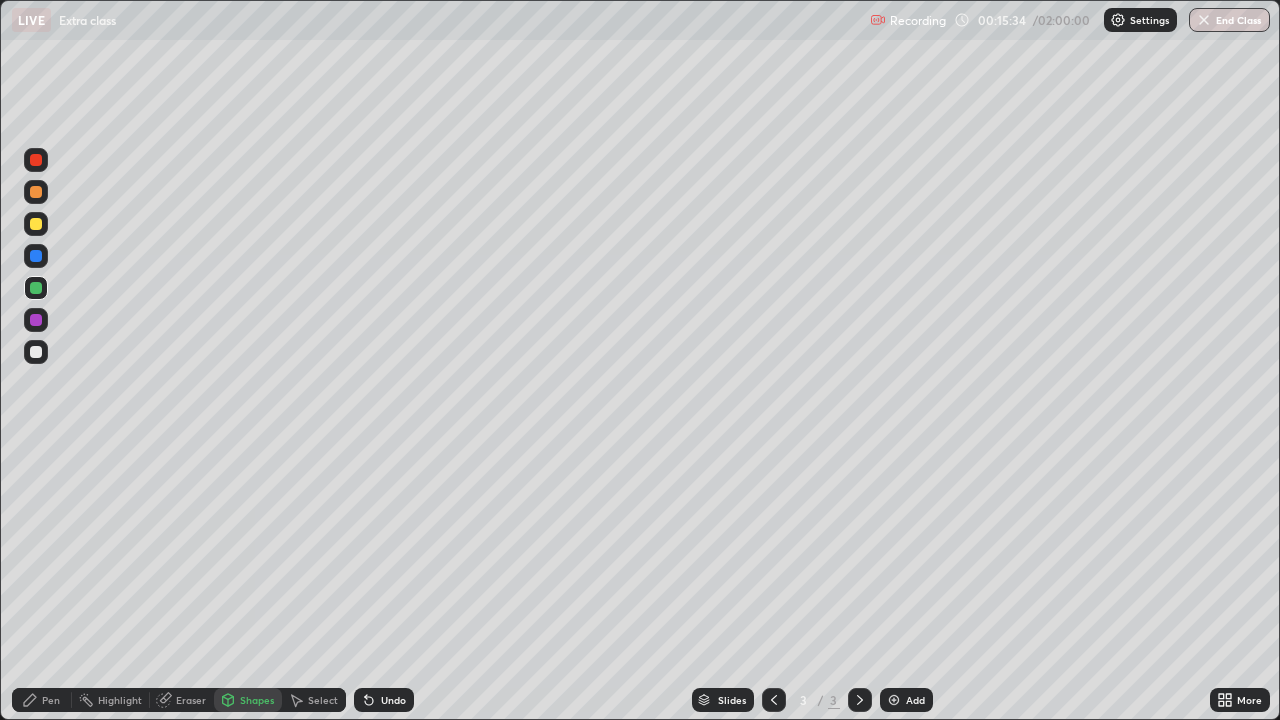 click on "Undo" at bounding box center [393, 700] 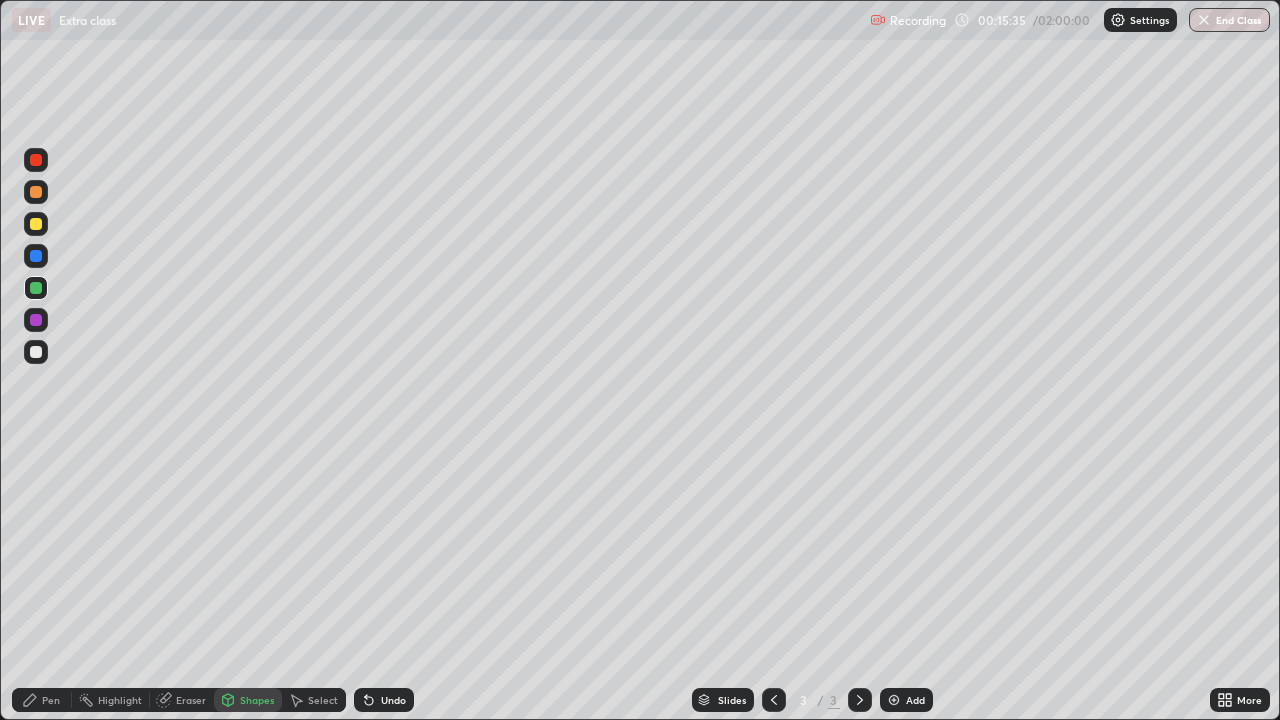 click on "Pen" at bounding box center [51, 700] 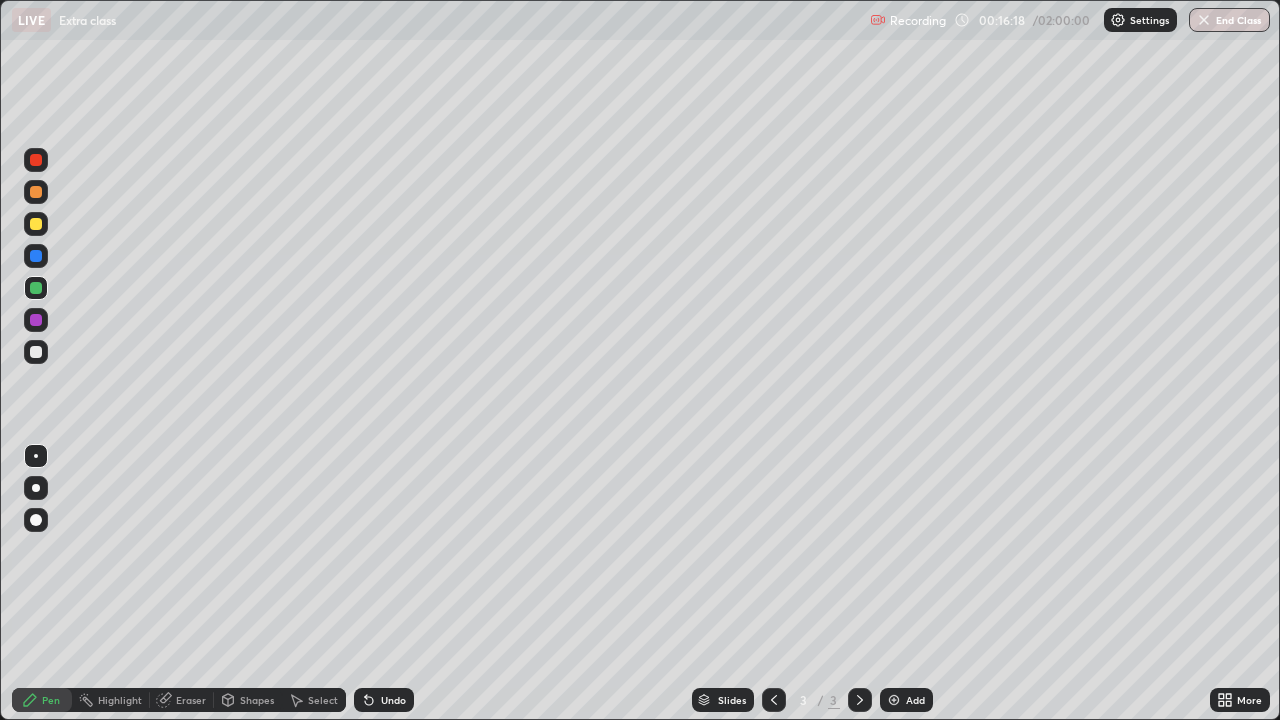 click at bounding box center [36, 192] 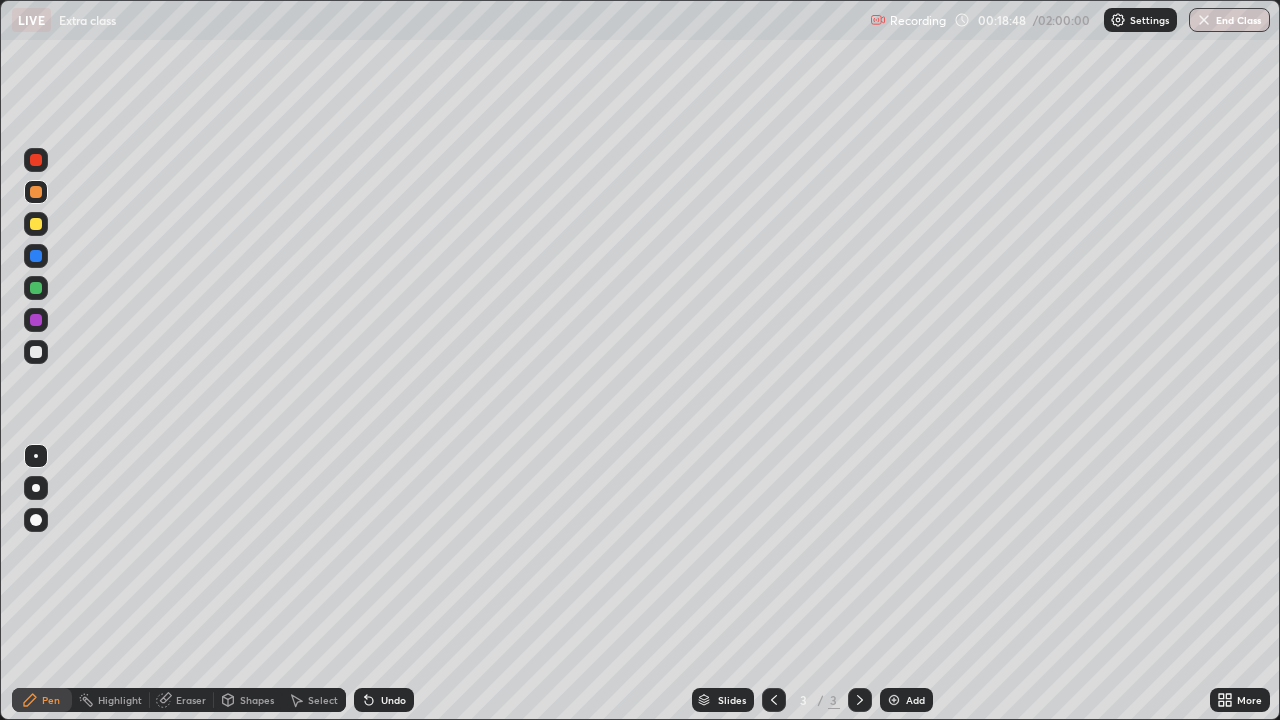 click on "Undo" at bounding box center (380, 700) 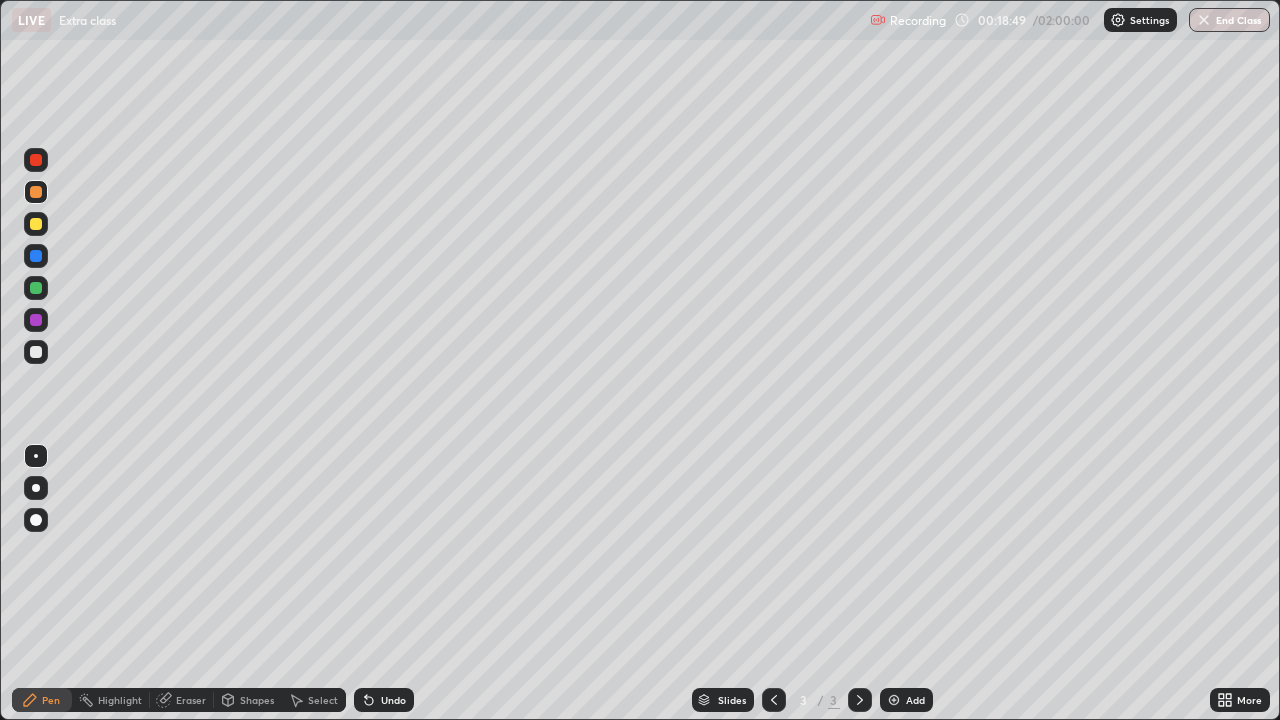 click on "Undo" at bounding box center (384, 700) 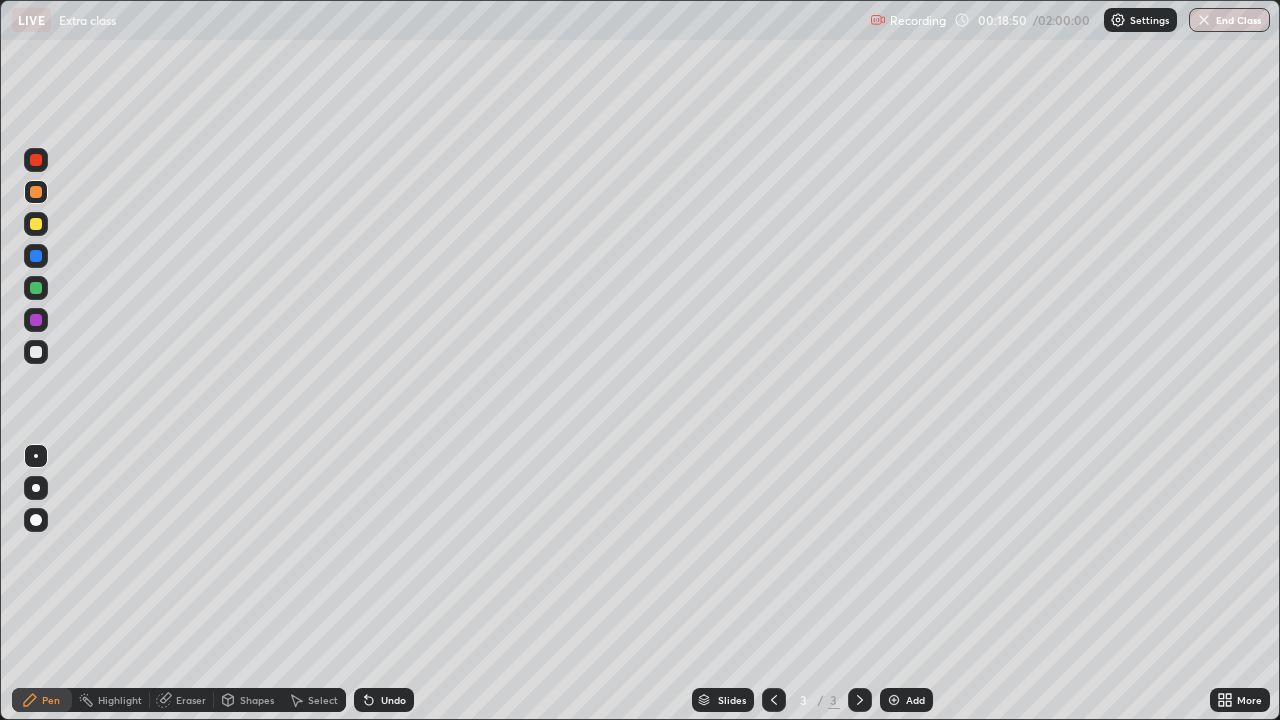 click on "Undo" at bounding box center [393, 700] 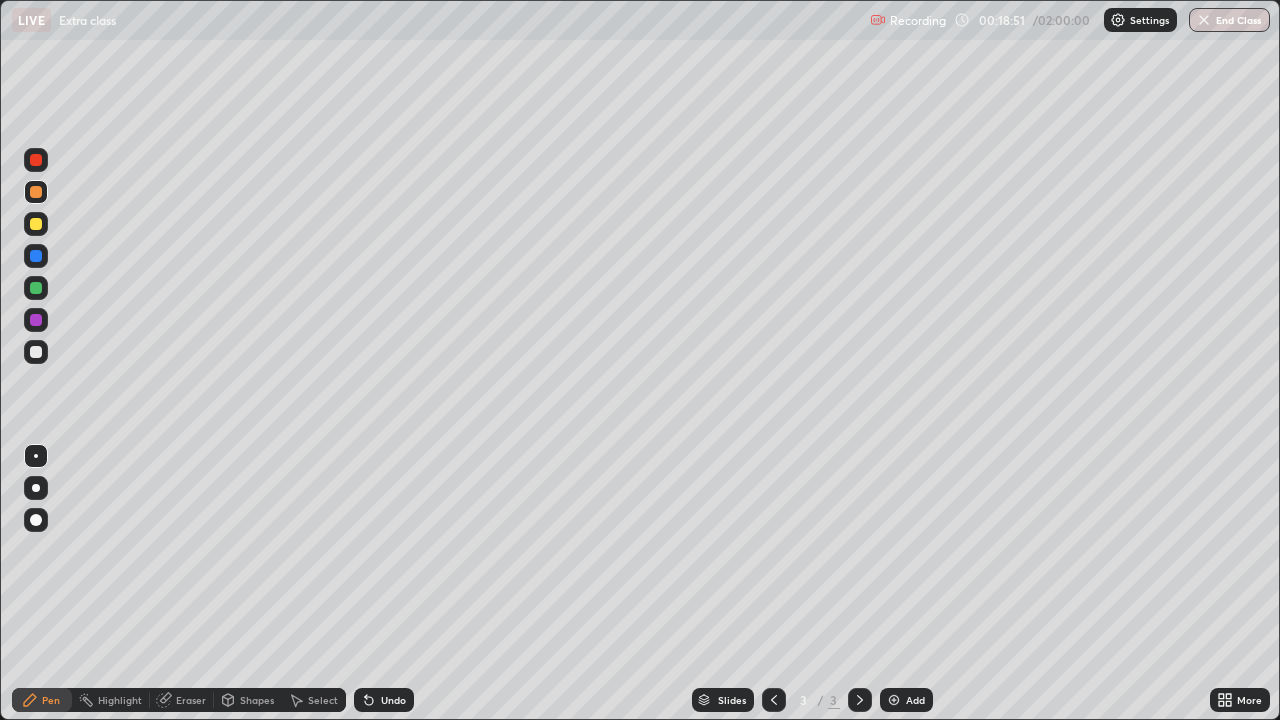 click on "Undo" at bounding box center (393, 700) 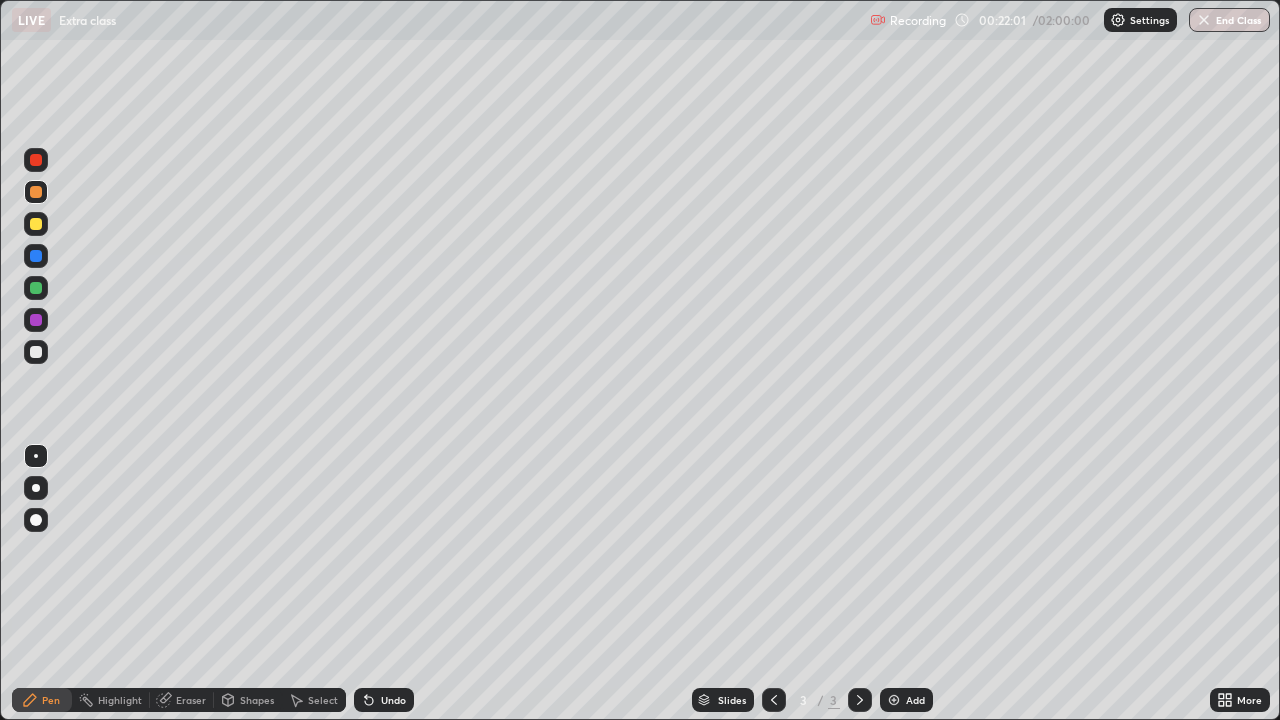 click on "Add" at bounding box center [906, 700] 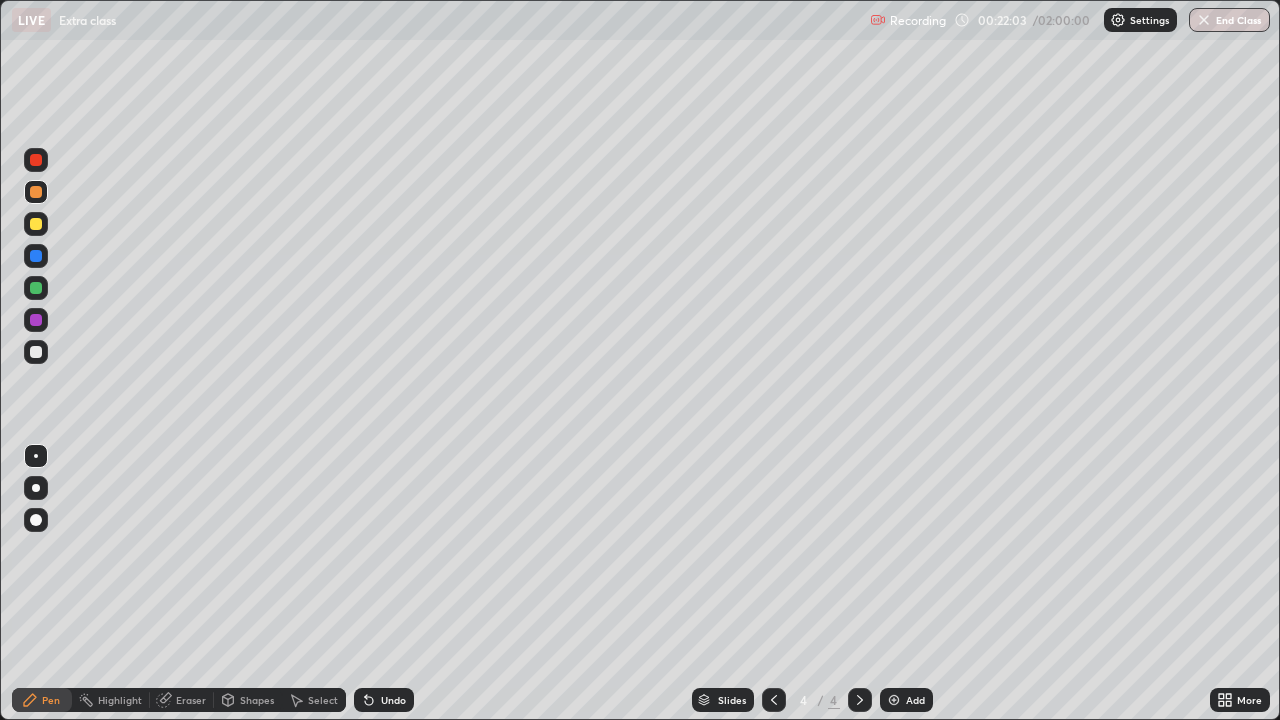 click at bounding box center (36, 224) 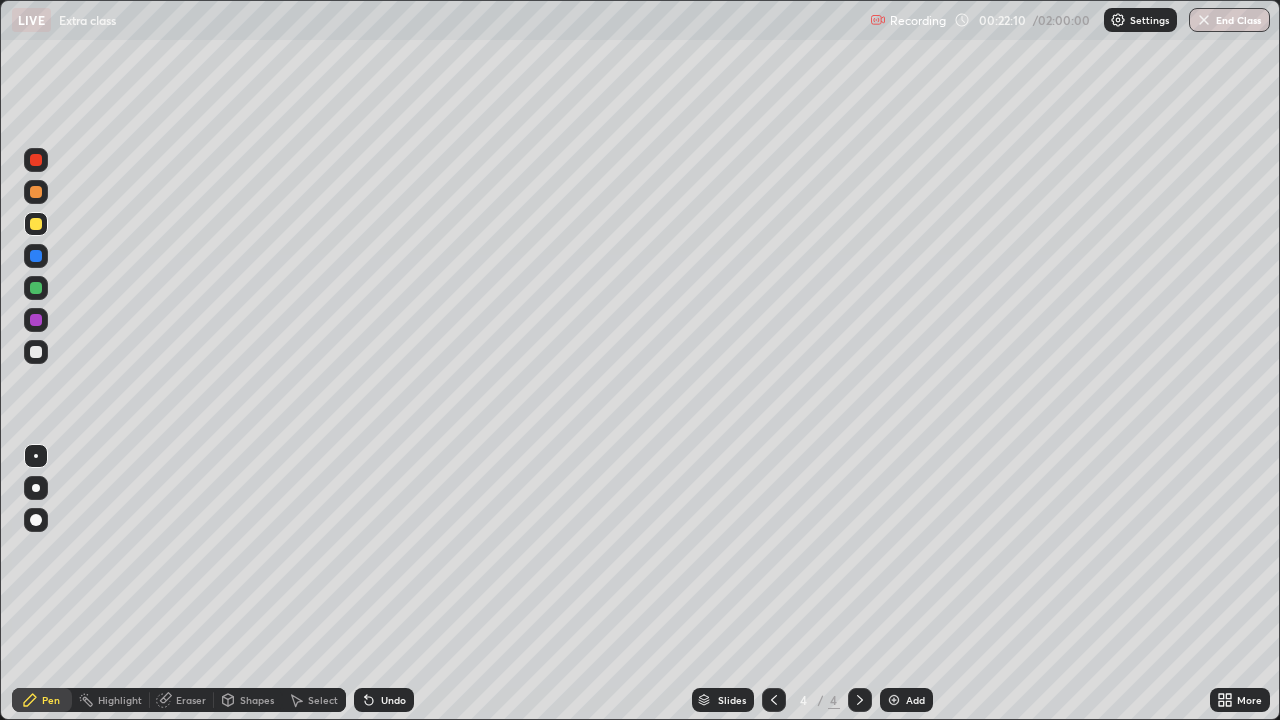 click at bounding box center (36, 352) 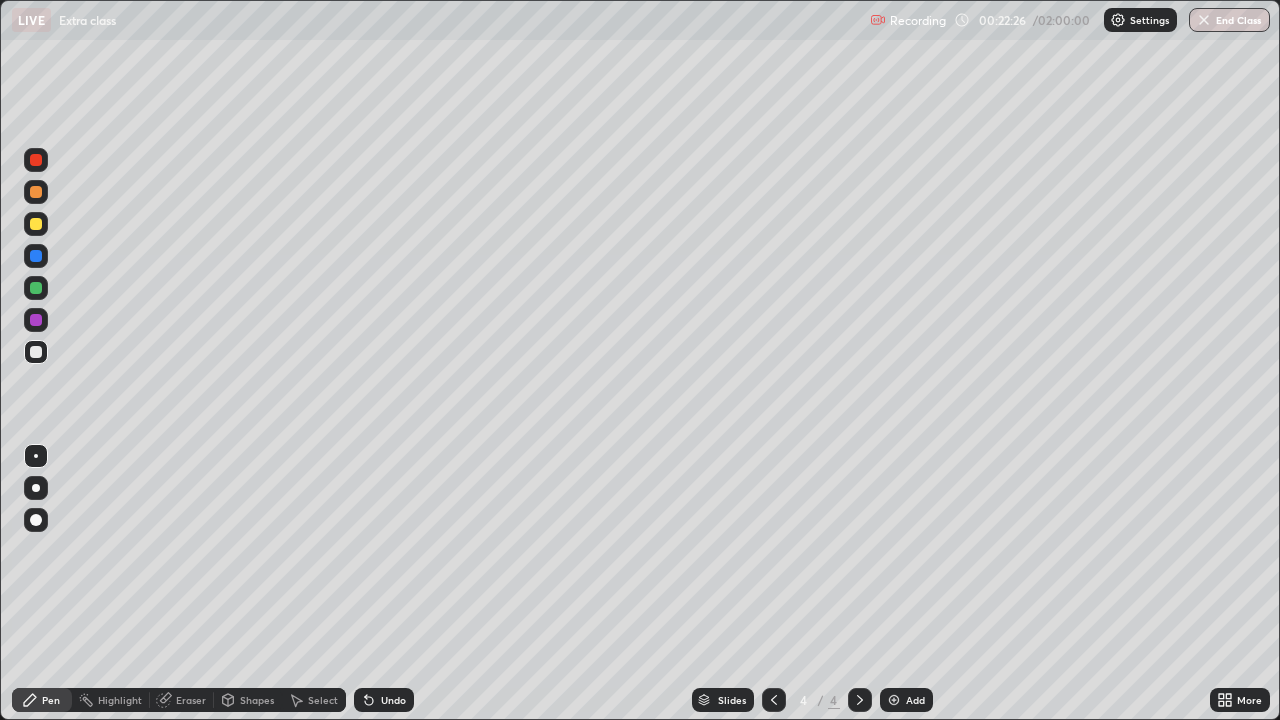 click 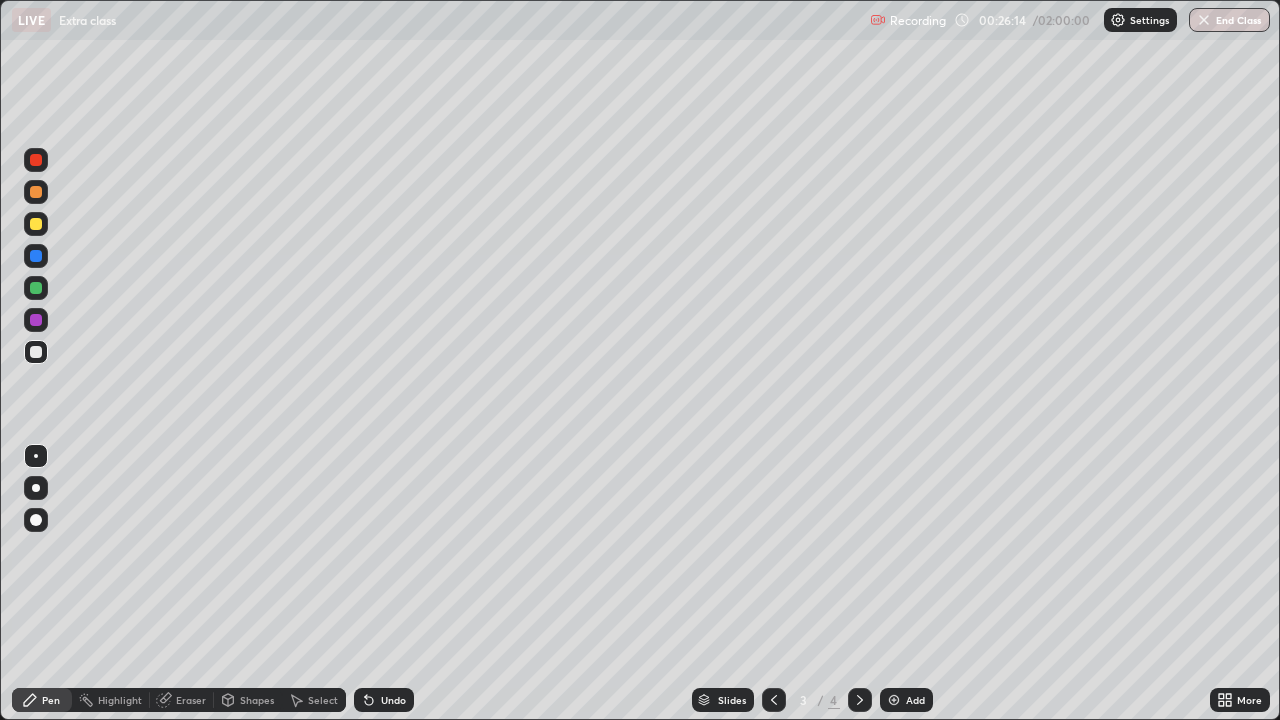 click 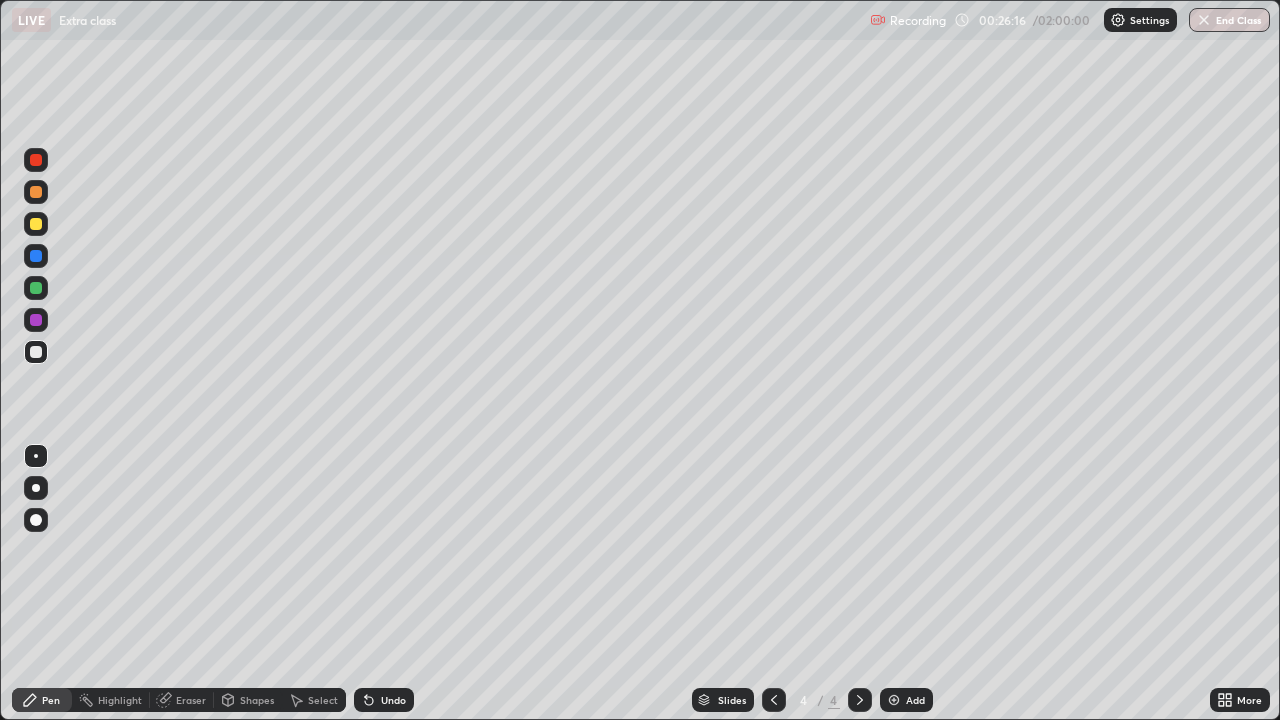 click at bounding box center (36, 224) 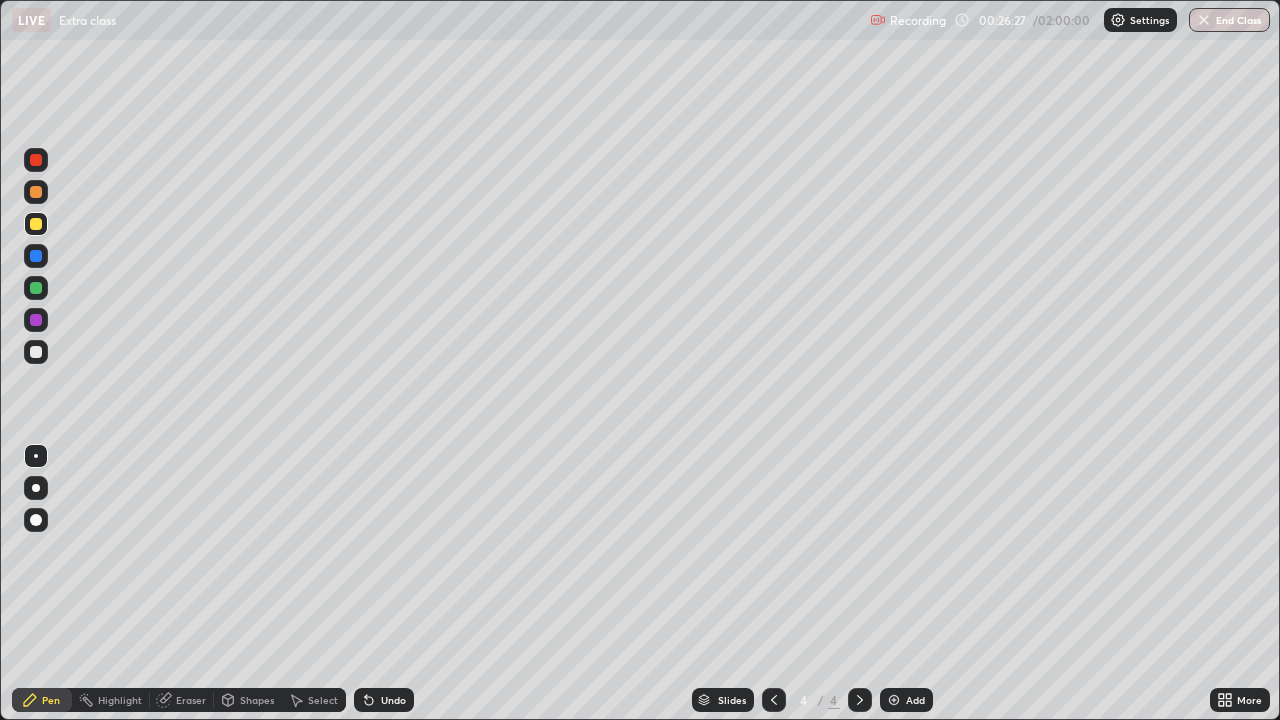 click at bounding box center [36, 352] 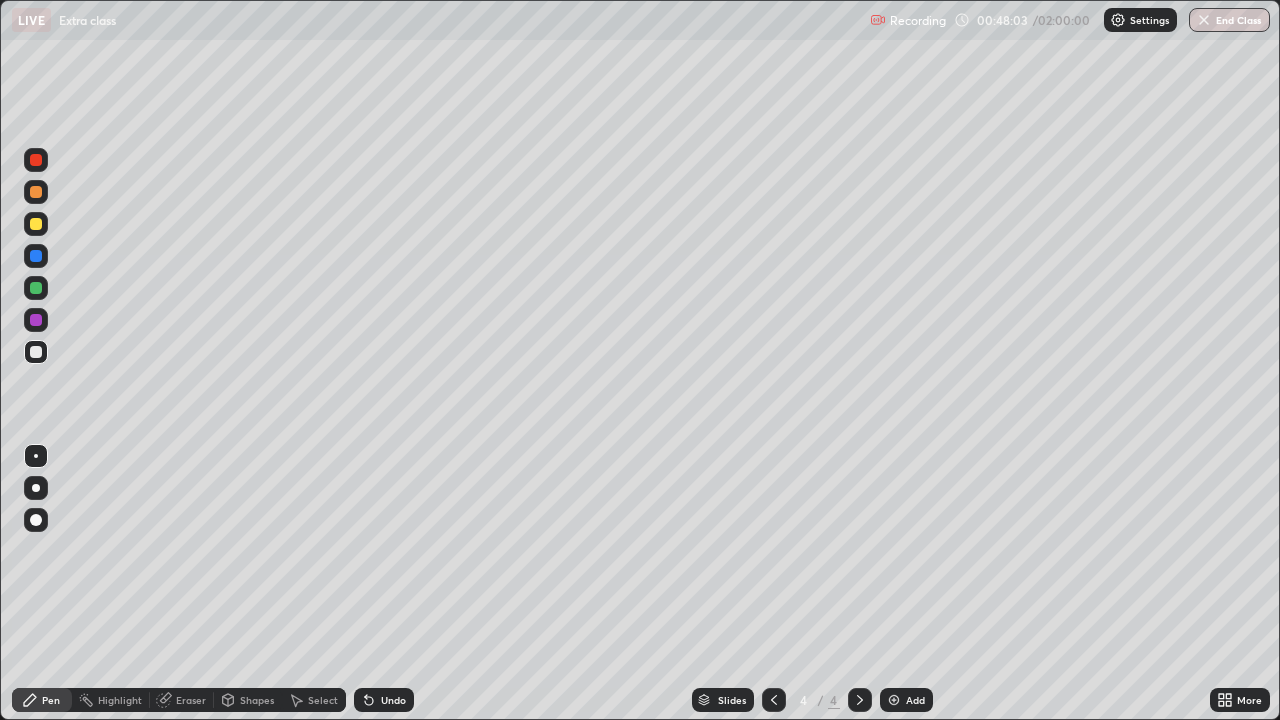 click at bounding box center (36, 224) 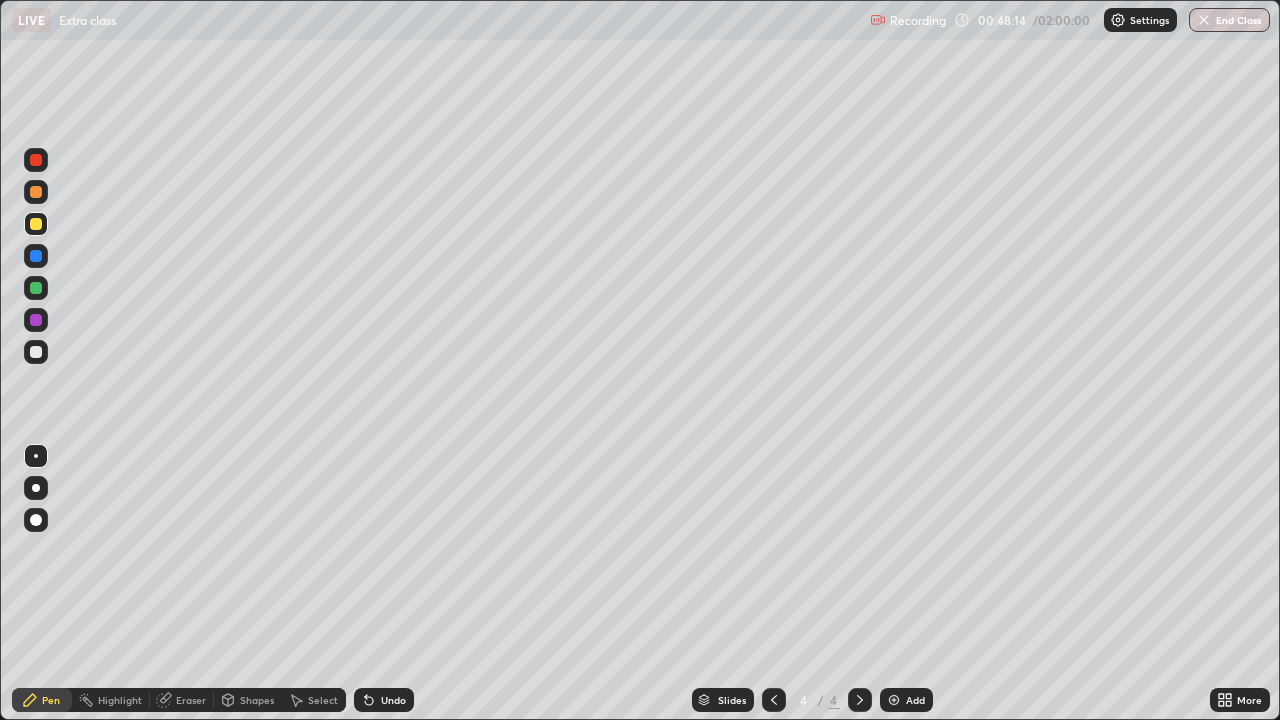 click at bounding box center [36, 352] 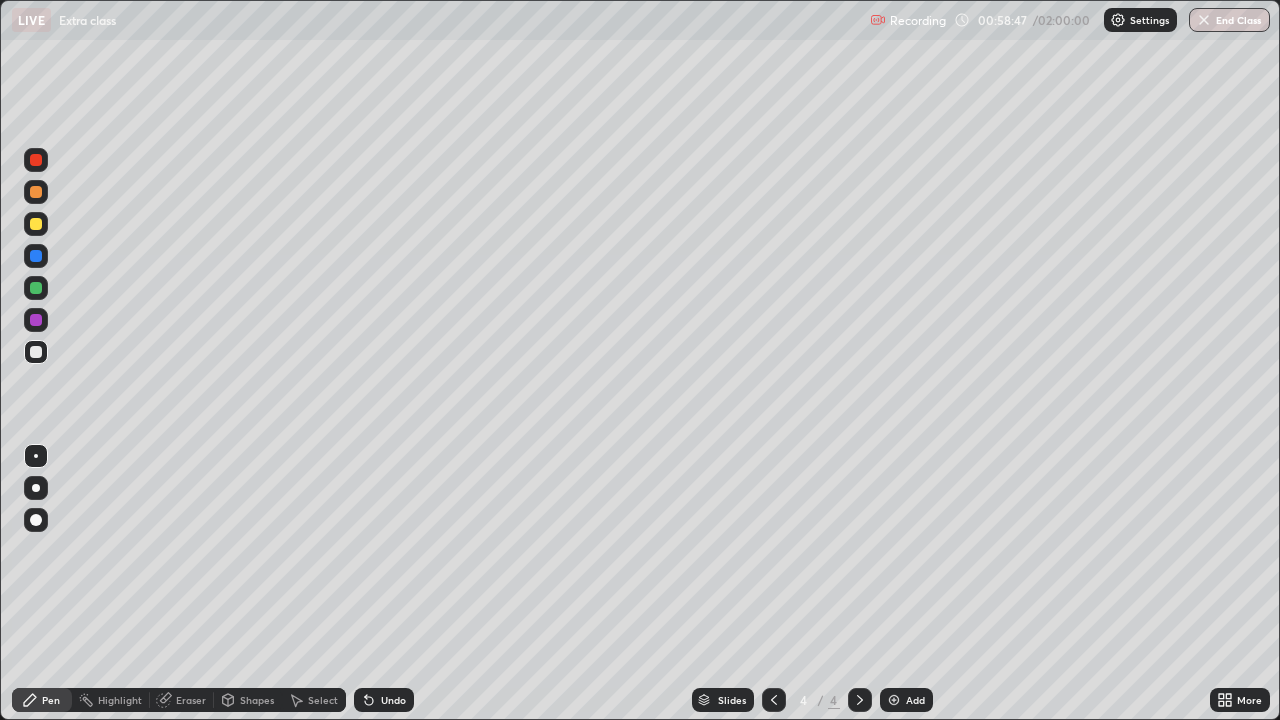 click on "Undo" at bounding box center (393, 700) 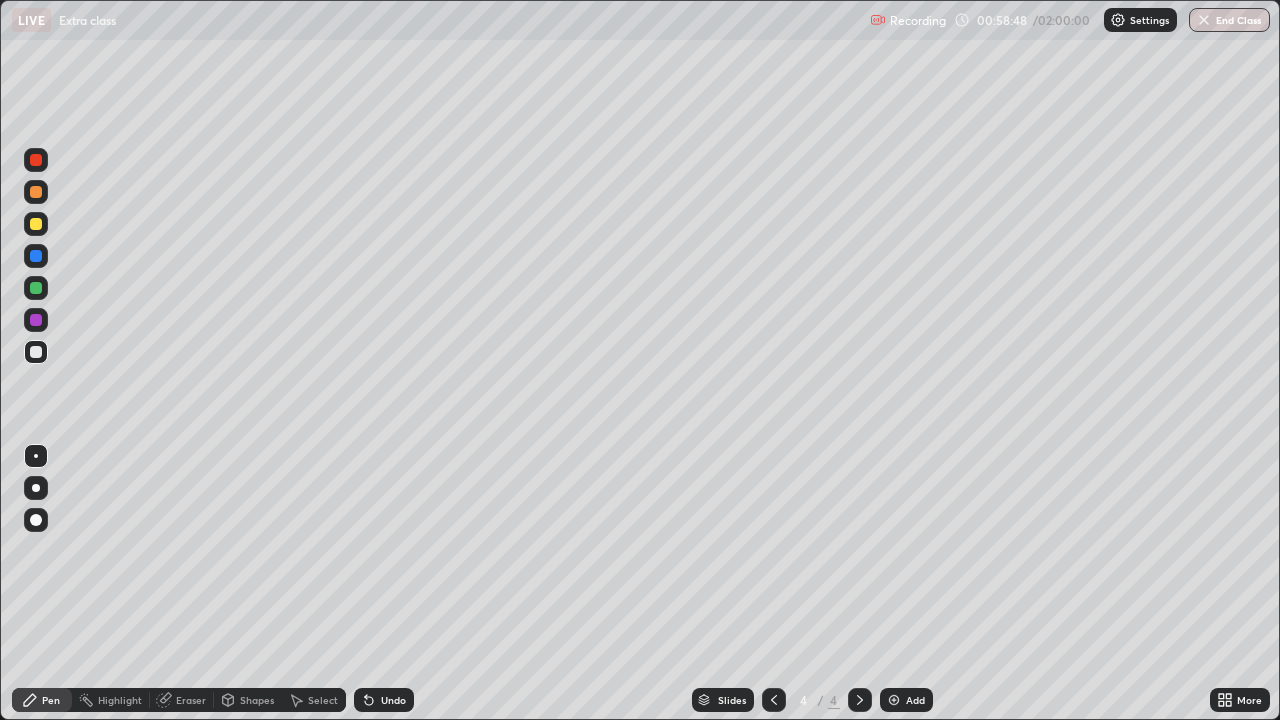 click on "Undo" at bounding box center (393, 700) 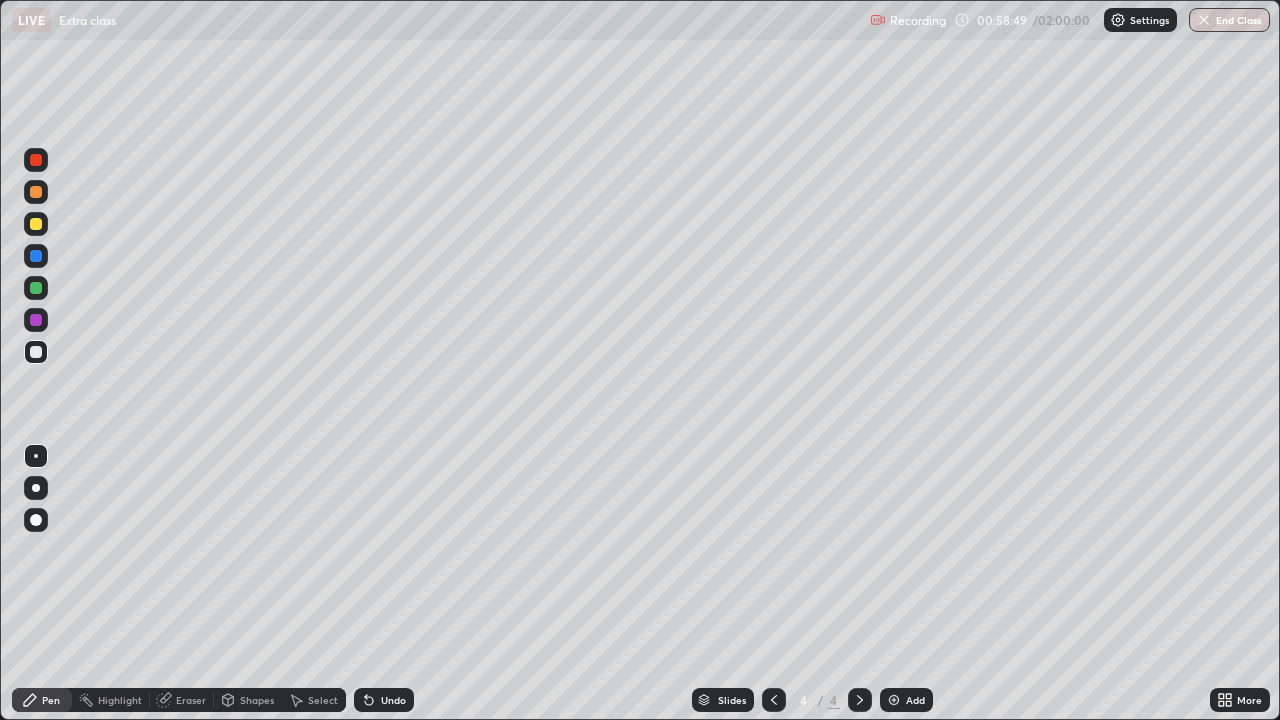 click on "Undo" at bounding box center [393, 700] 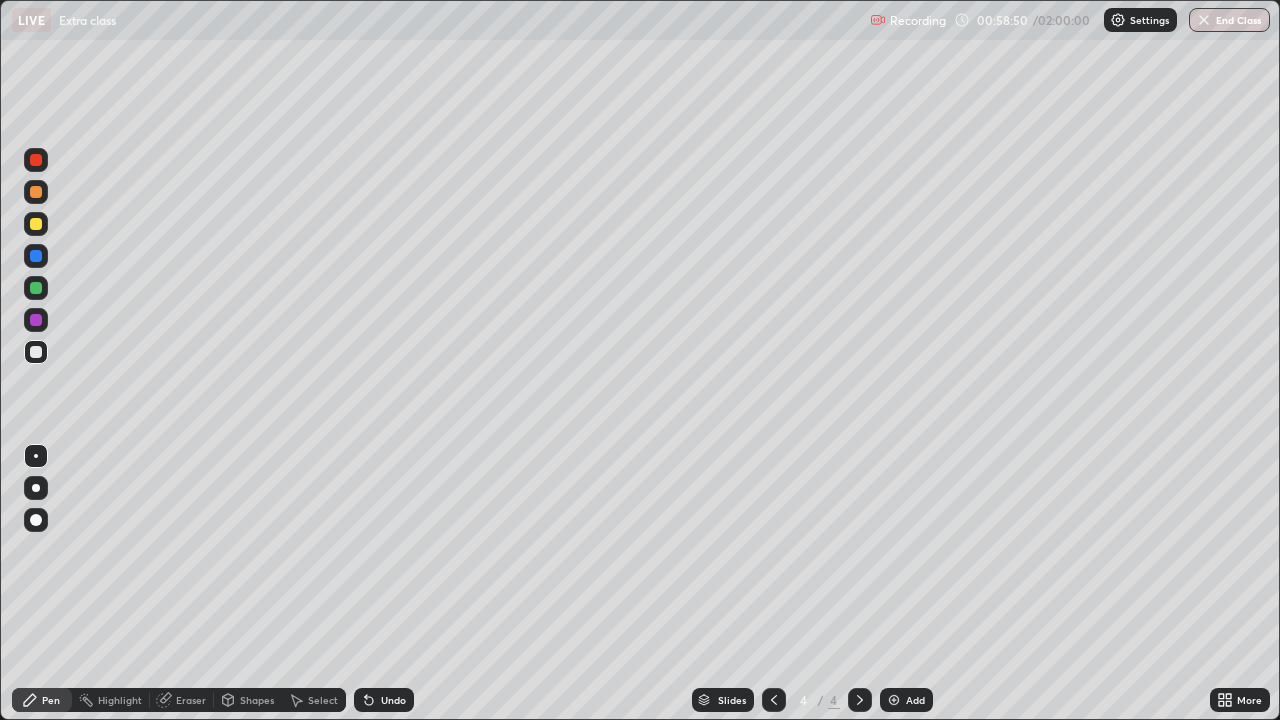 click on "Undo" at bounding box center [384, 700] 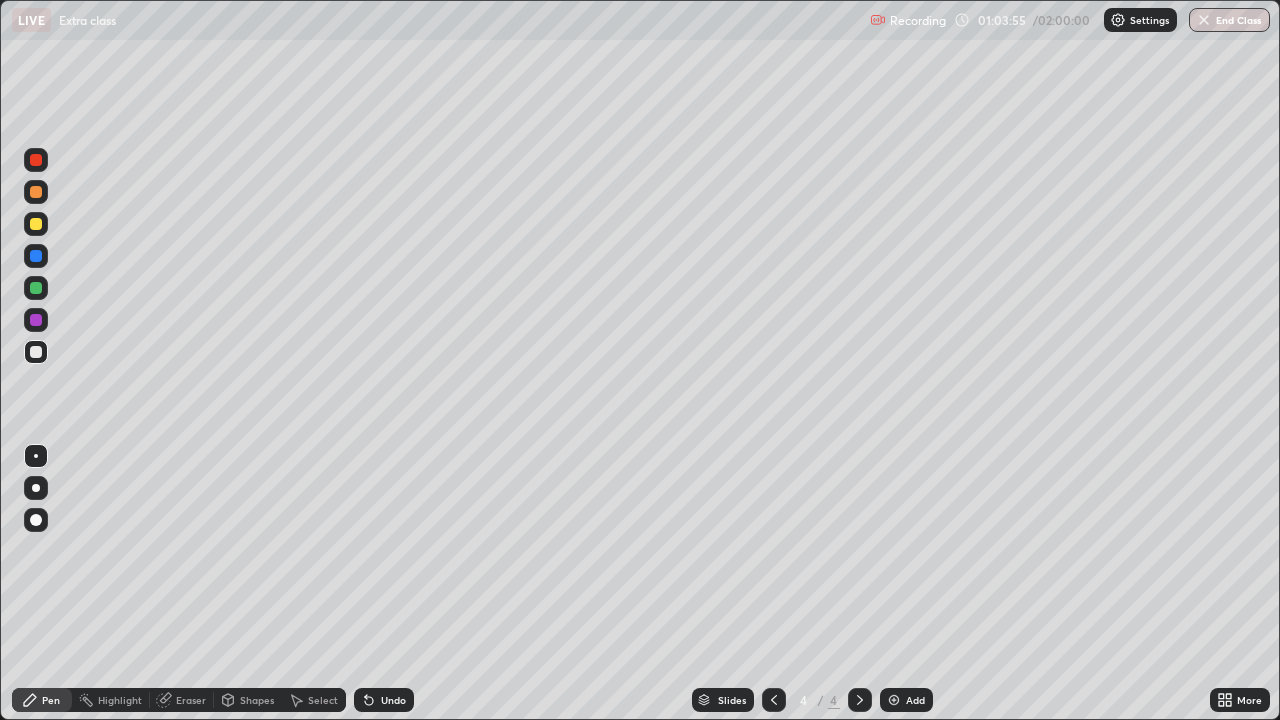 click on "Shapes" at bounding box center (257, 700) 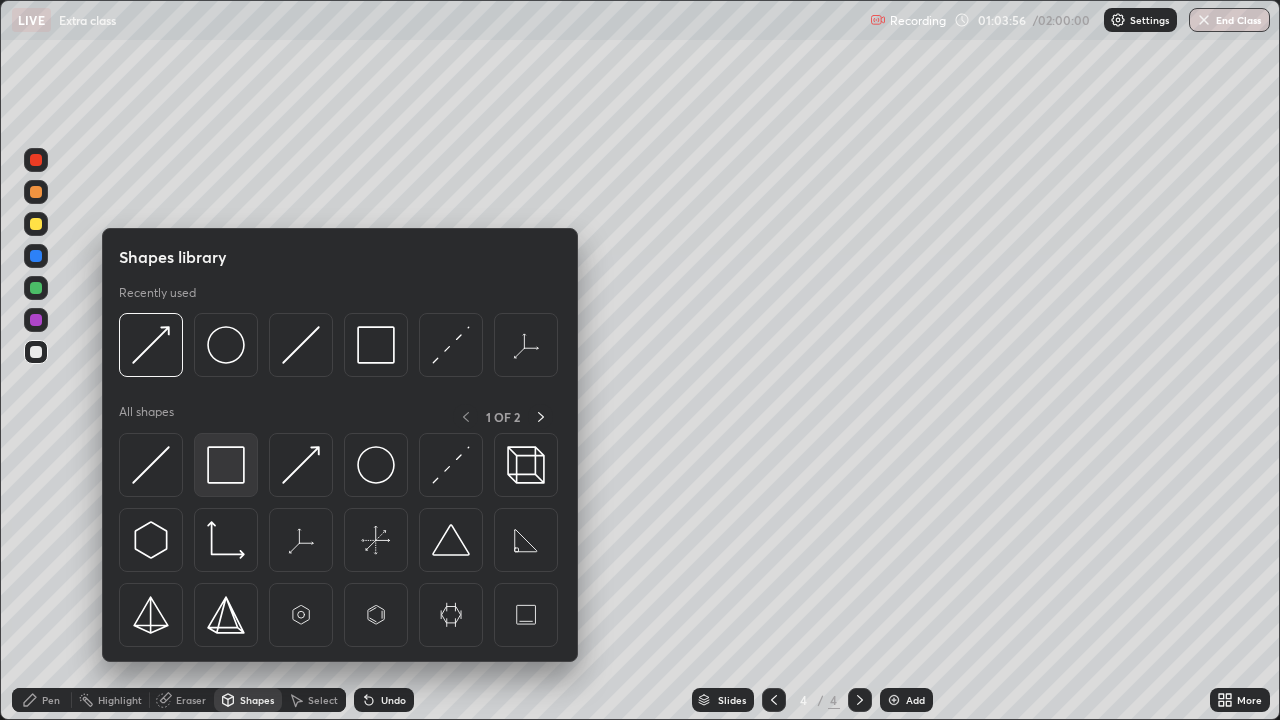 click at bounding box center [226, 465] 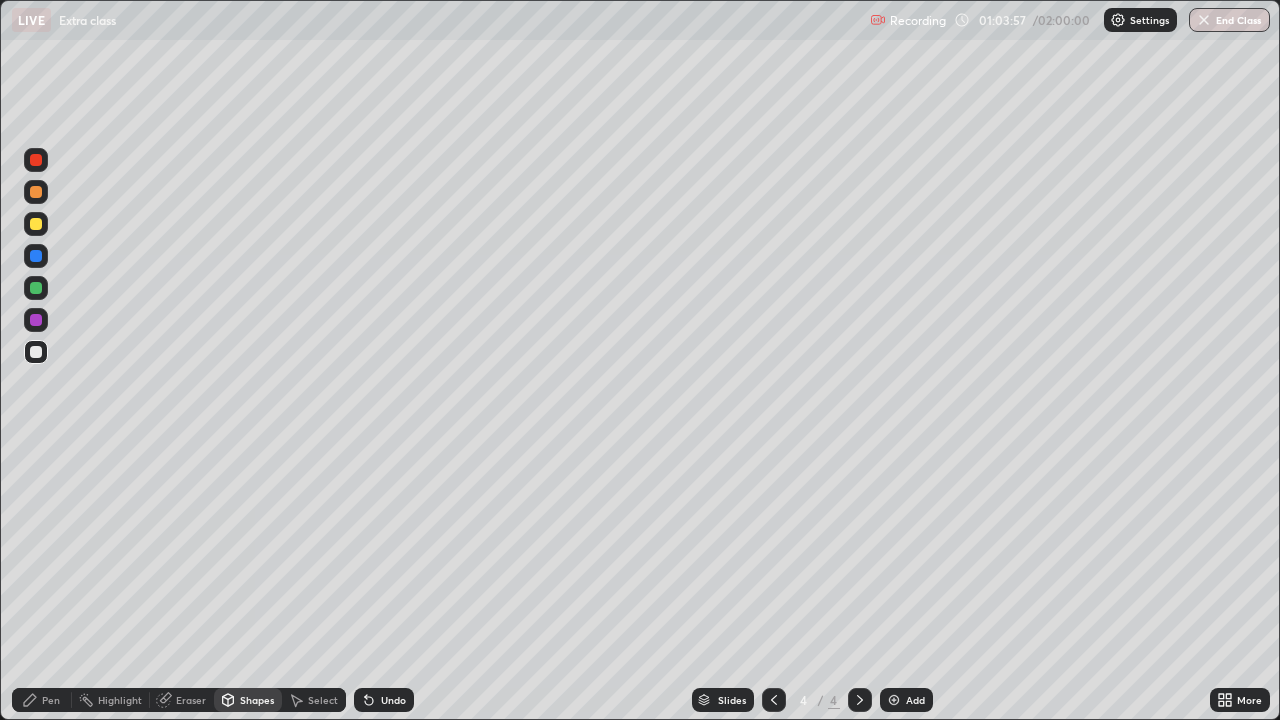 click at bounding box center [36, 320] 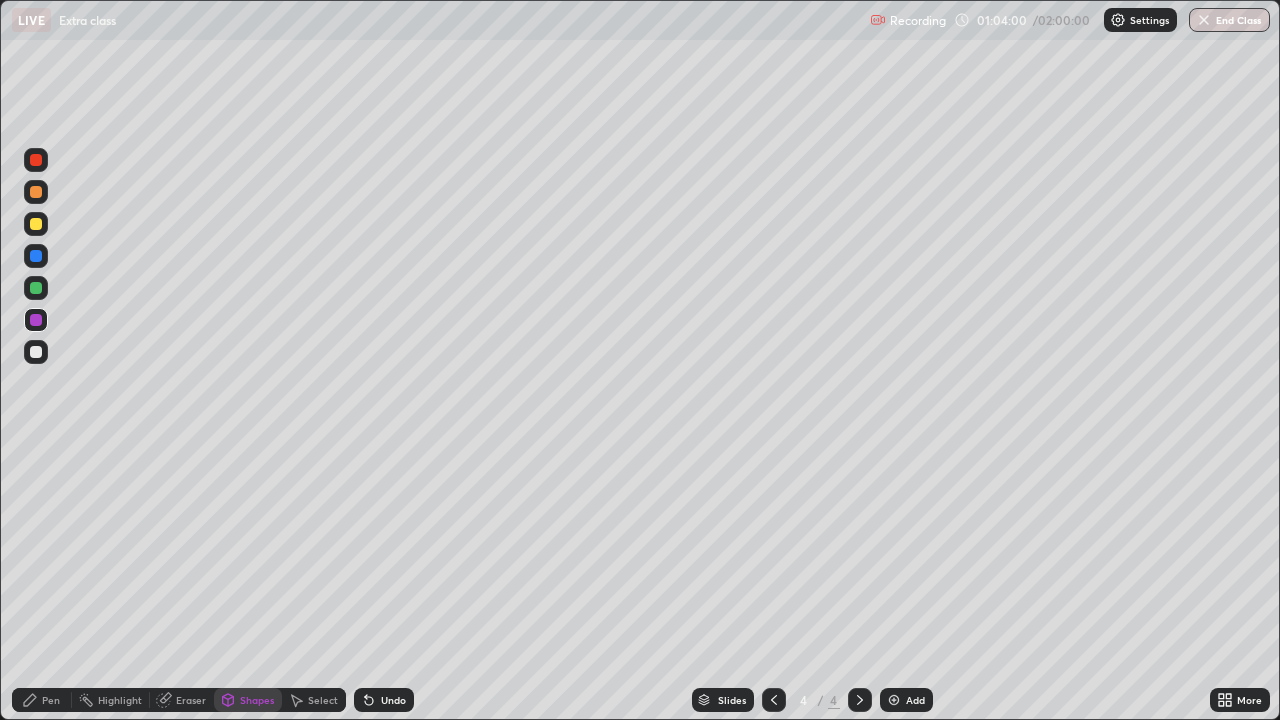 click at bounding box center (36, 412) 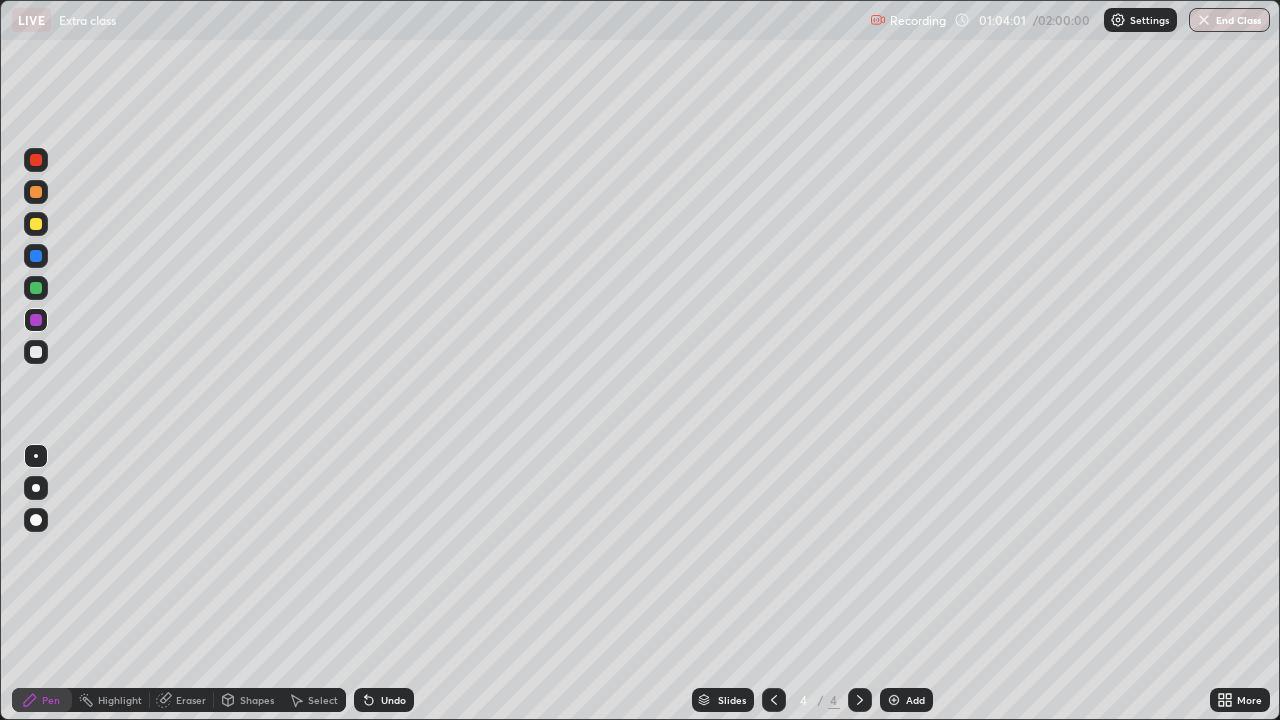 click at bounding box center (36, 352) 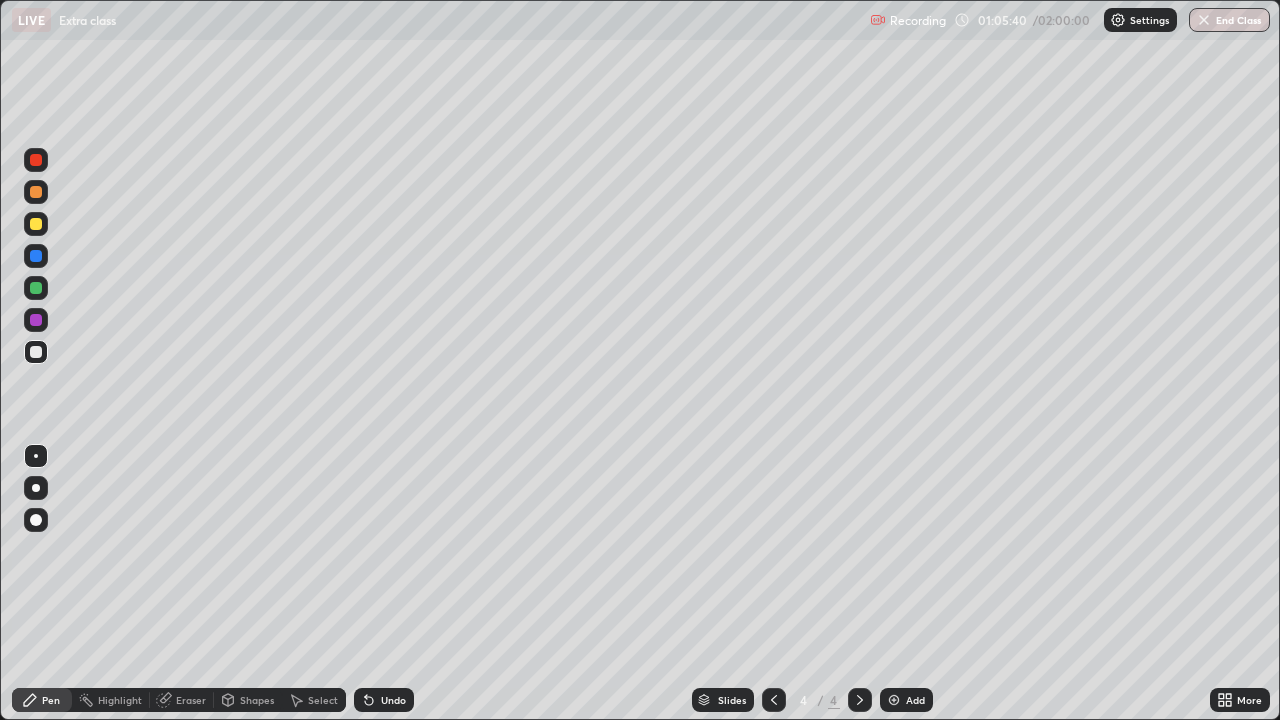 click on "Shapes" at bounding box center (257, 700) 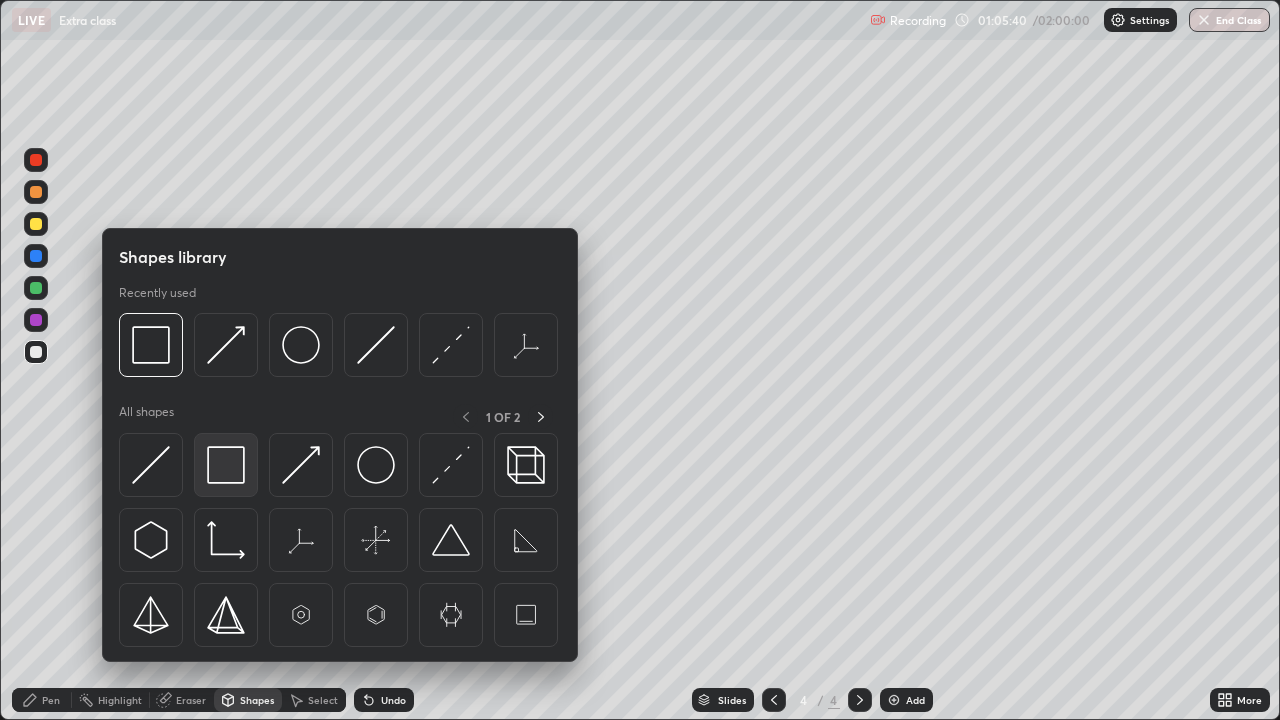 click at bounding box center (226, 465) 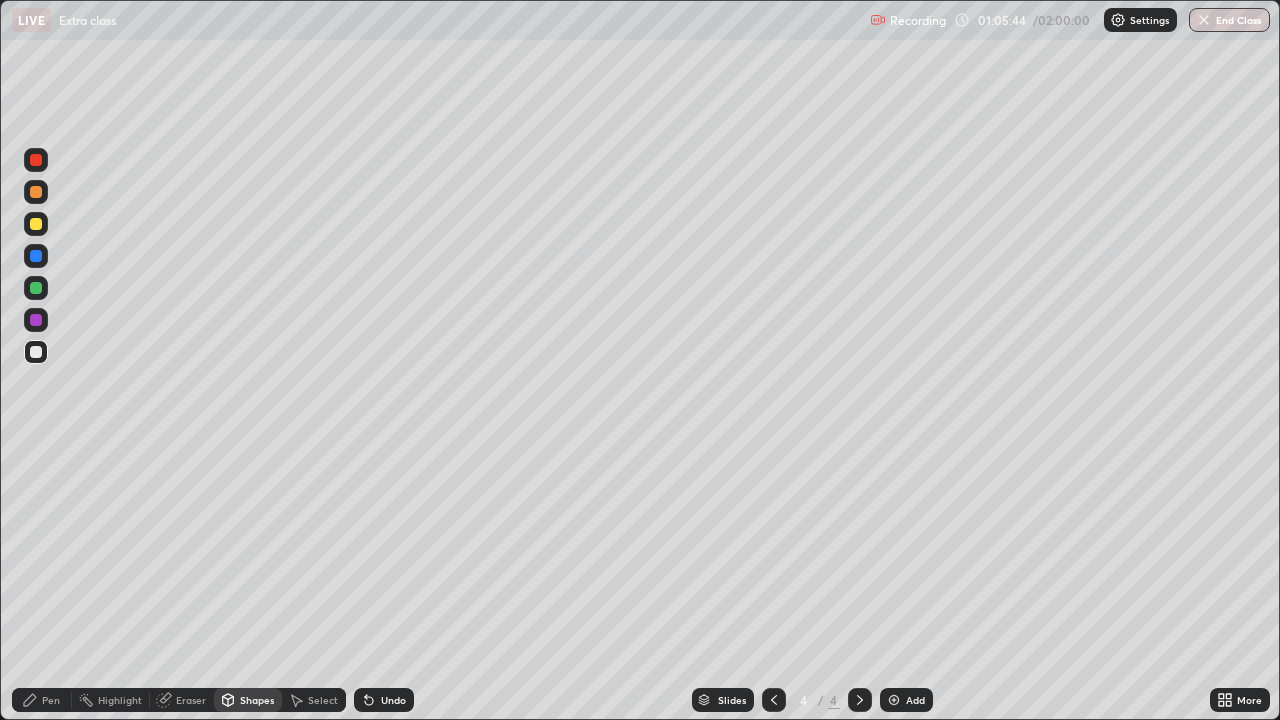 click on "Shapes" at bounding box center [257, 700] 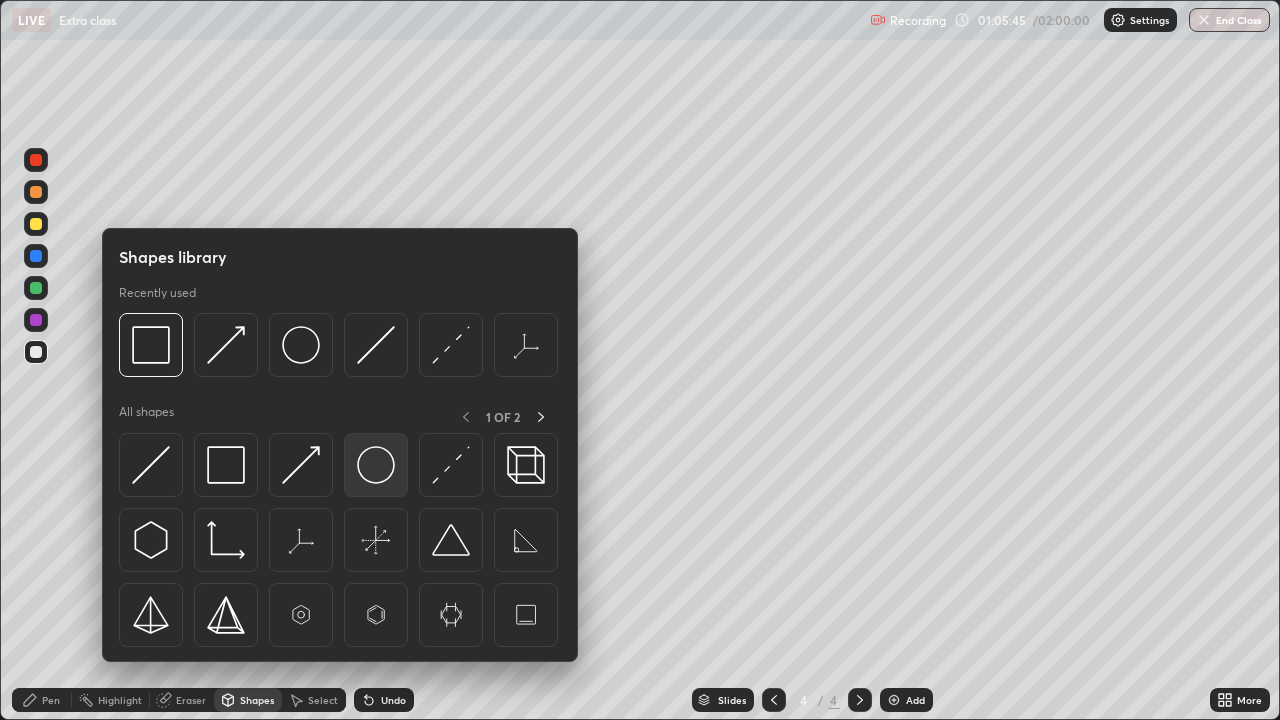 click at bounding box center (376, 465) 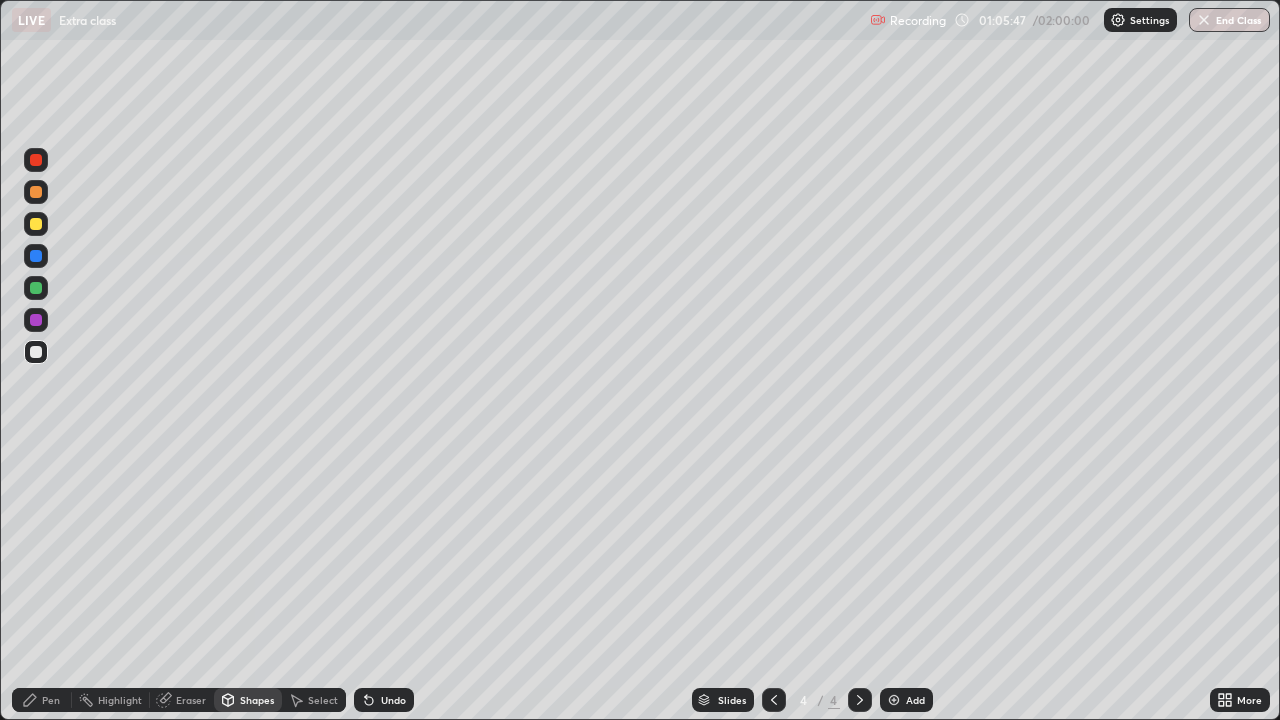 click at bounding box center [36, 192] 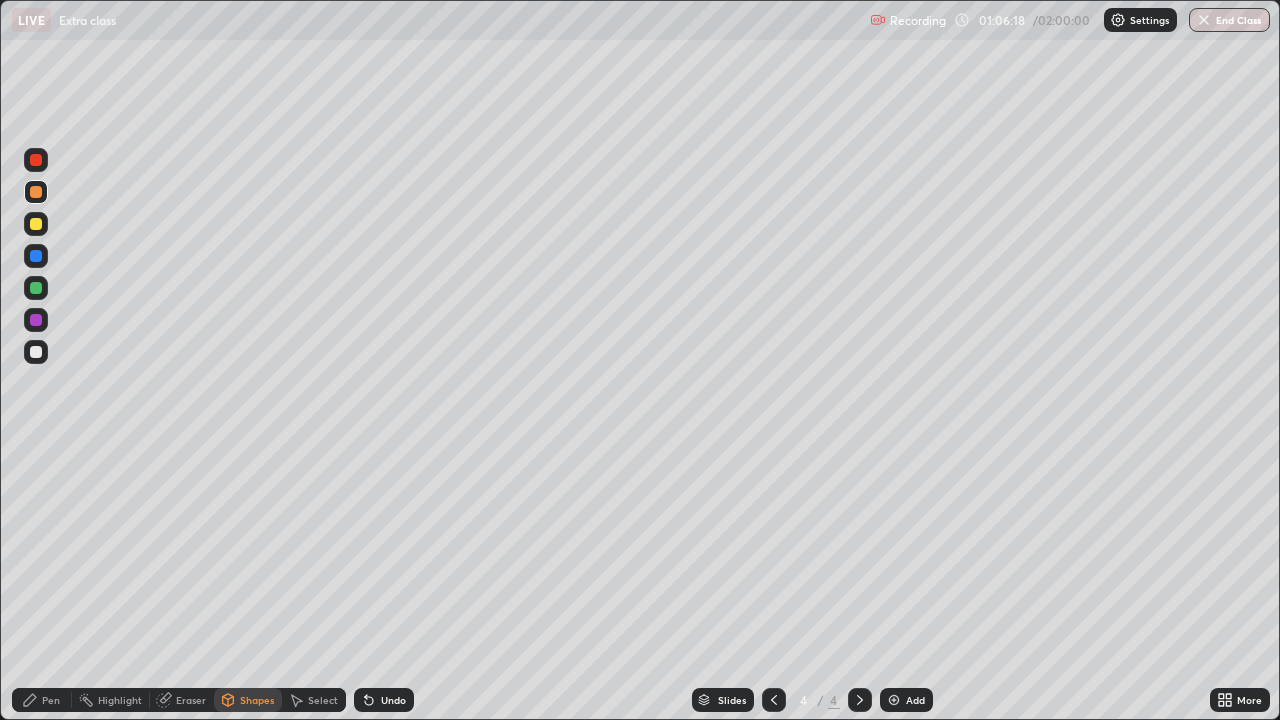 click at bounding box center [36, 160] 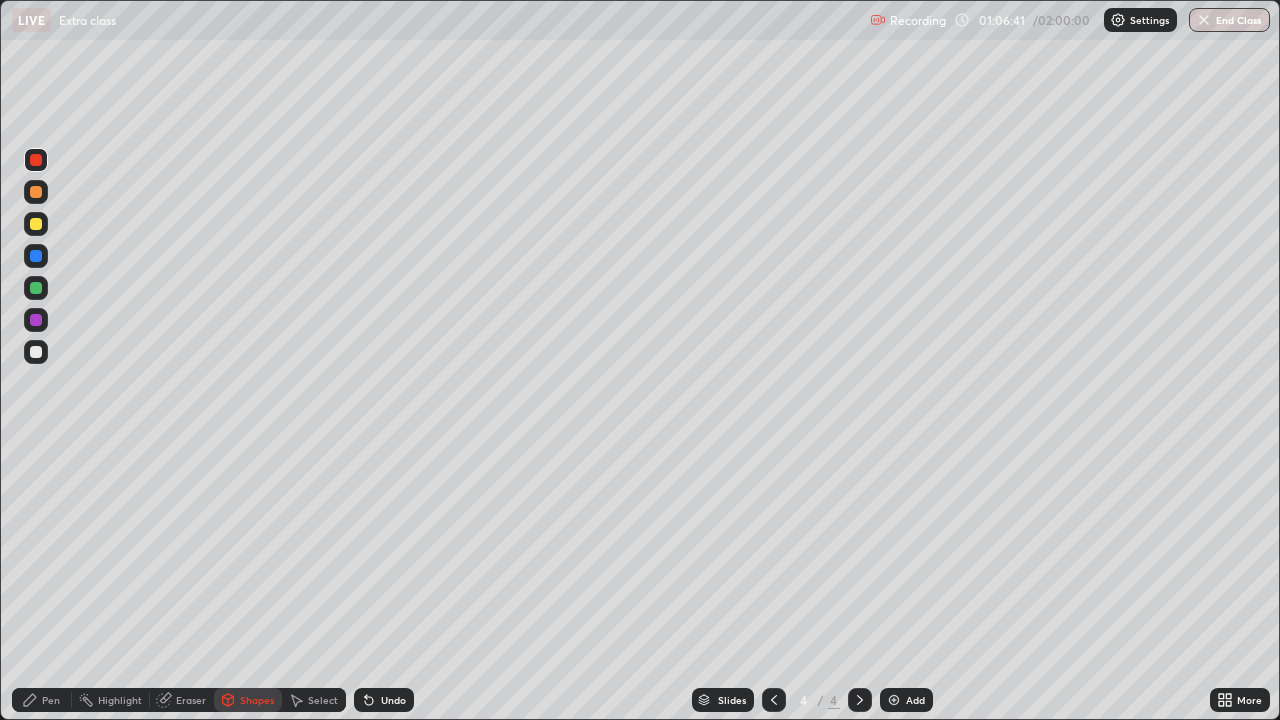 click at bounding box center (36, 320) 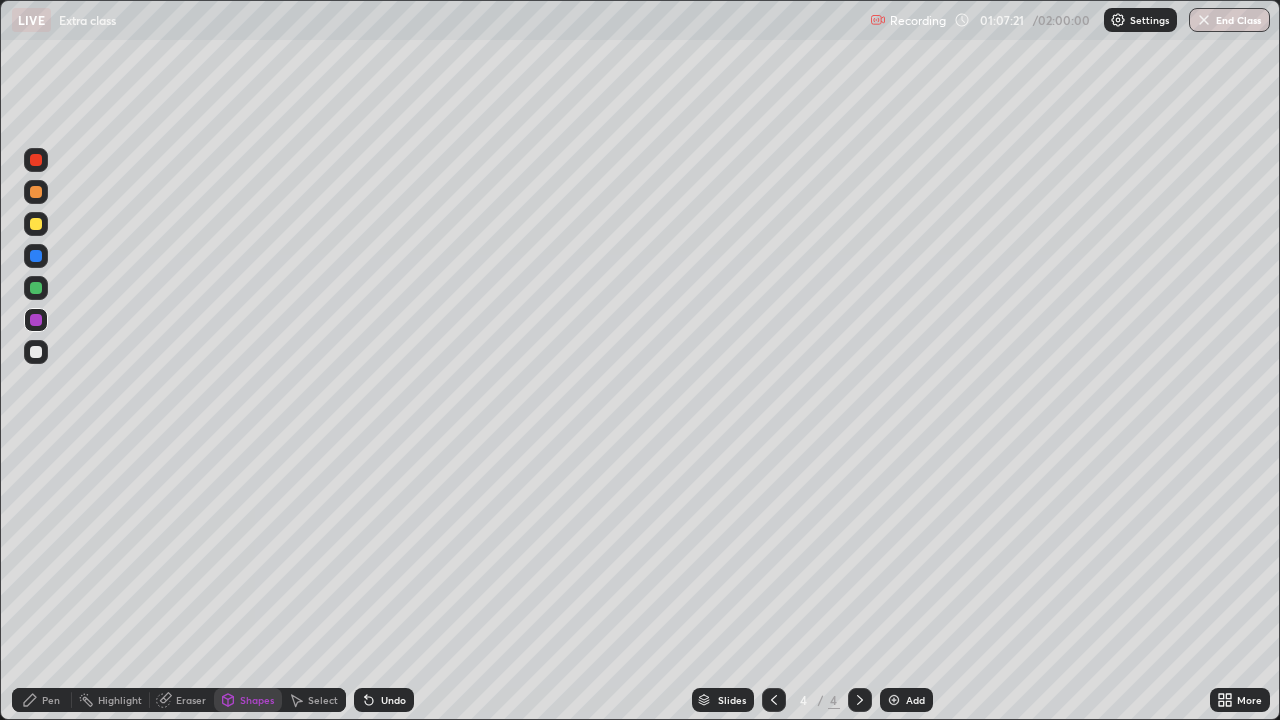 click on "Undo" at bounding box center [393, 700] 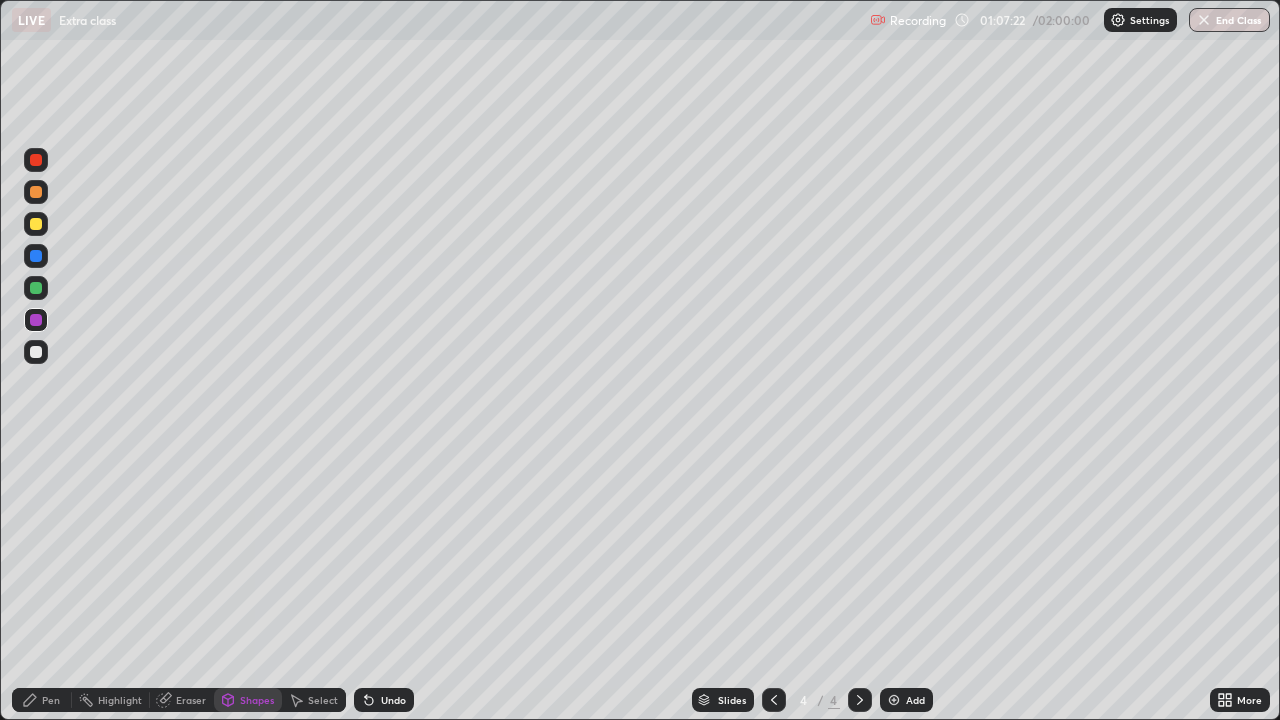 click at bounding box center [36, 352] 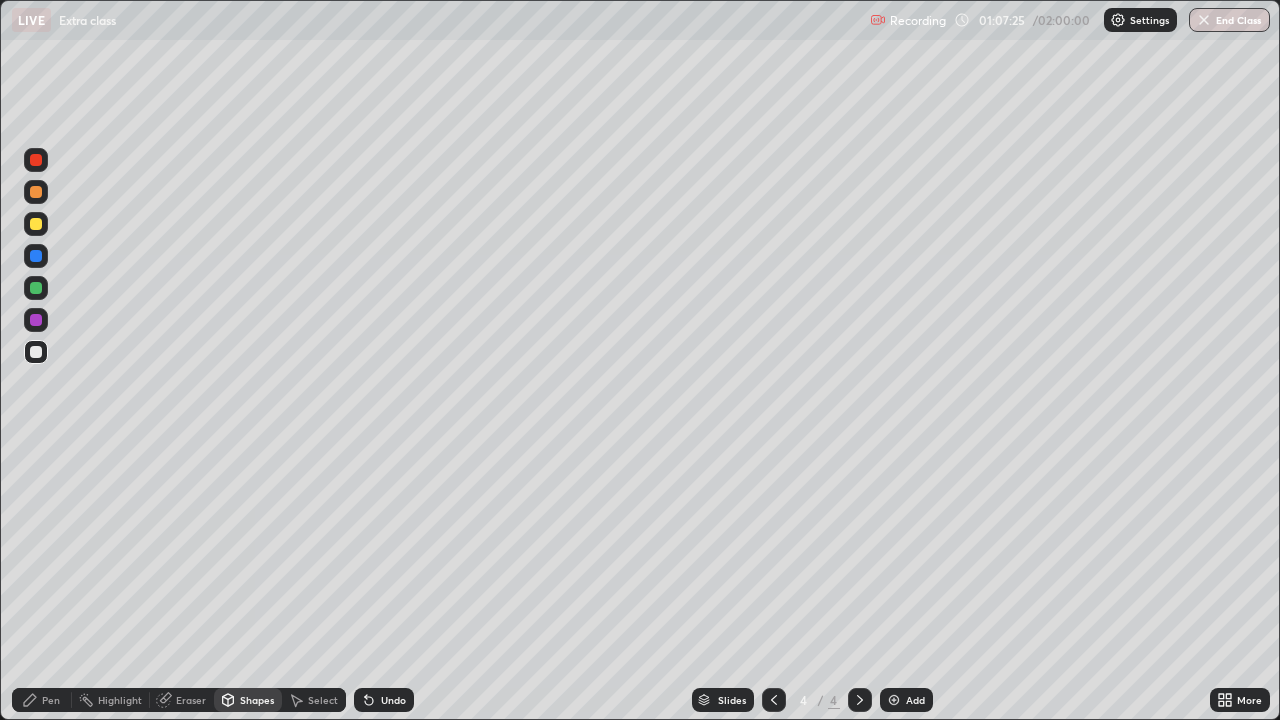 click 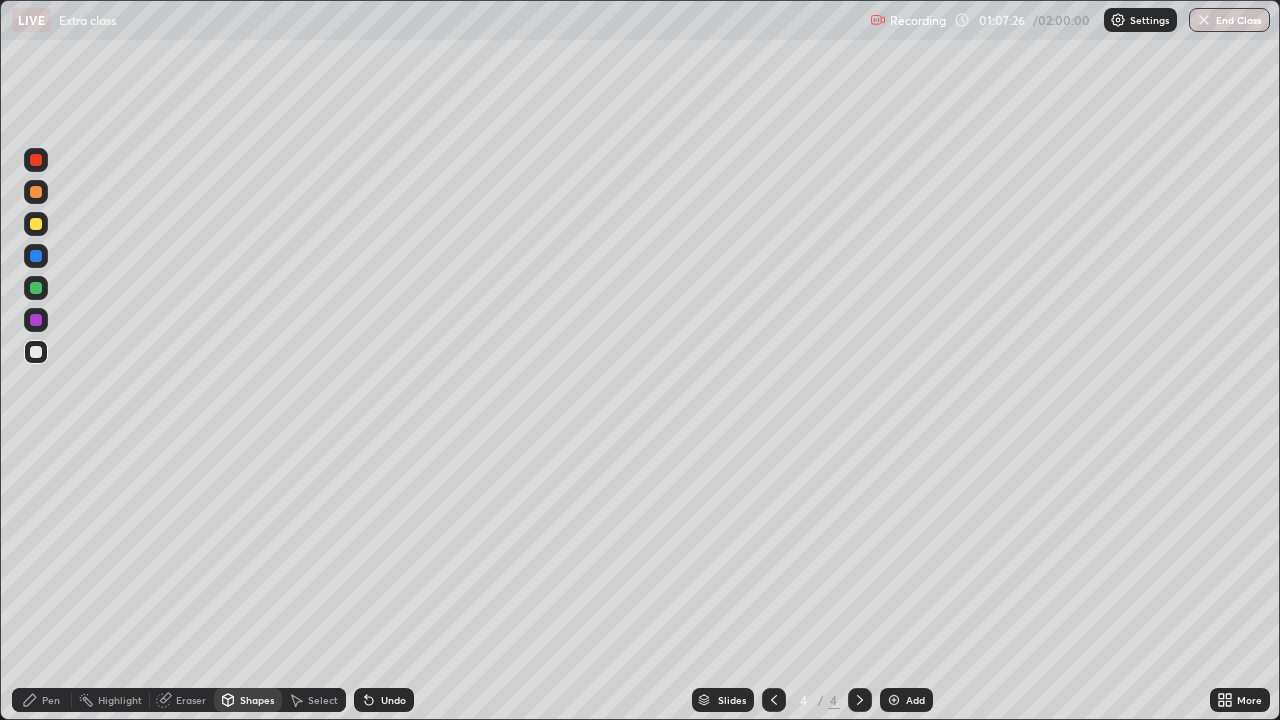 click on "Pen" at bounding box center (42, 700) 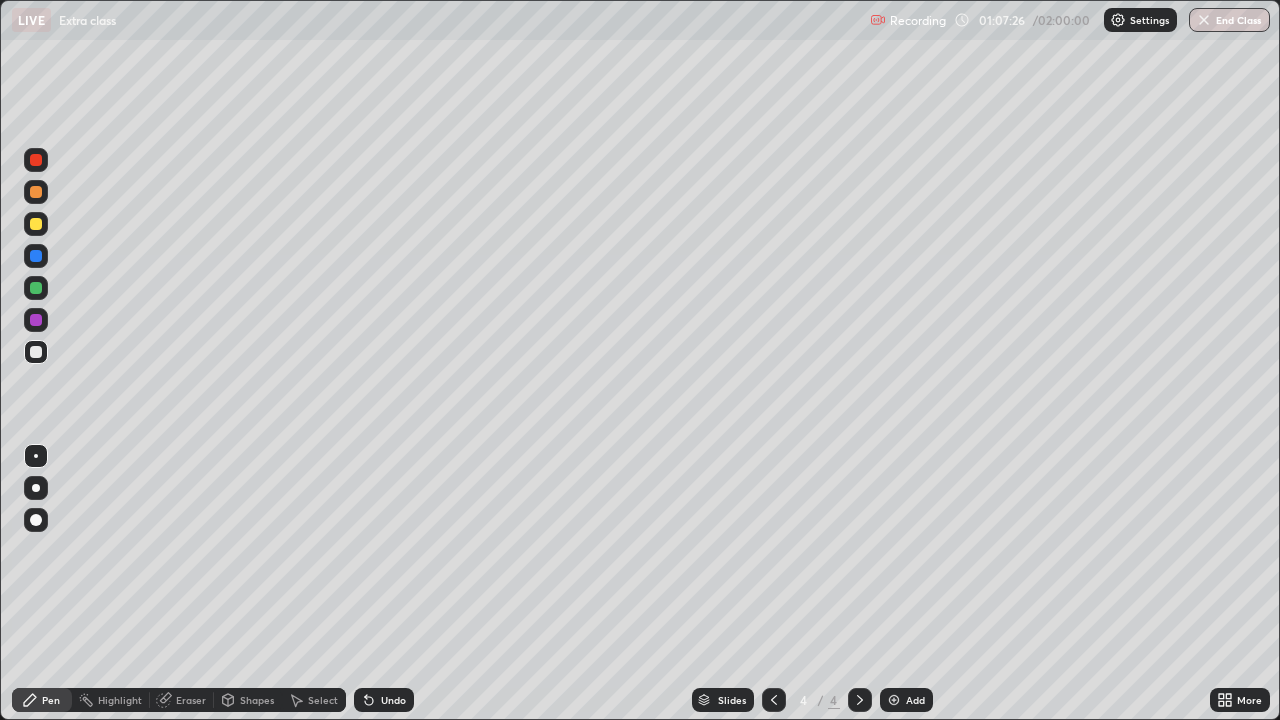 click at bounding box center [36, 320] 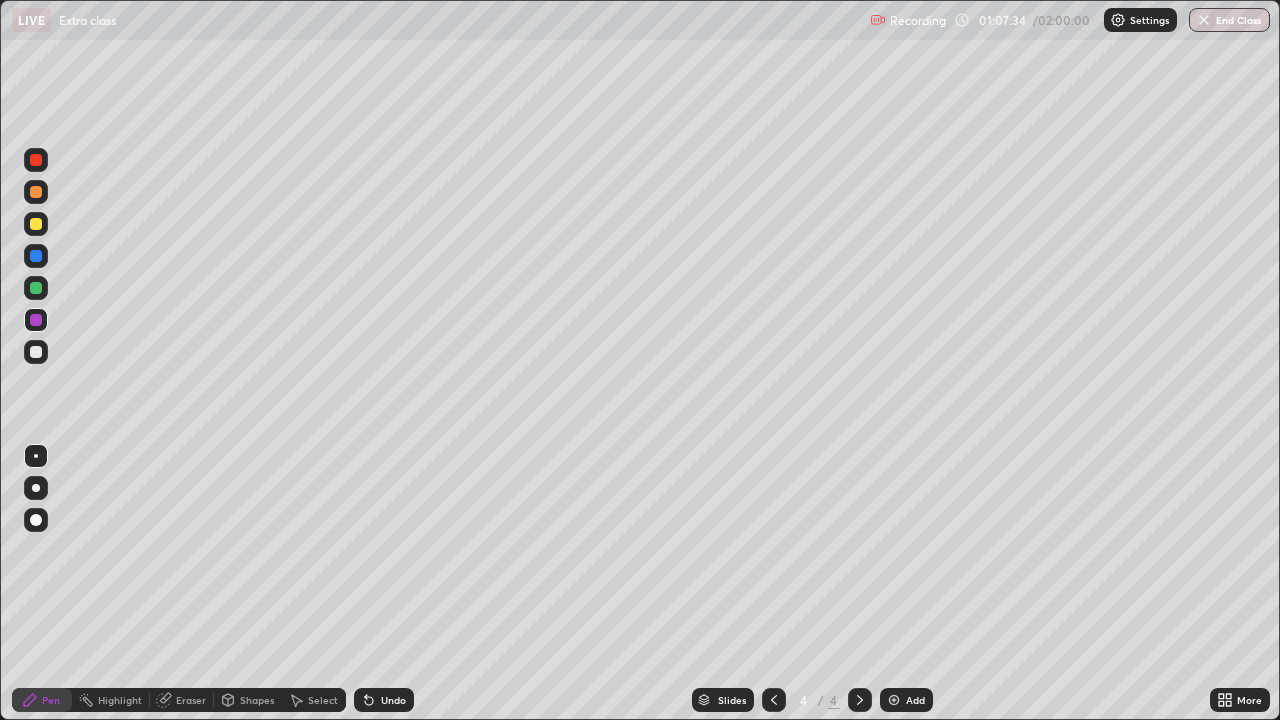 click at bounding box center [36, 256] 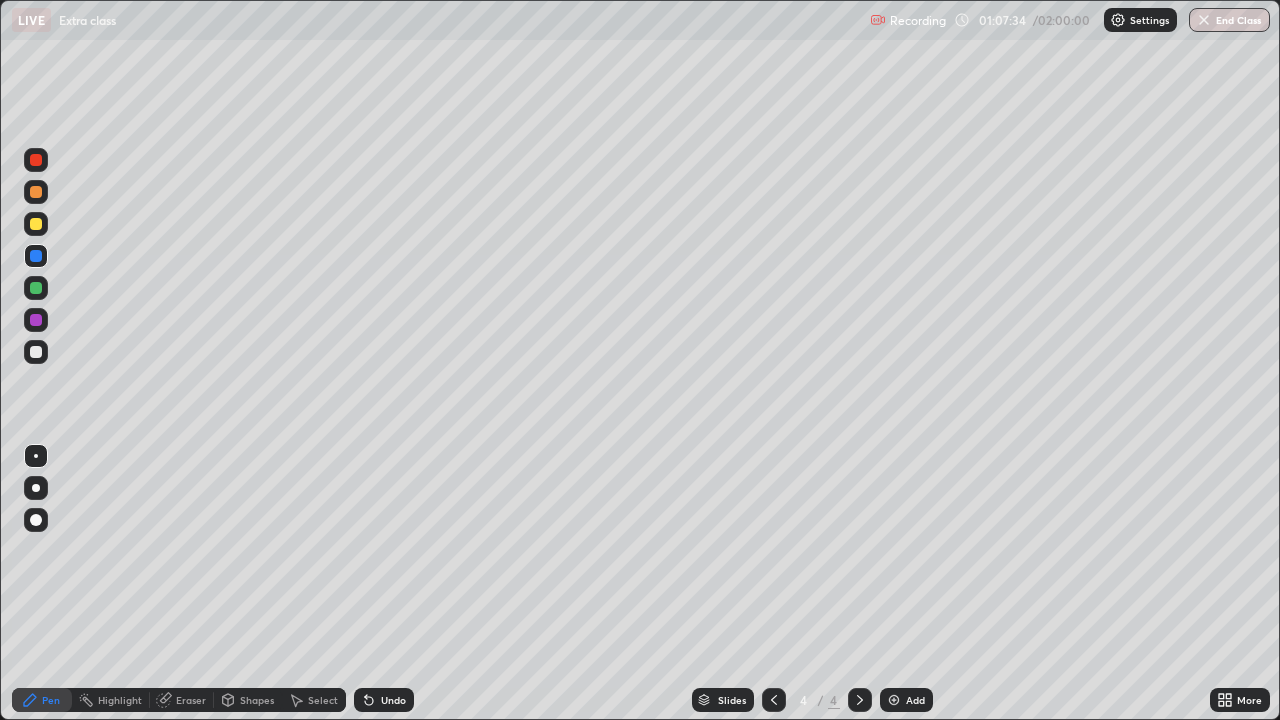 click at bounding box center (36, 288) 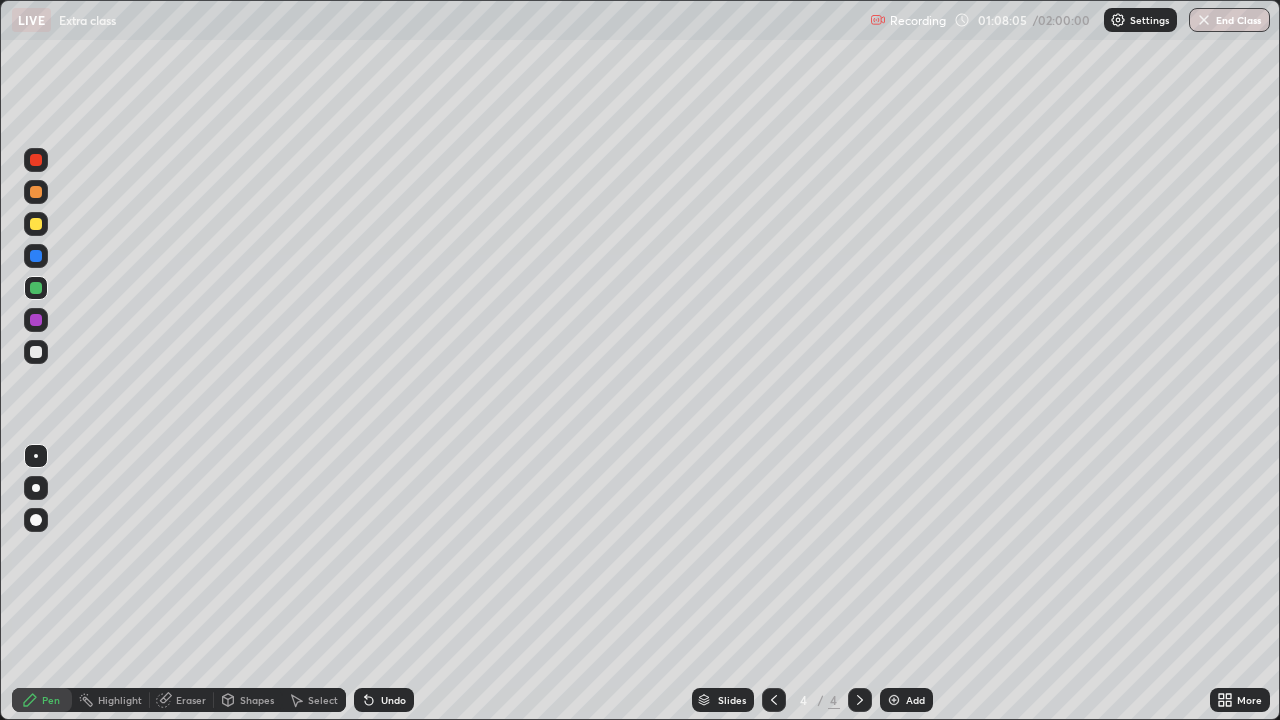 click at bounding box center (36, 320) 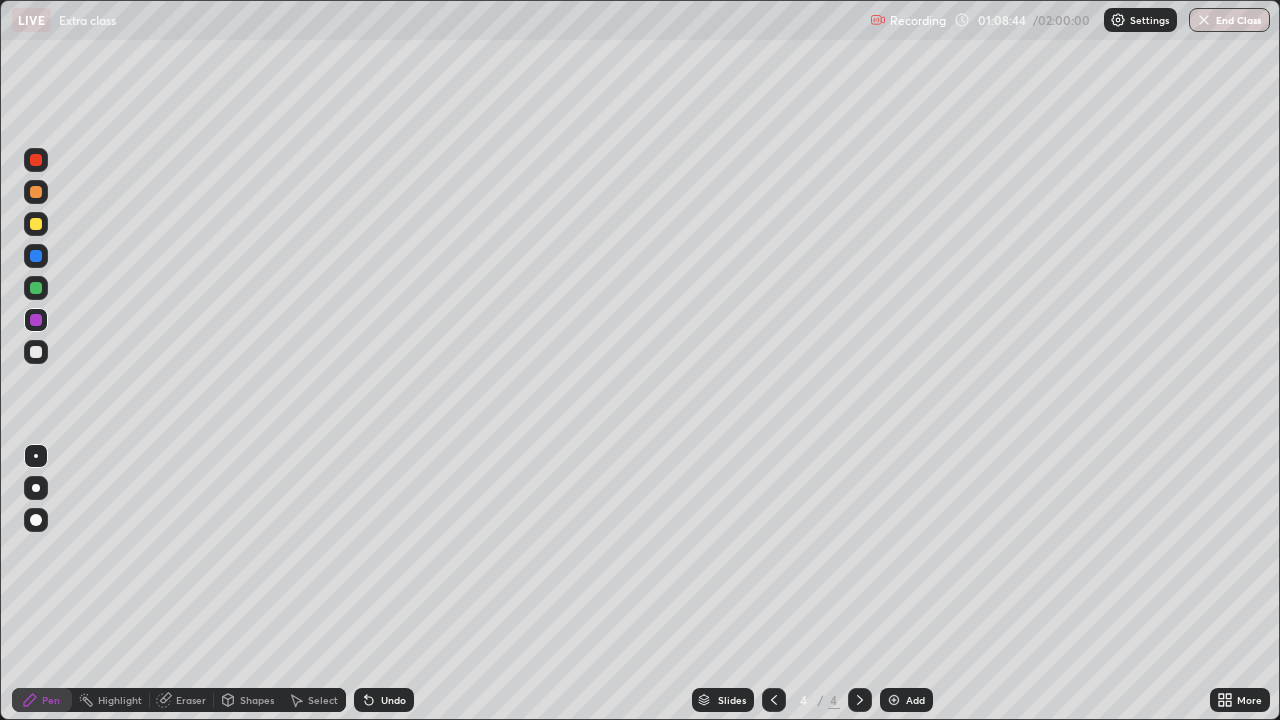 click at bounding box center [36, 288] 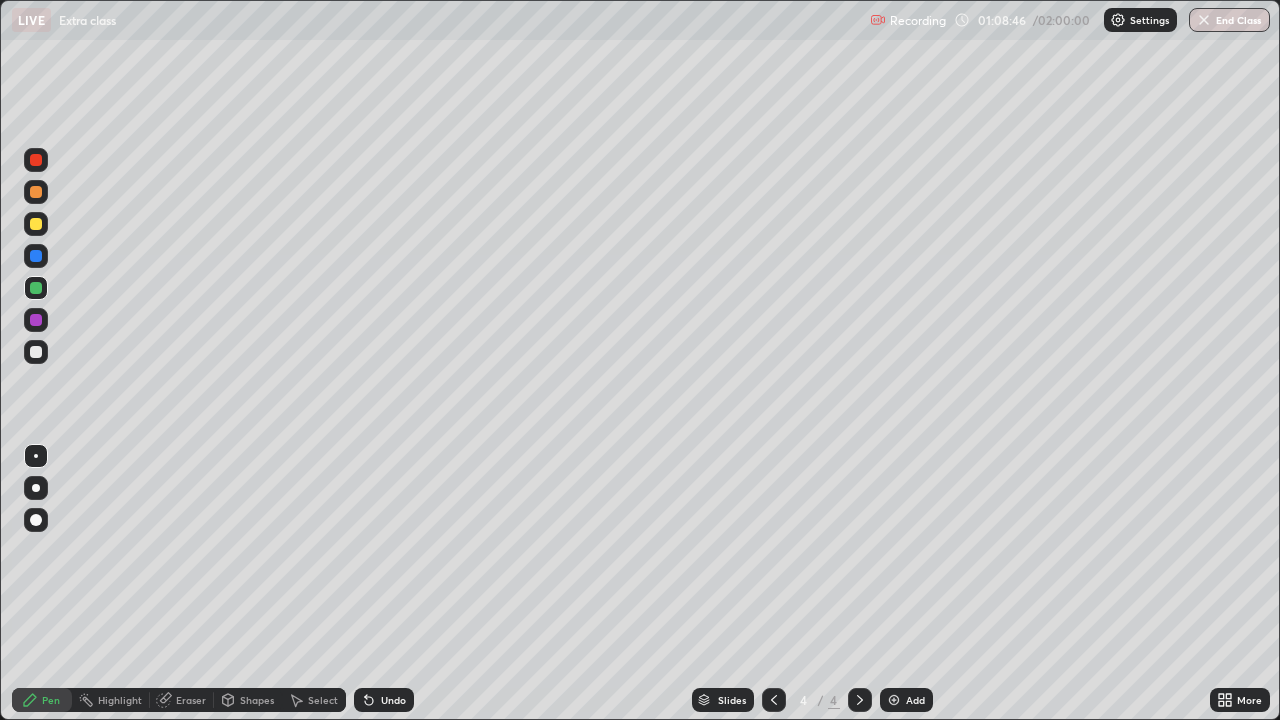 click at bounding box center (36, 192) 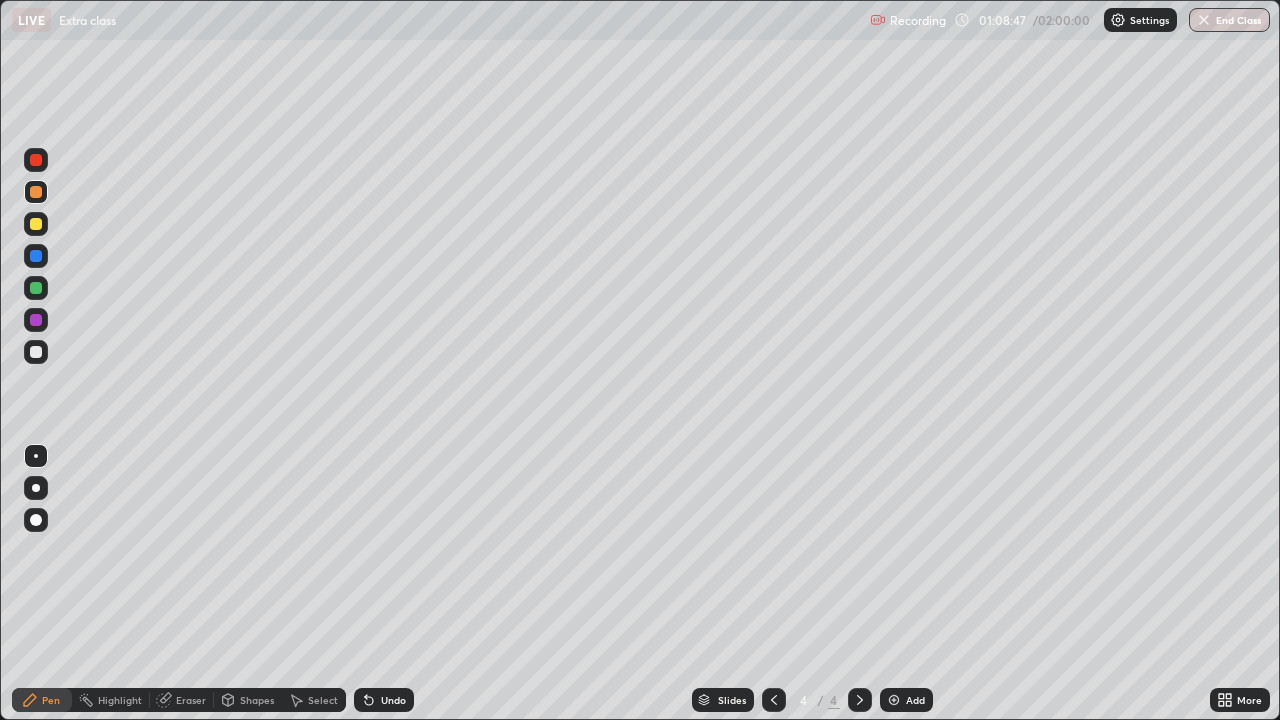 click at bounding box center (36, 160) 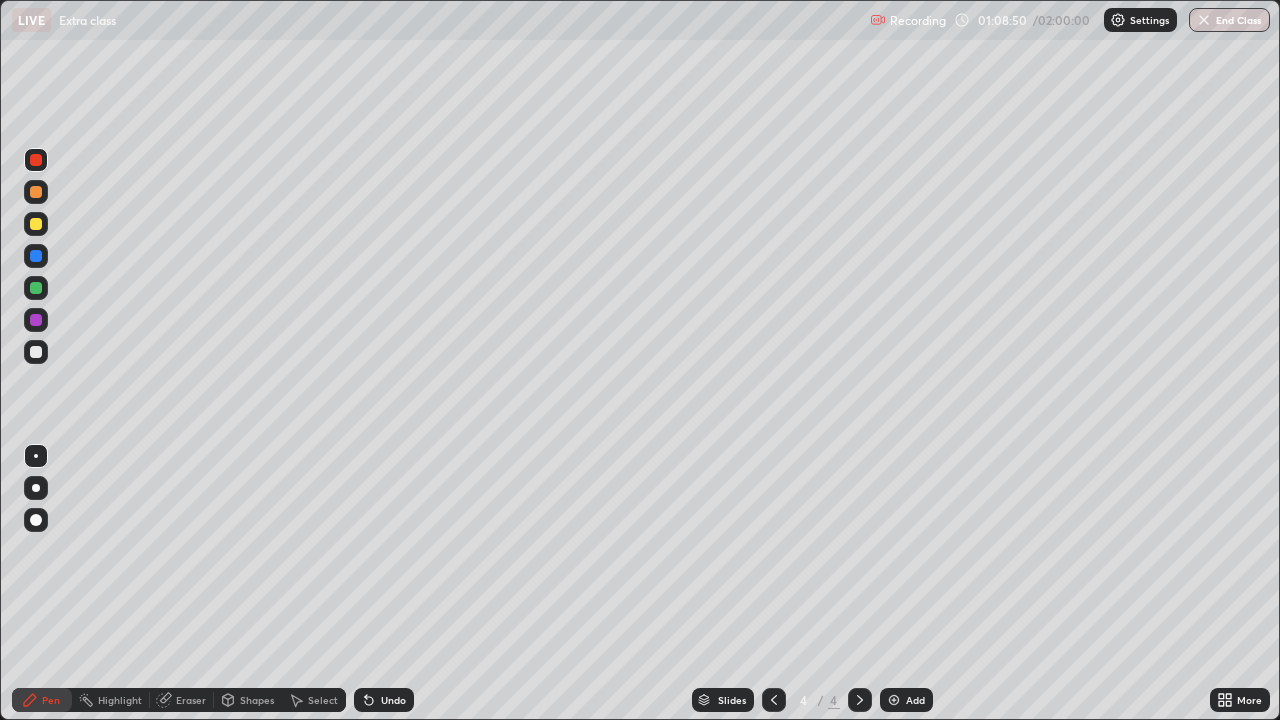 click at bounding box center [36, 256] 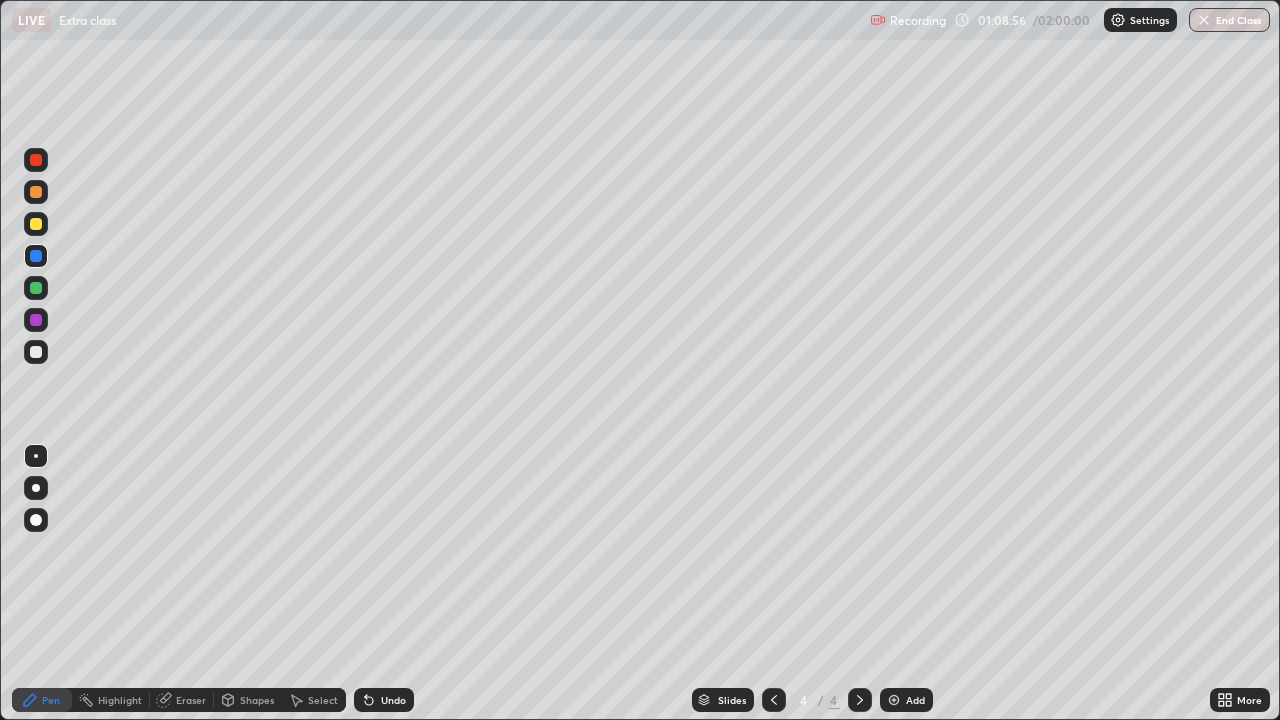 click at bounding box center (36, 288) 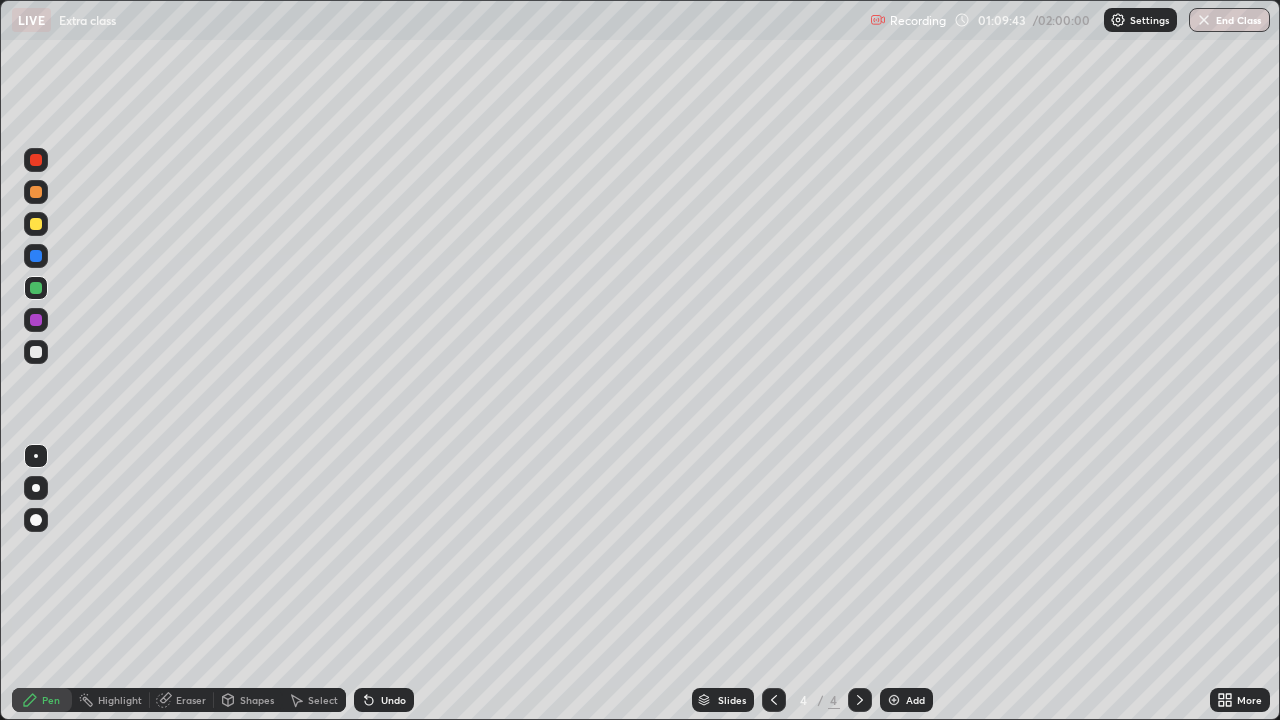 click at bounding box center [36, 352] 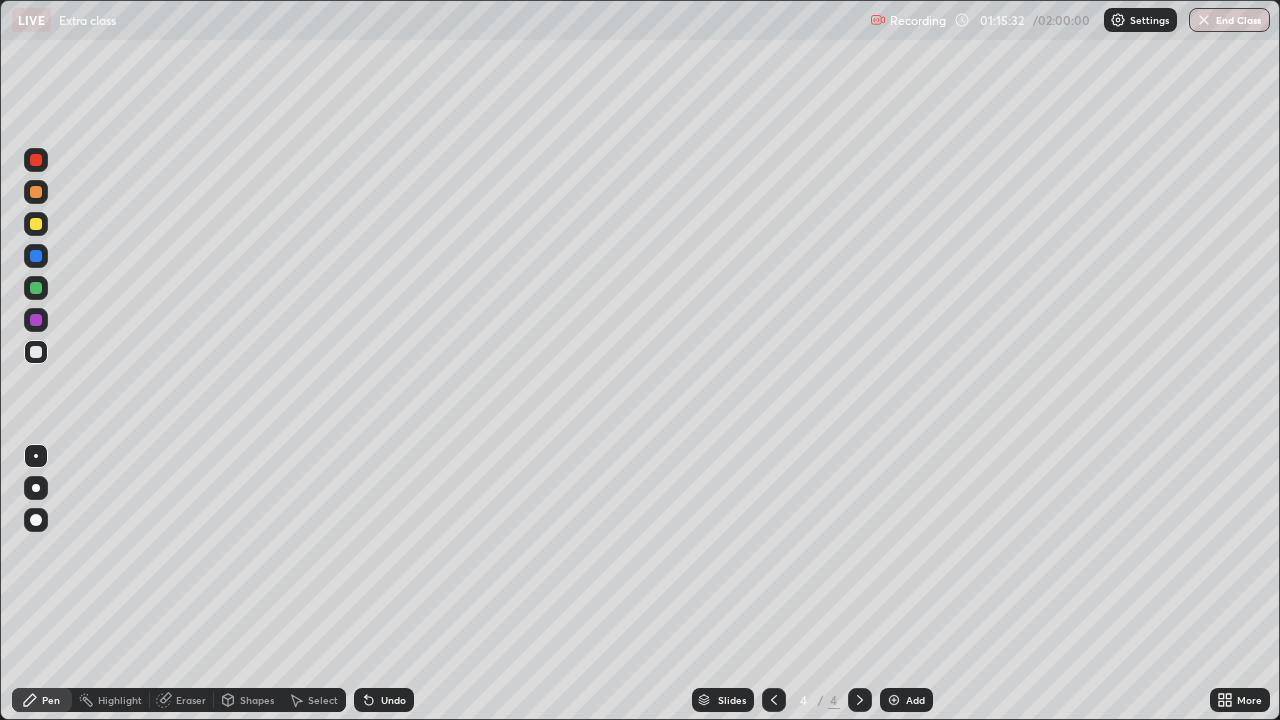 click at bounding box center [894, 700] 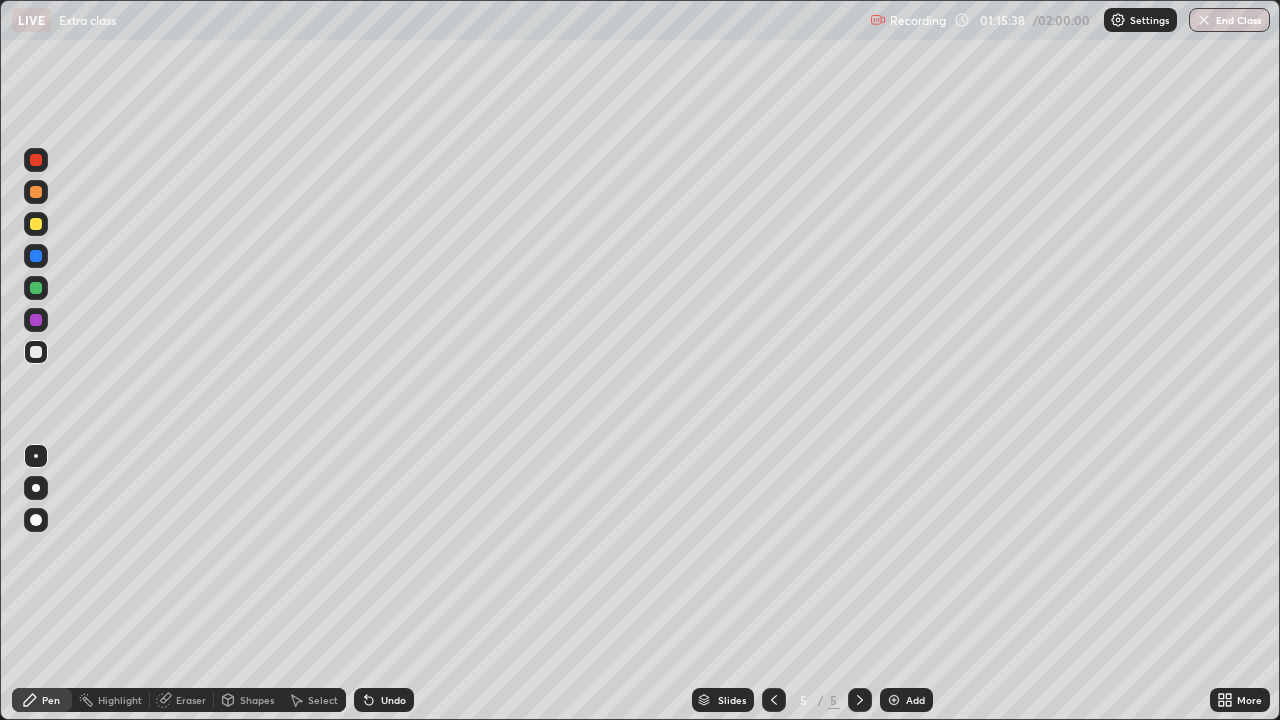 click at bounding box center (36, 352) 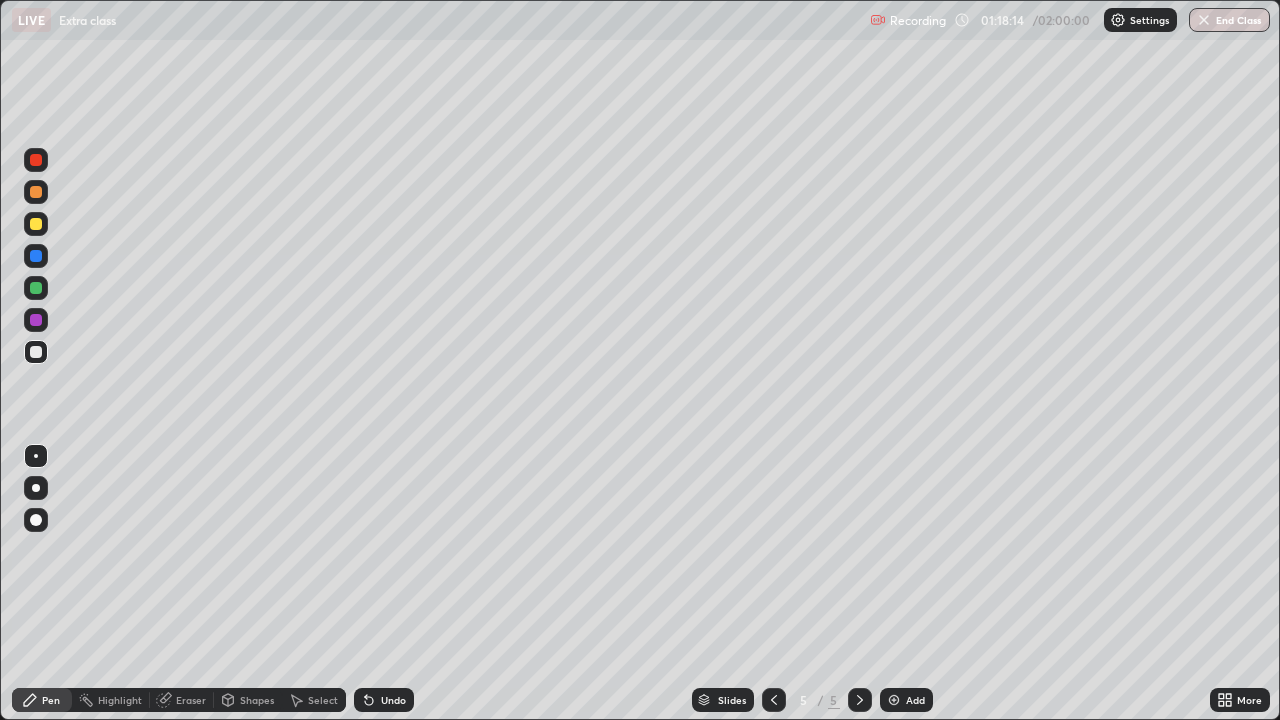 click on "Select" at bounding box center [323, 700] 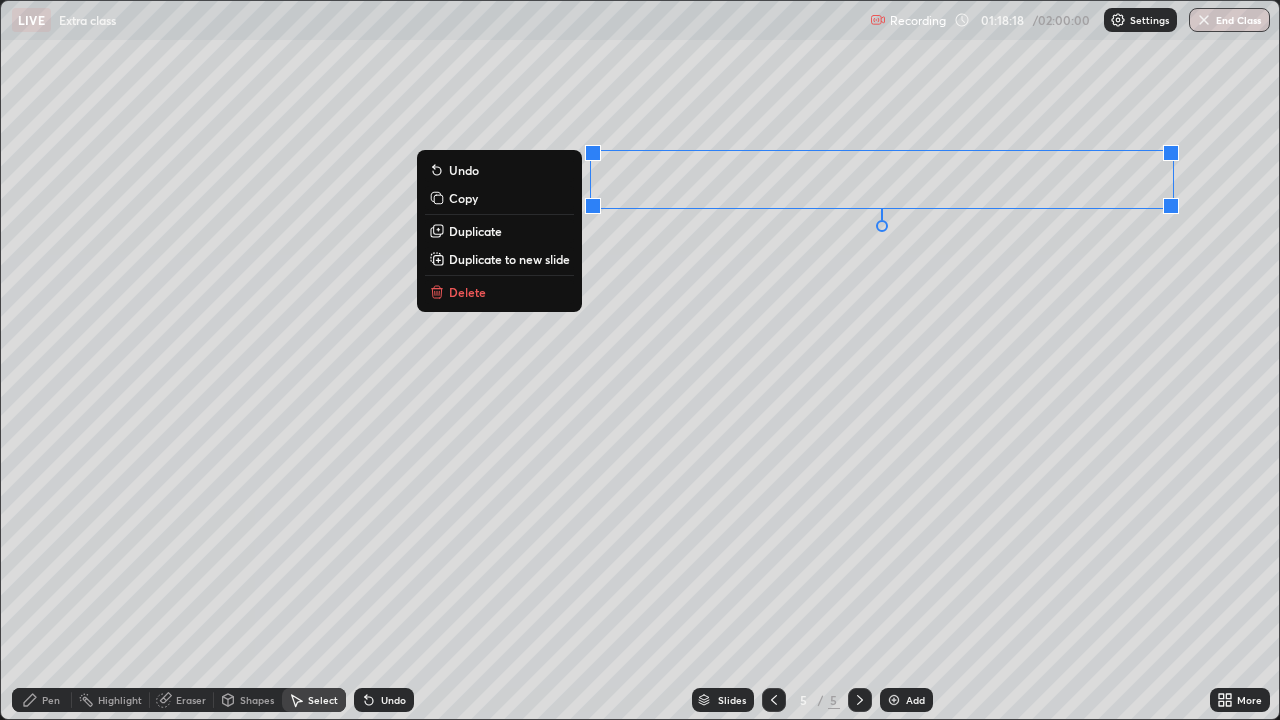 click on "Duplicate" at bounding box center (475, 231) 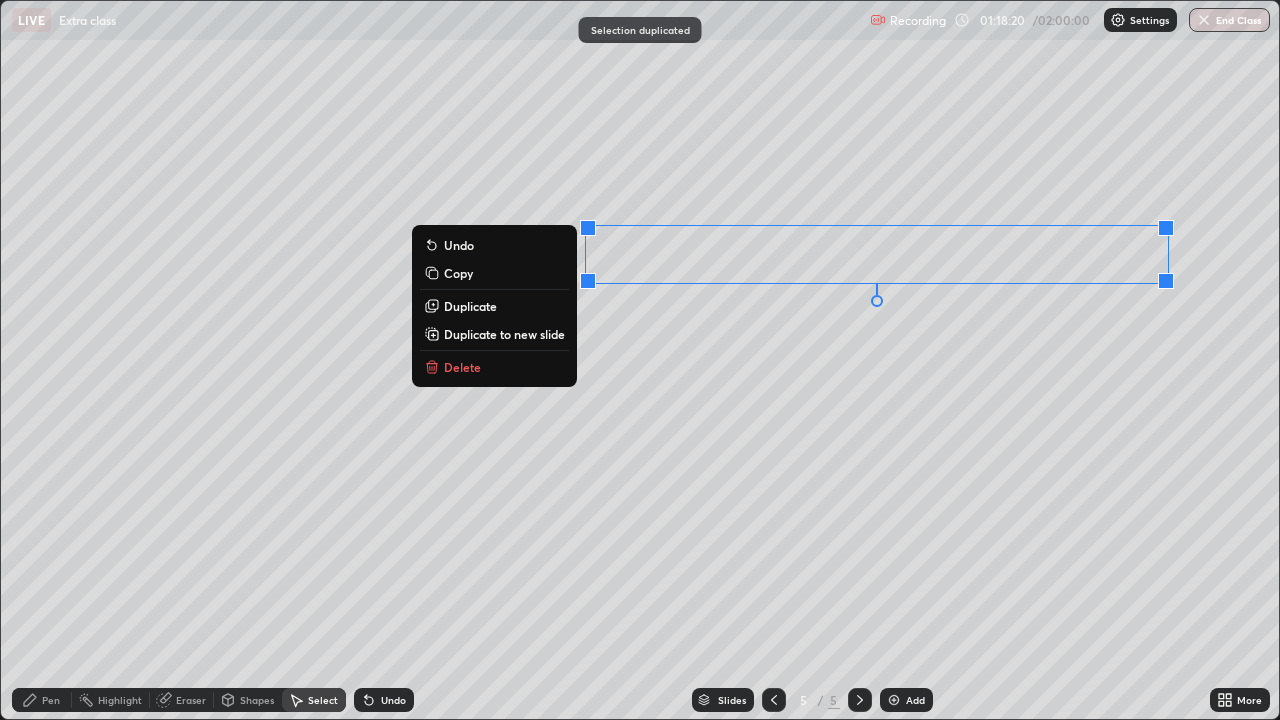 click on "0 ° Undo Copy Duplicate Duplicate to new slide Delete" at bounding box center [640, 360] 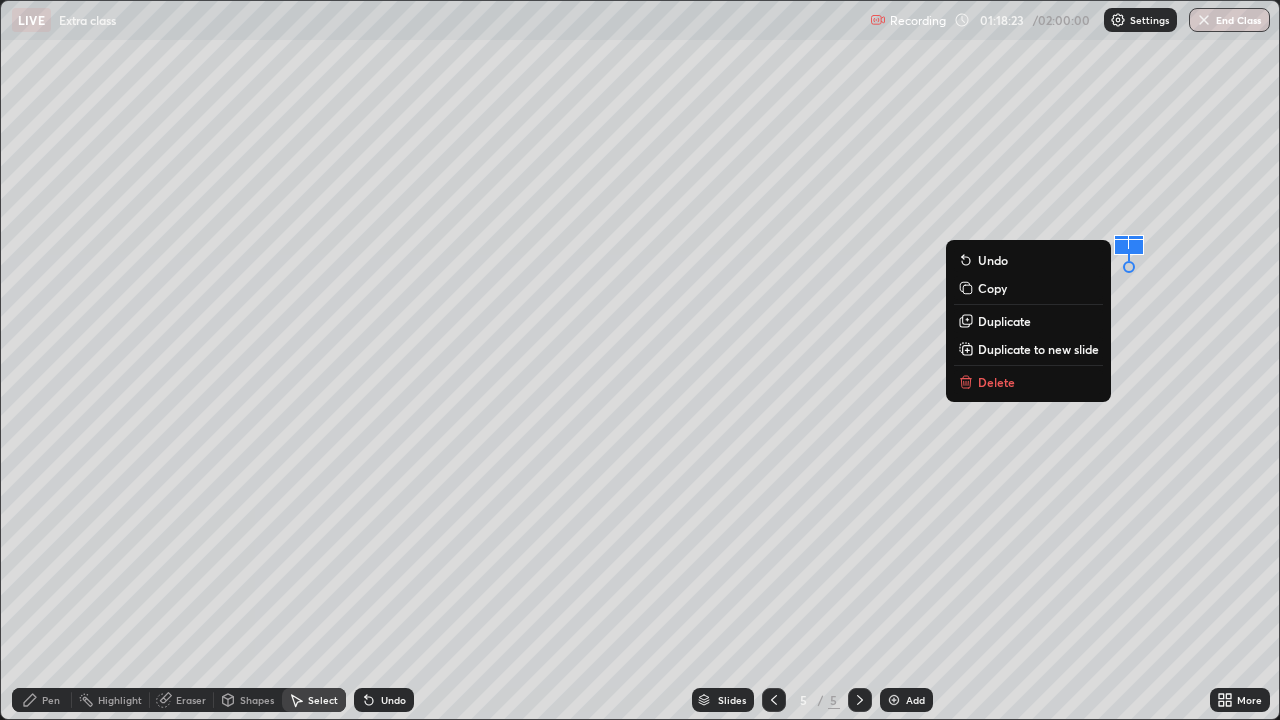 click on "Pen" at bounding box center [42, 700] 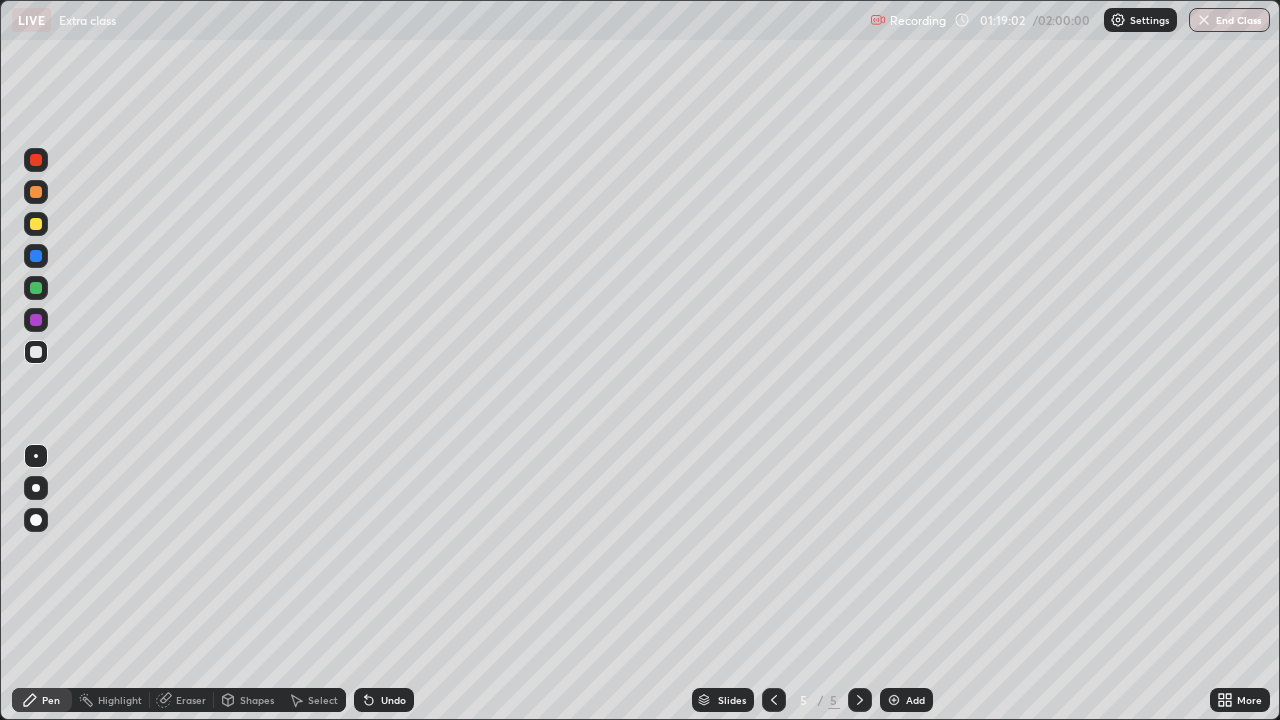 click on "Undo" at bounding box center [393, 700] 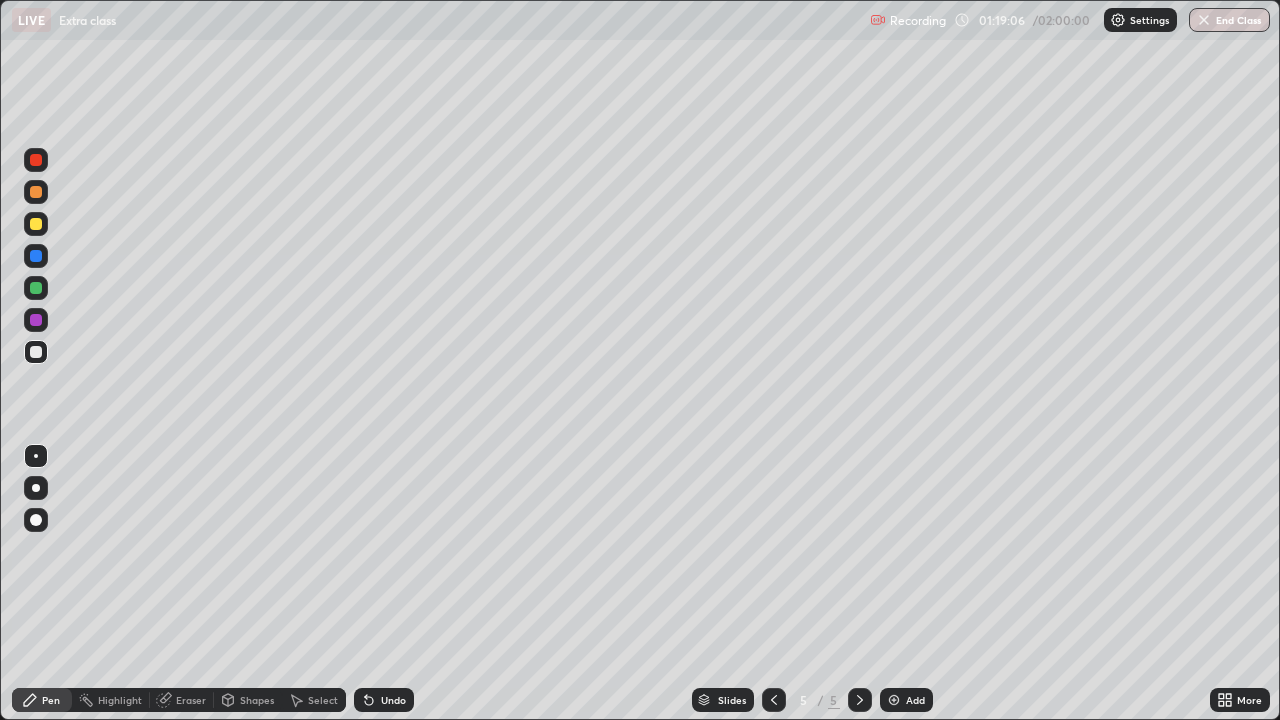 click on "Undo" at bounding box center [393, 700] 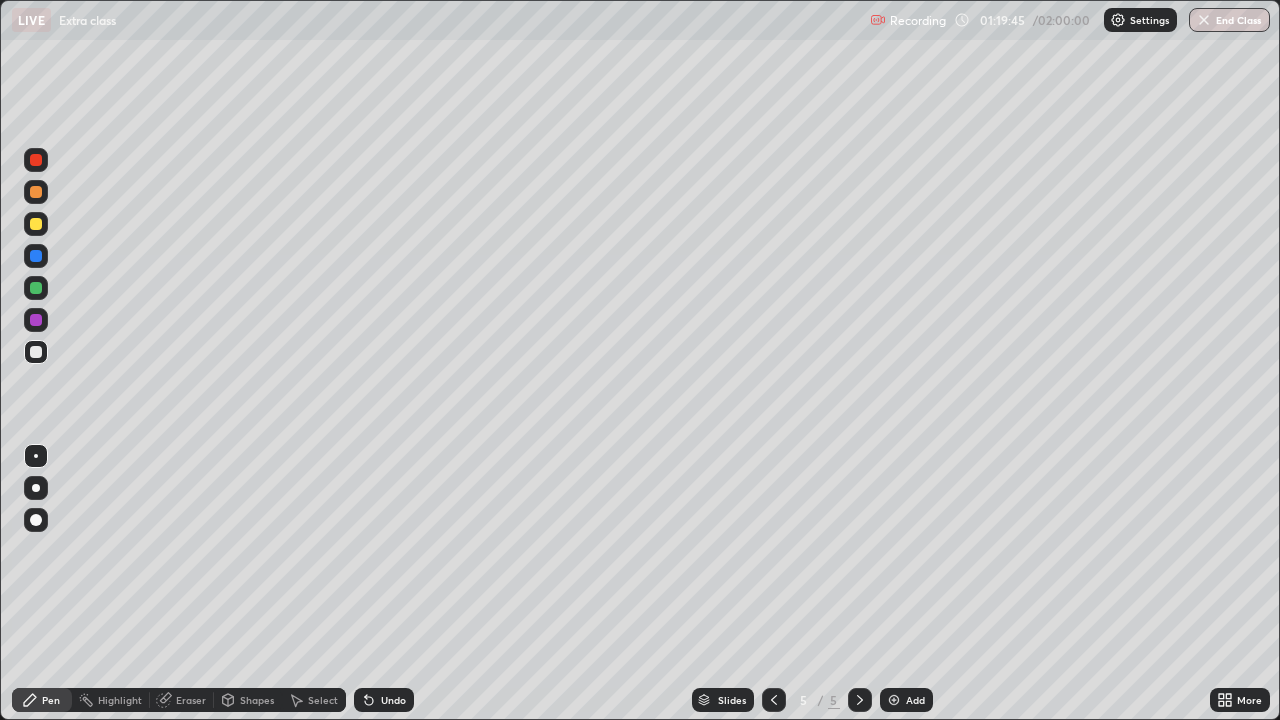 click at bounding box center [36, 224] 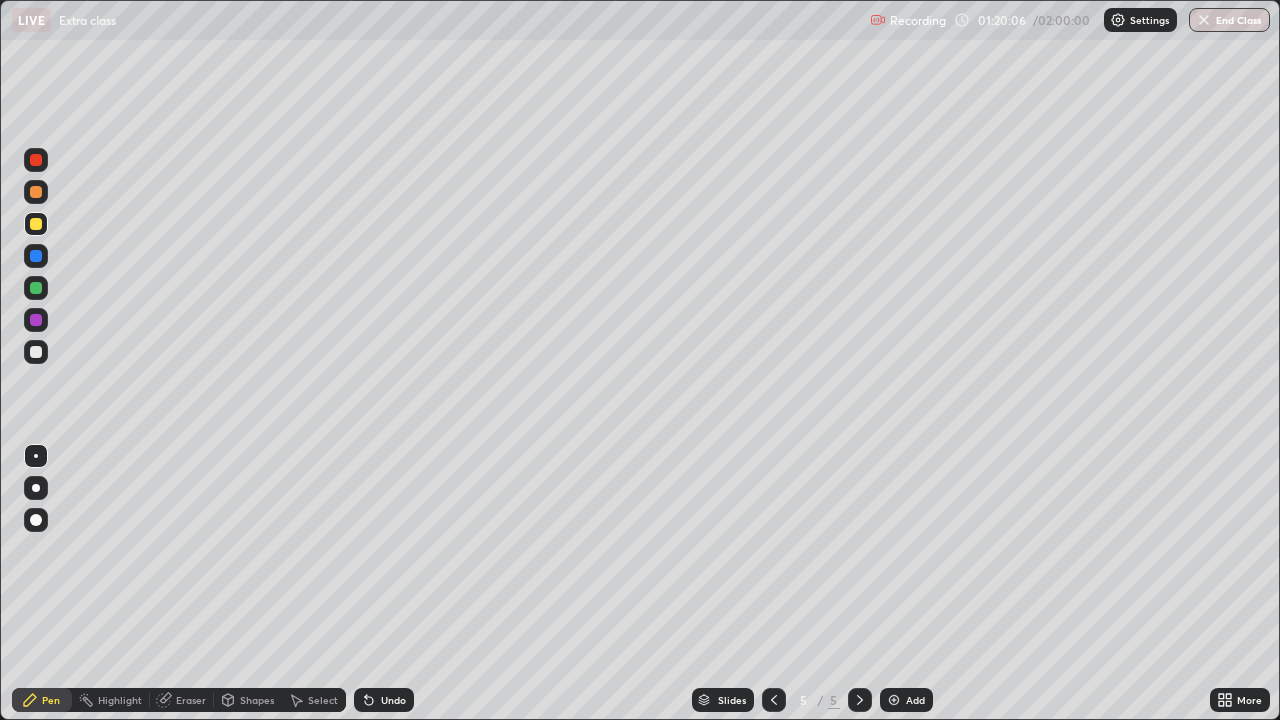 click on "Undo" at bounding box center [393, 700] 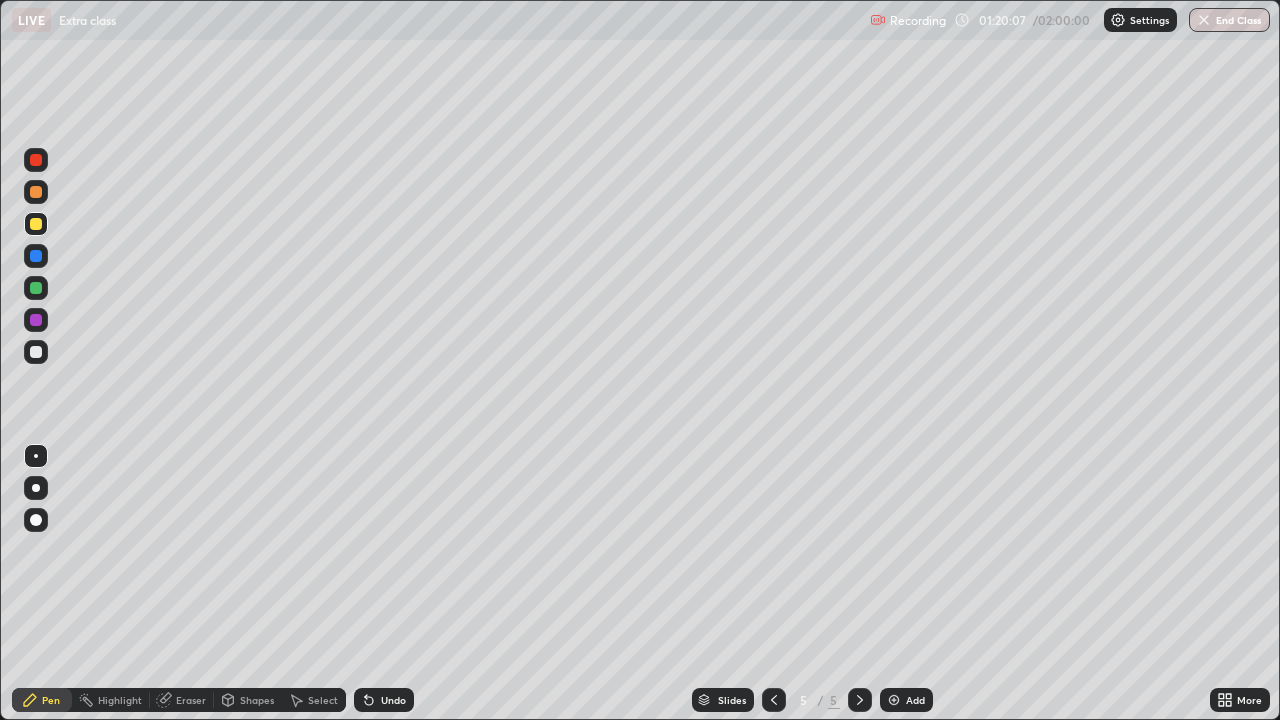 click on "More" at bounding box center (1249, 700) 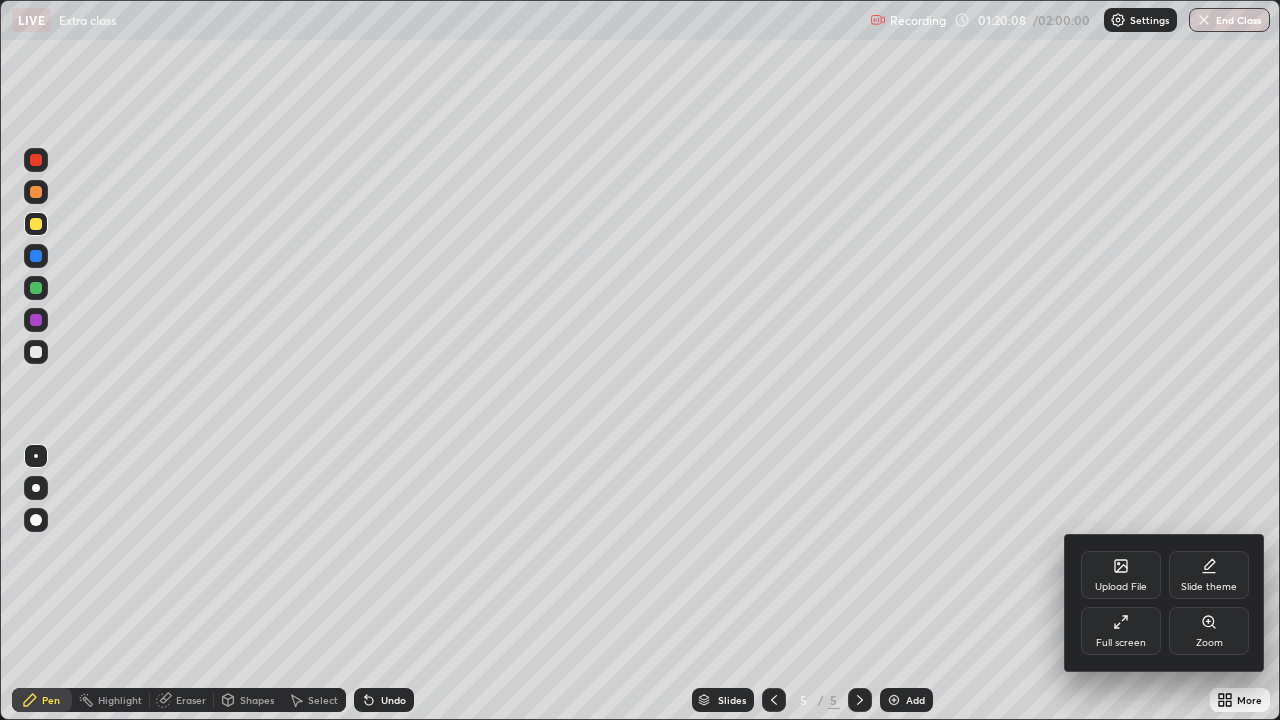 click on "Full screen" at bounding box center (1121, 631) 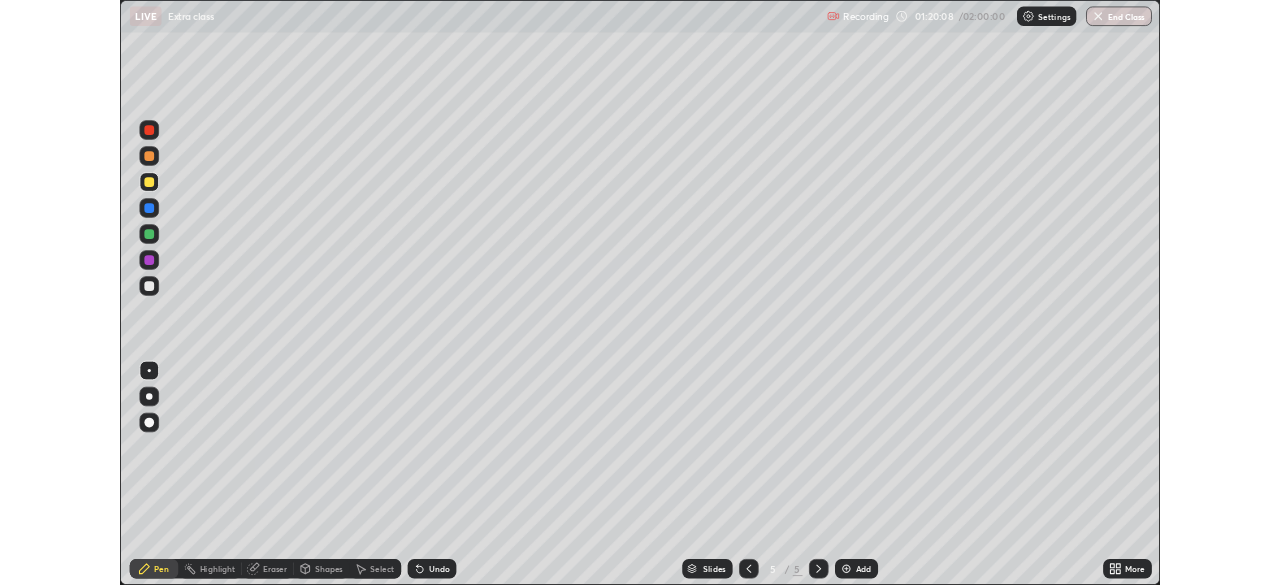 scroll, scrollTop: 585, scrollLeft: 1280, axis: both 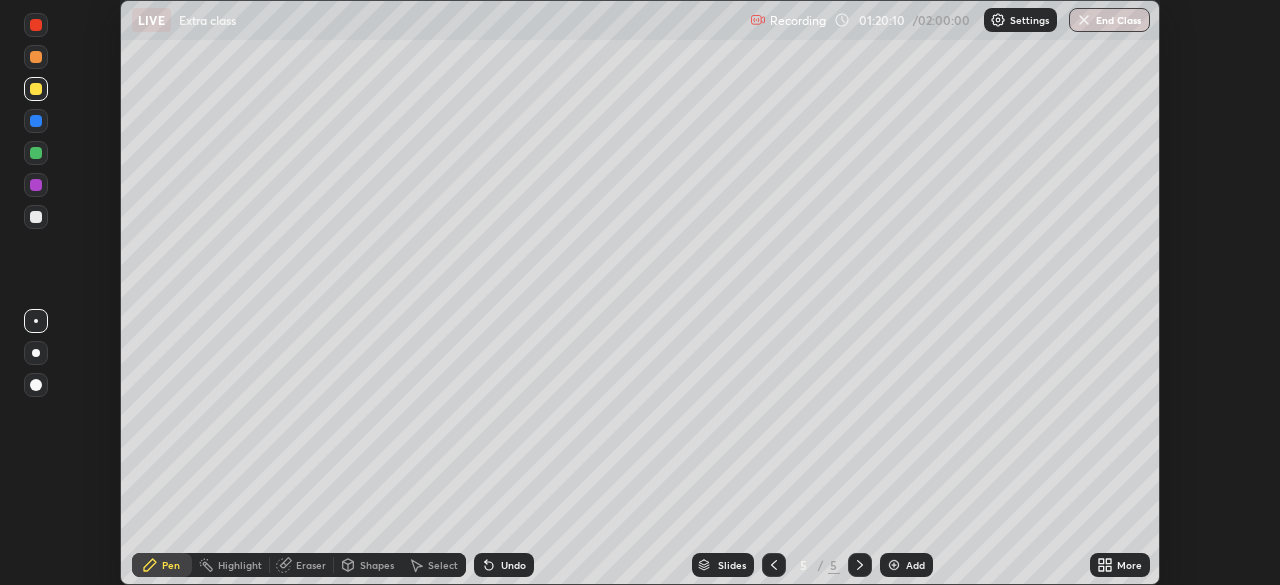 click on "More" at bounding box center [1120, 565] 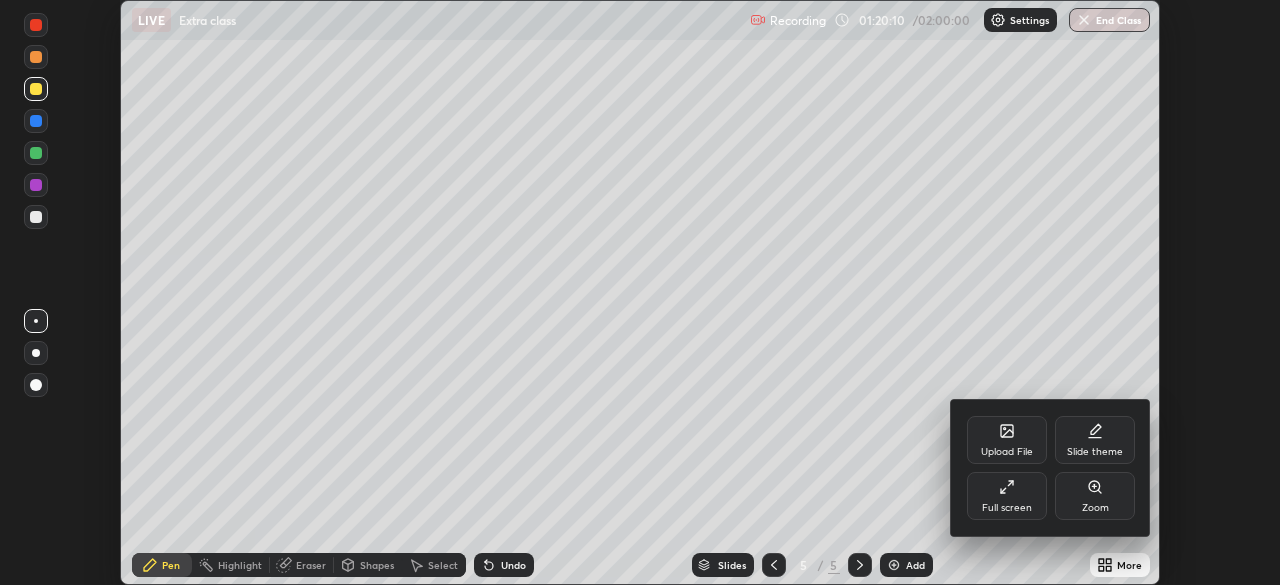 click on "Full screen" at bounding box center (1007, 508) 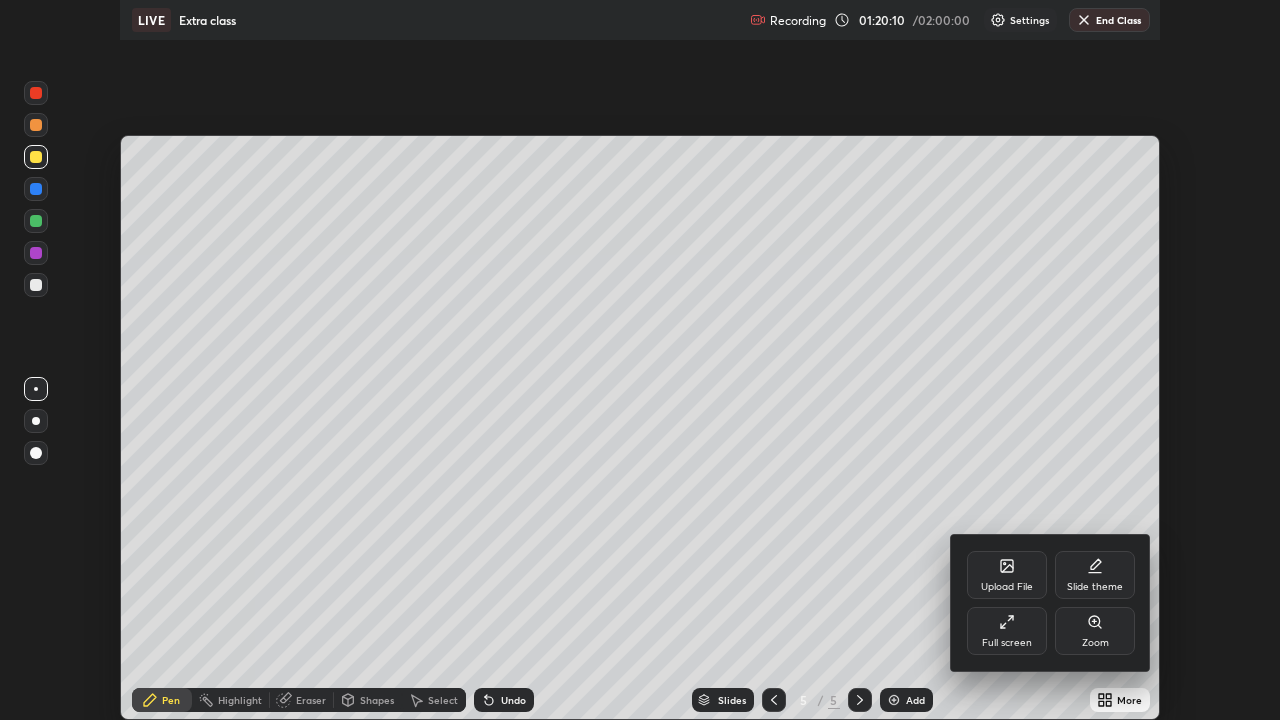 scroll, scrollTop: 99280, scrollLeft: 98720, axis: both 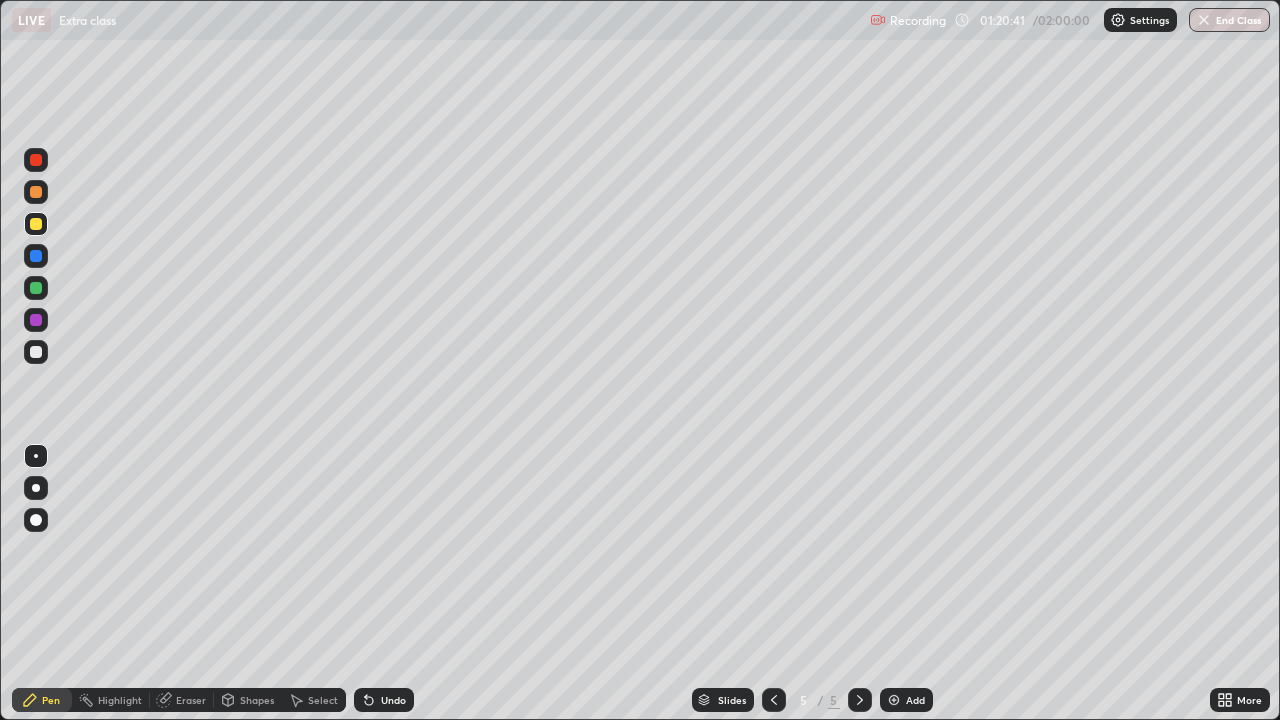 click at bounding box center (36, 352) 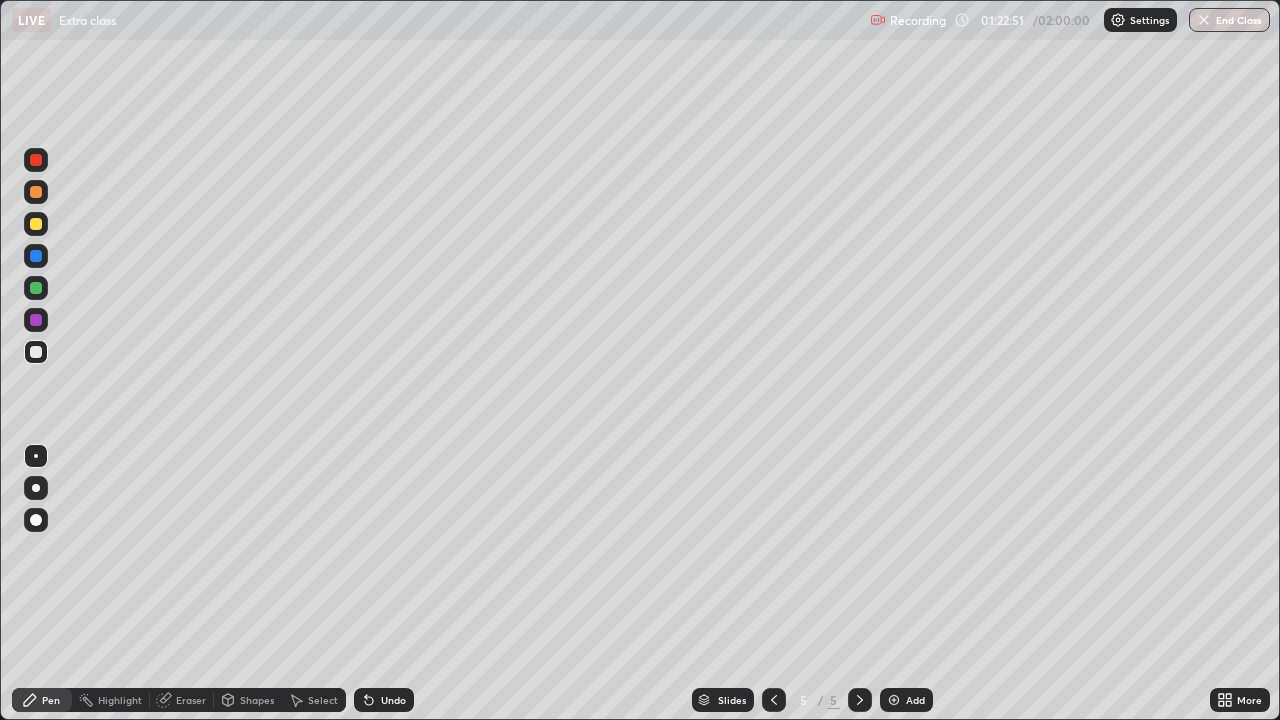 click at bounding box center [36, 320] 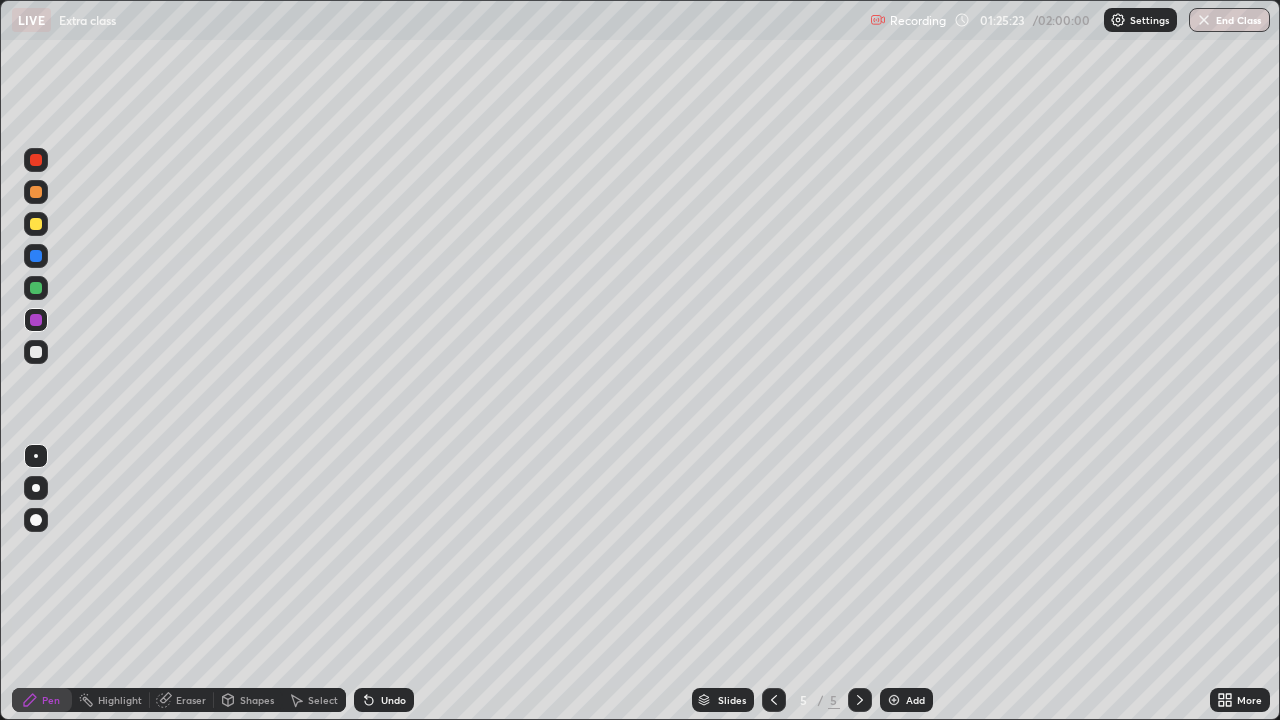 click on "Undo" at bounding box center [393, 700] 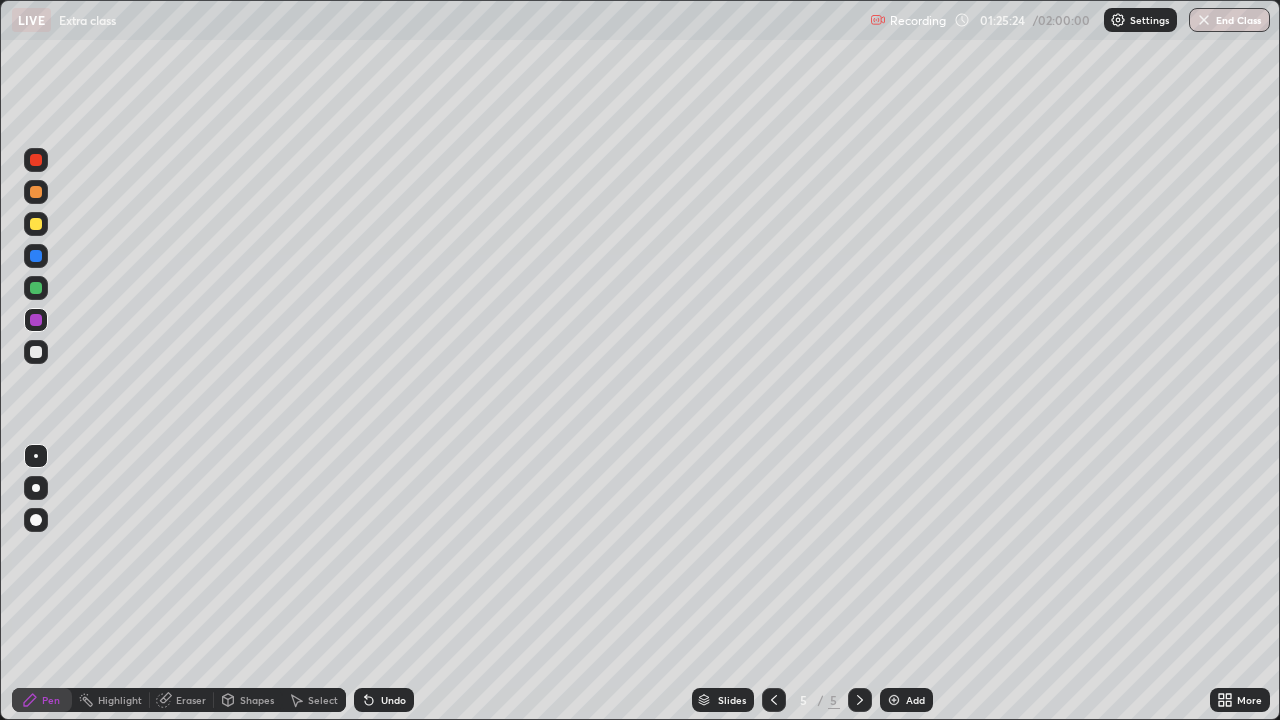 click 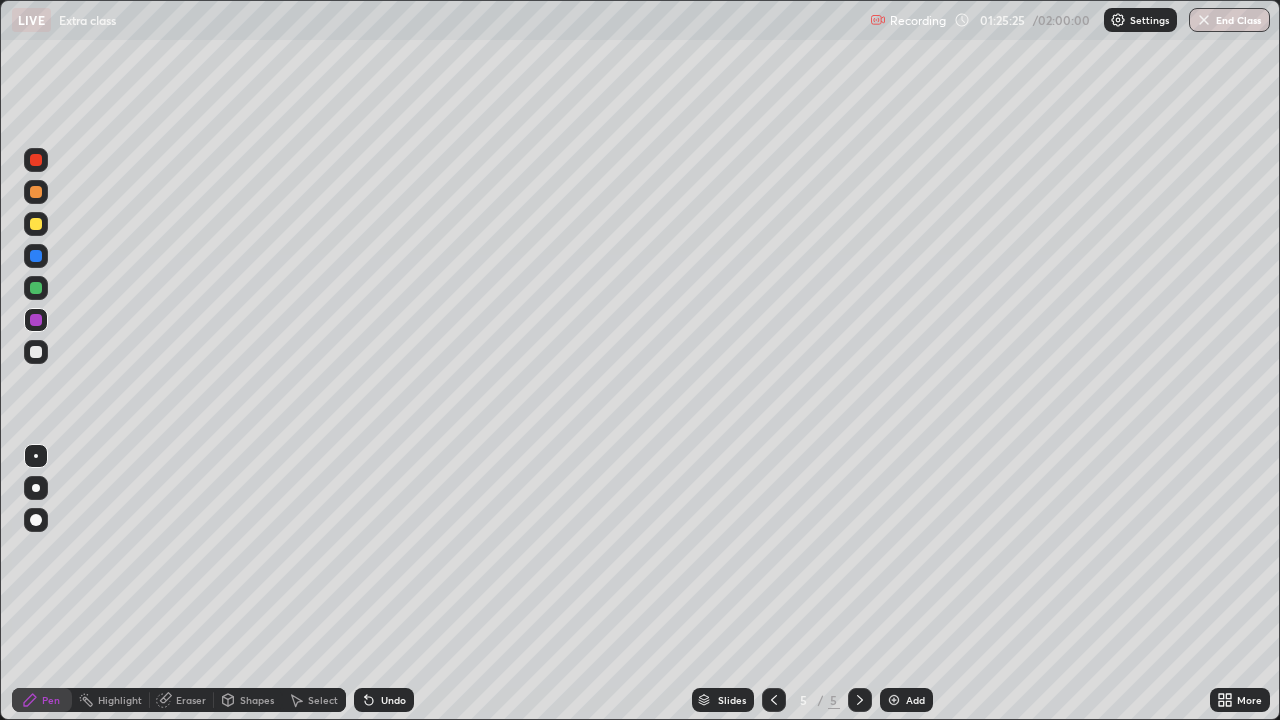 click at bounding box center [36, 352] 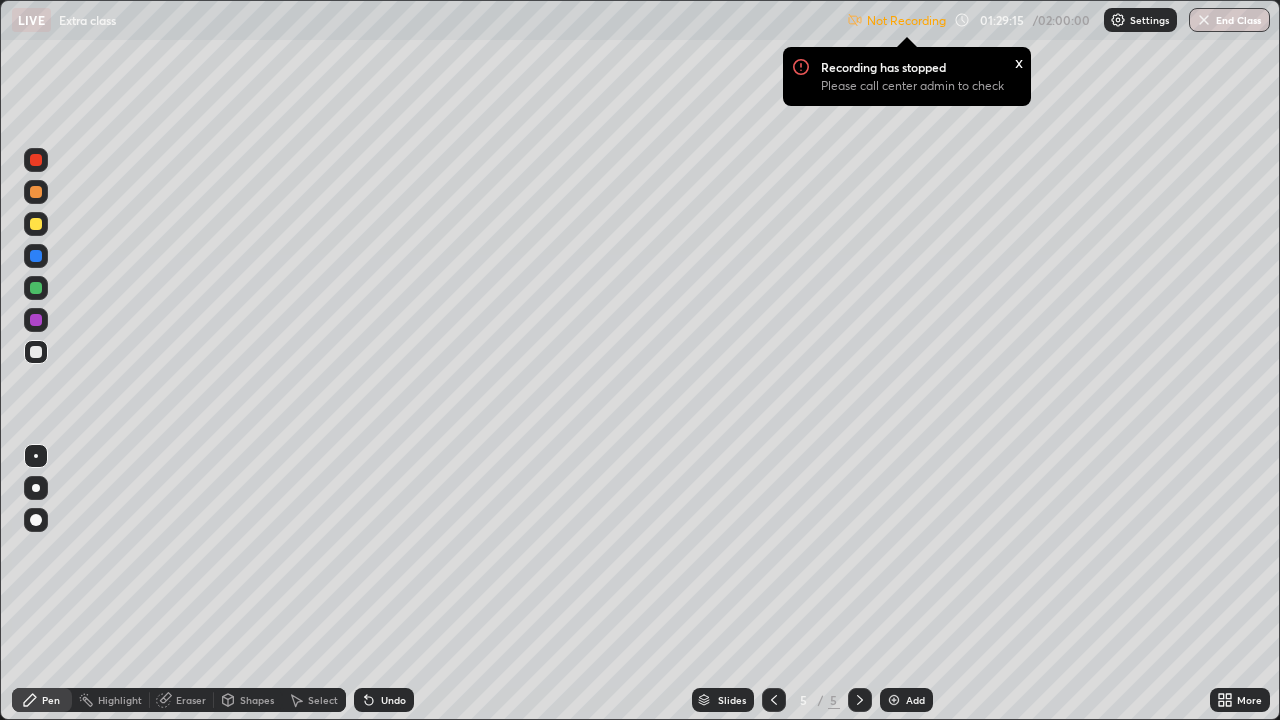 click on "Settings" at bounding box center [1140, 20] 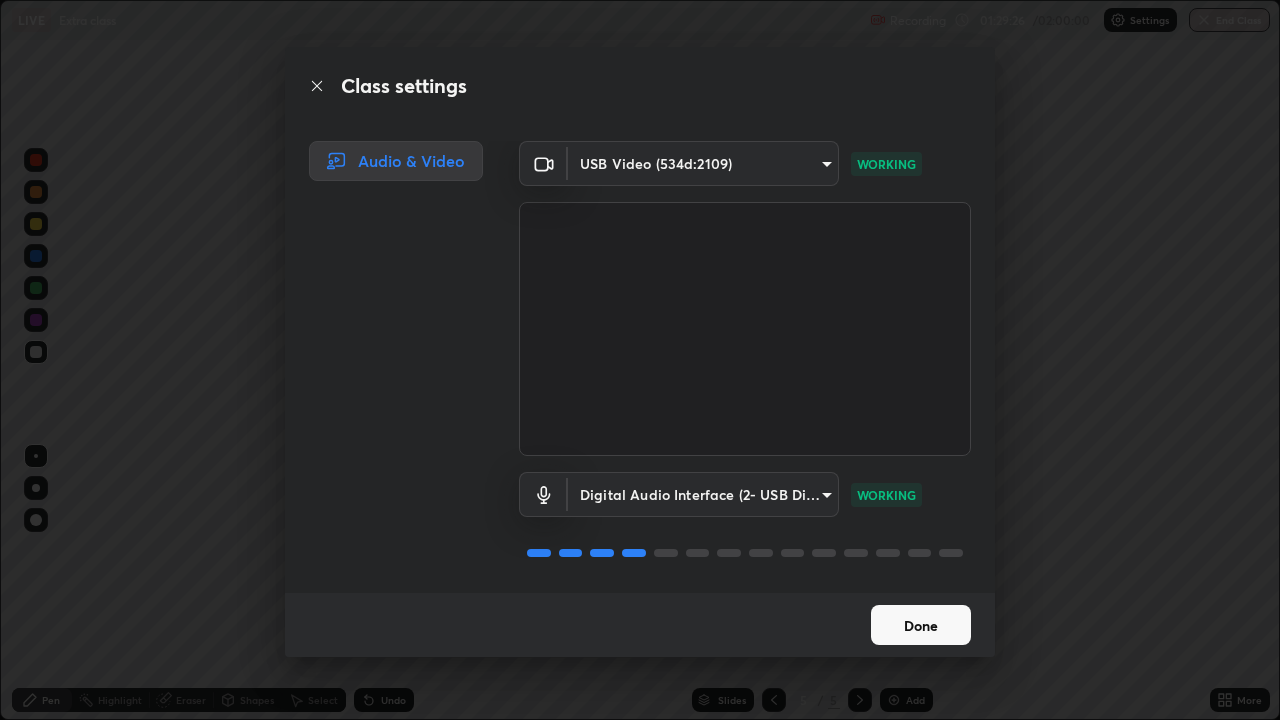 click on "Done" at bounding box center (921, 625) 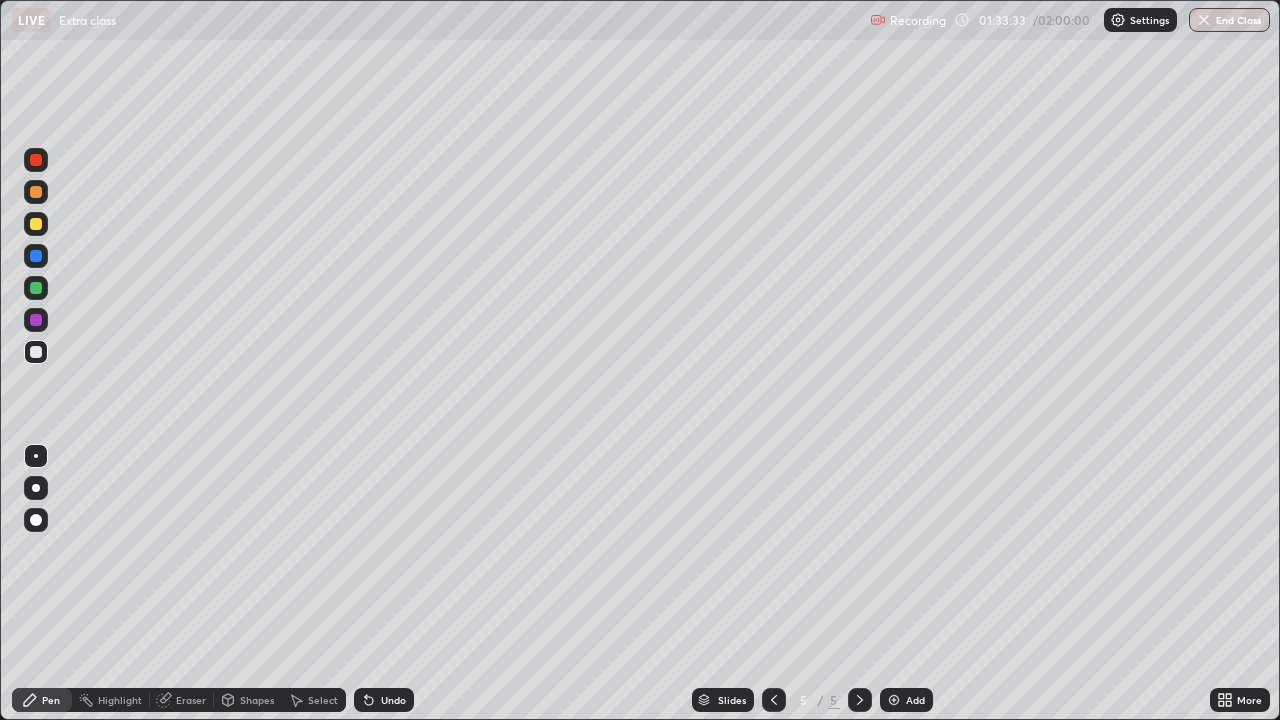 click on "Add" at bounding box center (915, 700) 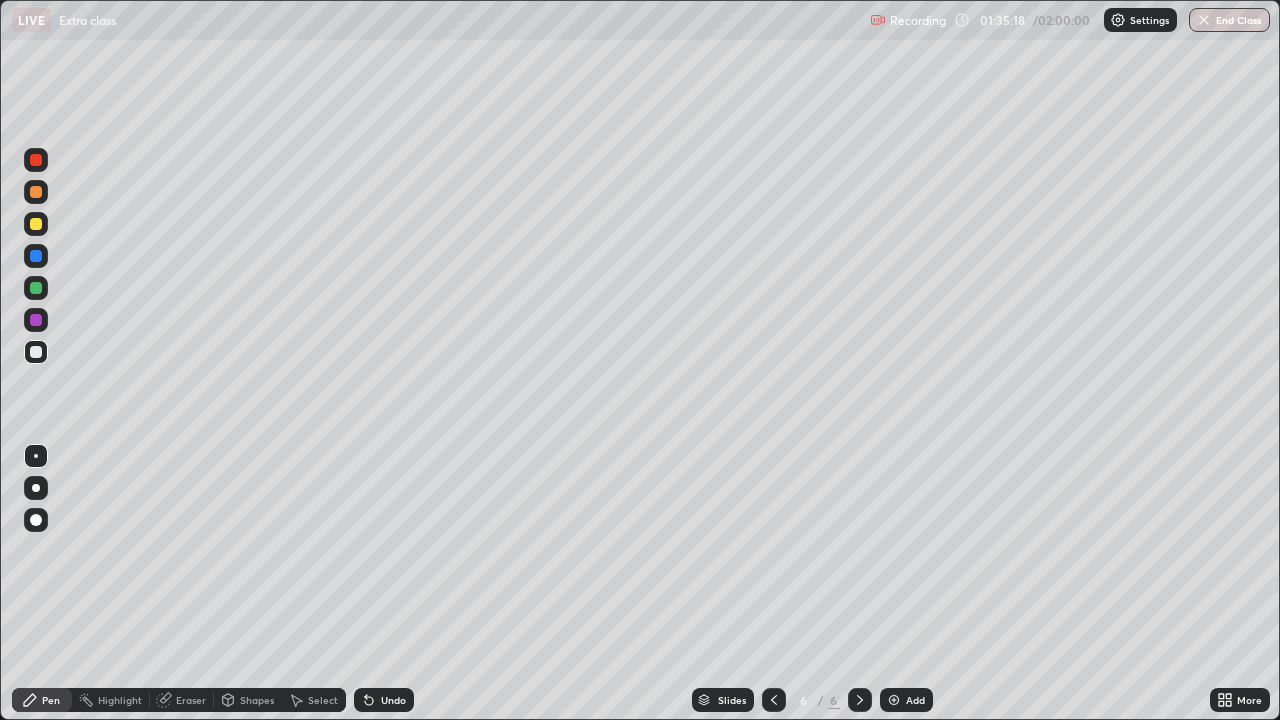 click at bounding box center [774, 700] 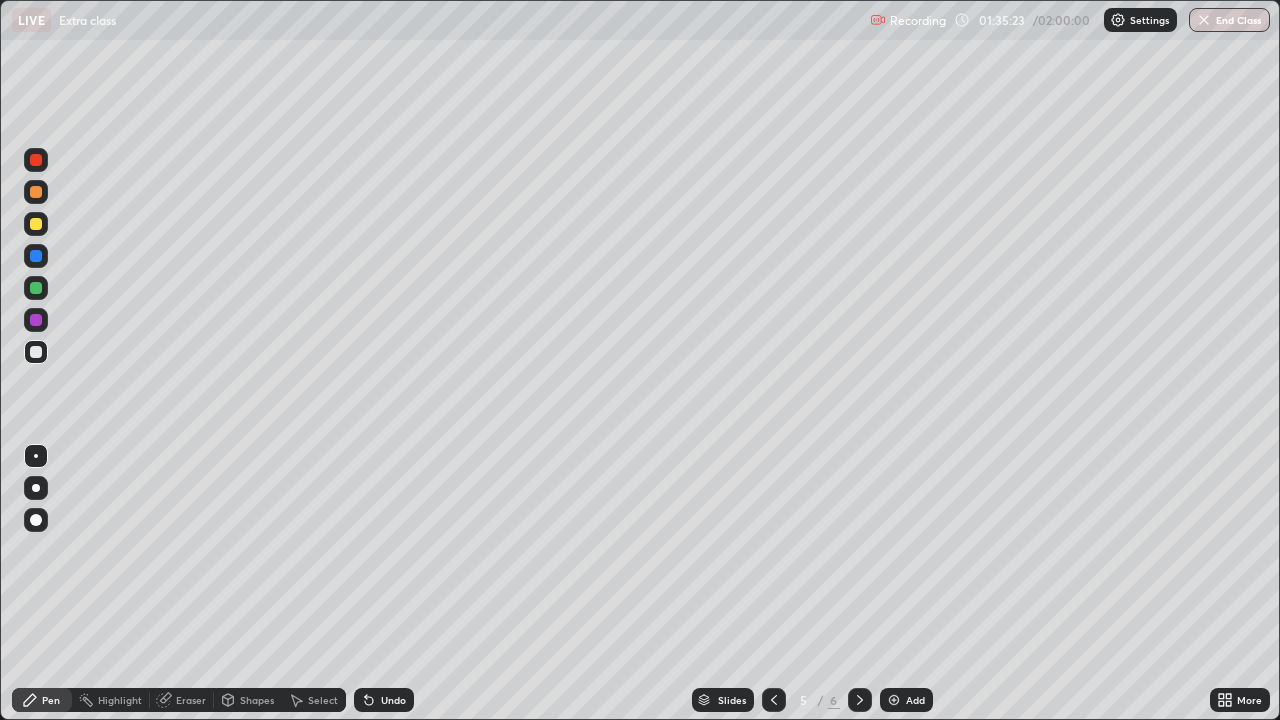 click 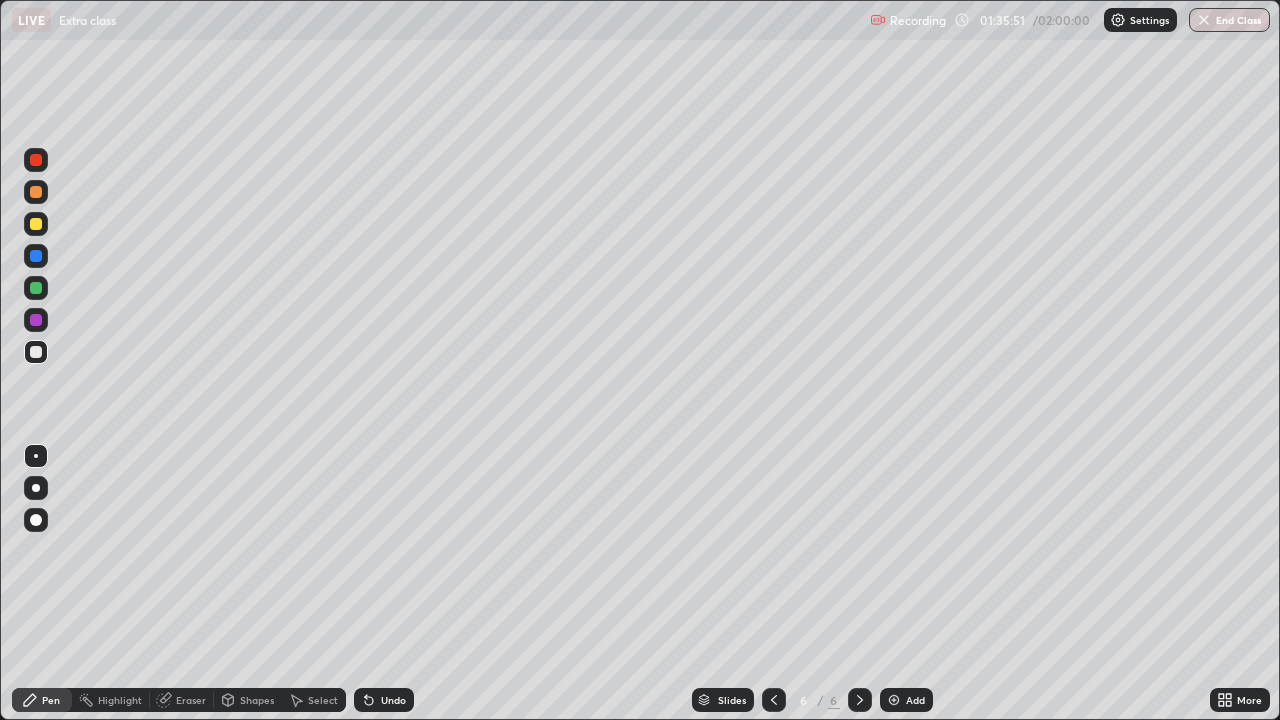 click on "Select" at bounding box center [314, 700] 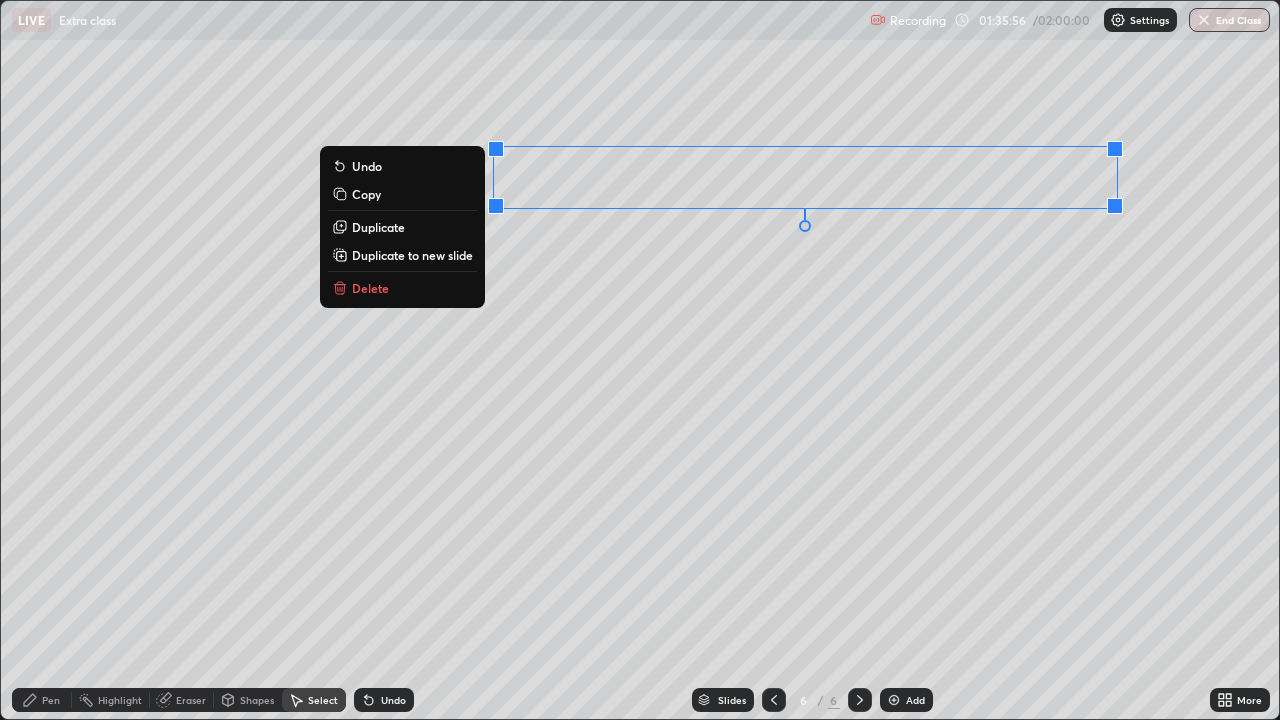 click on "Duplicate" at bounding box center (378, 227) 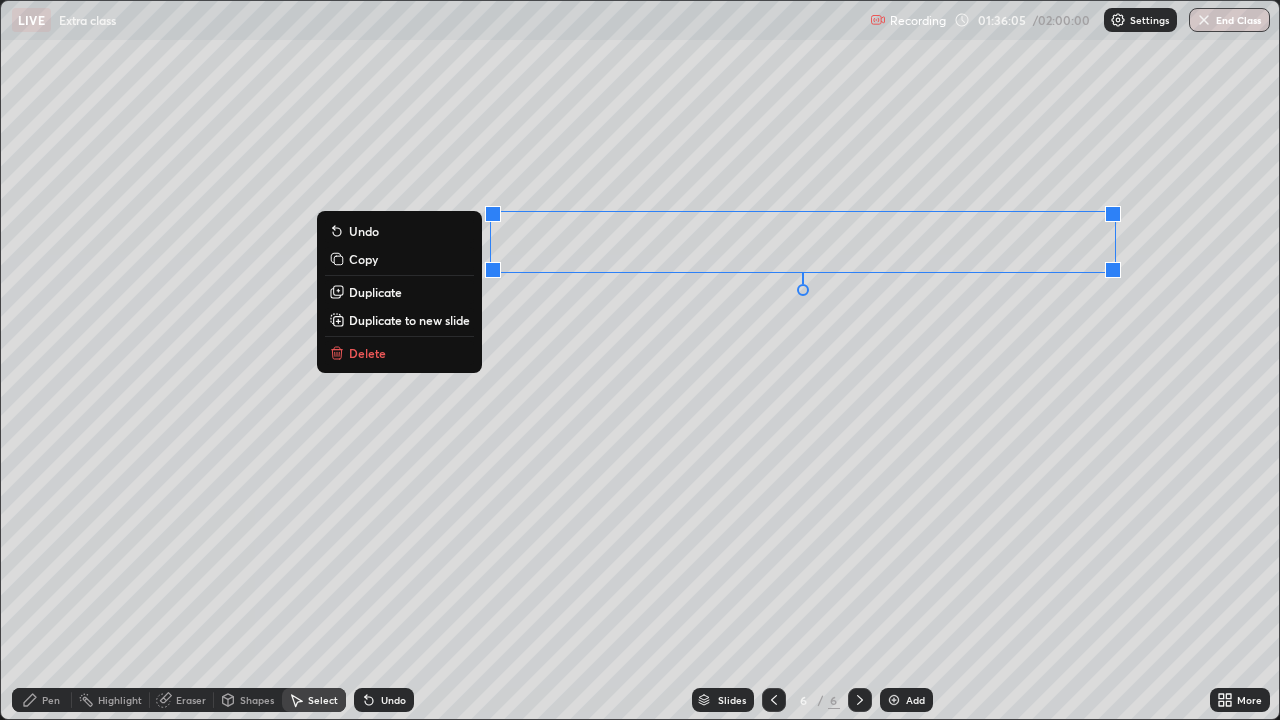 click on "0 ° Undo Copy Duplicate Duplicate to new slide Delete" at bounding box center (640, 360) 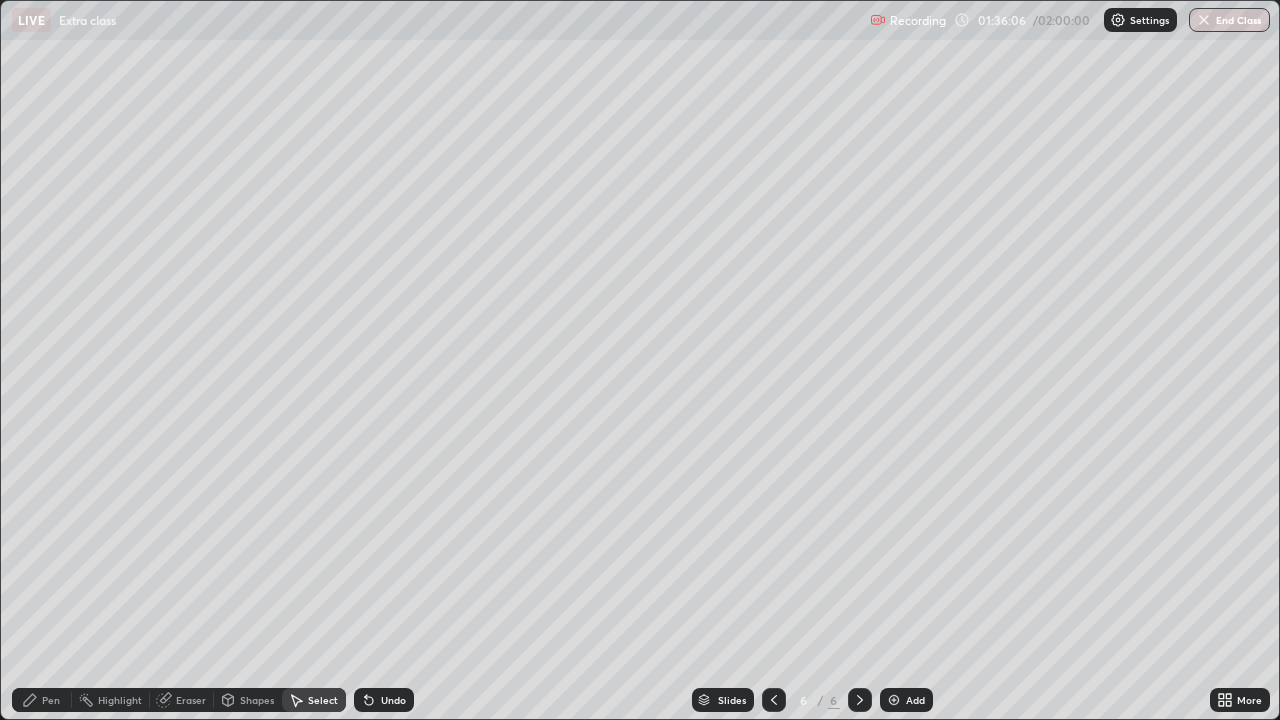 click on "Pen" at bounding box center [42, 700] 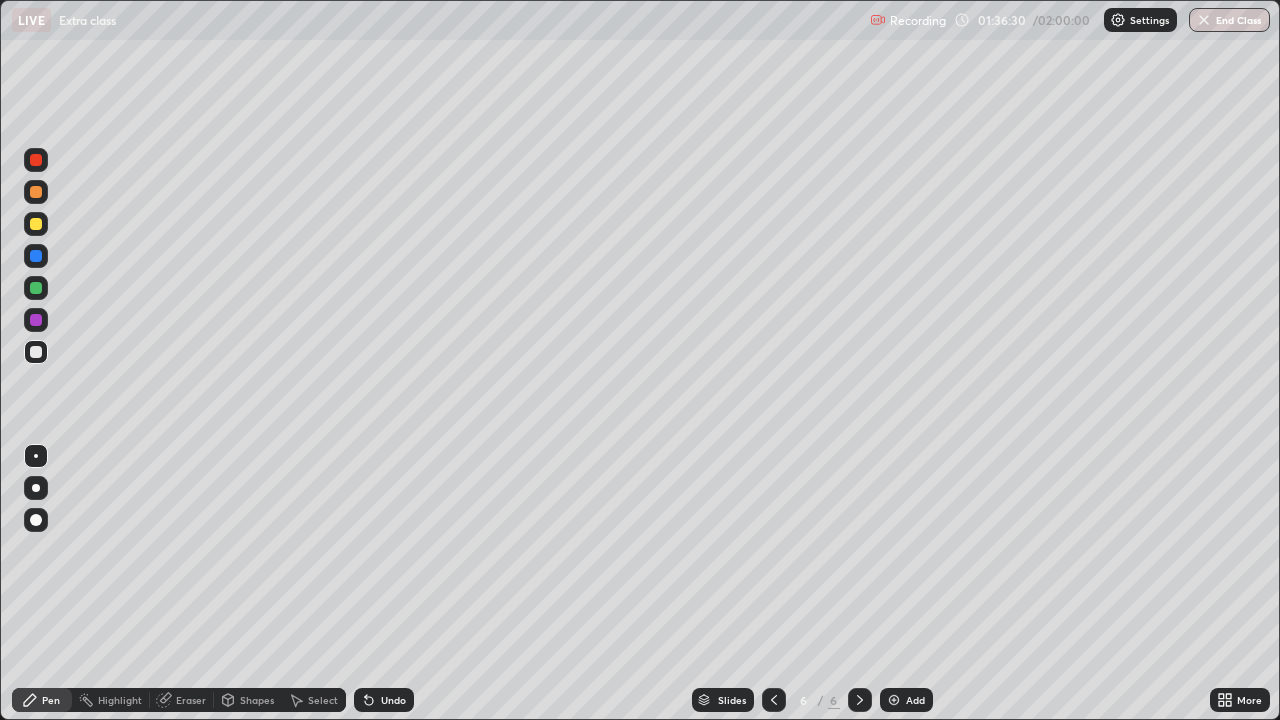 click 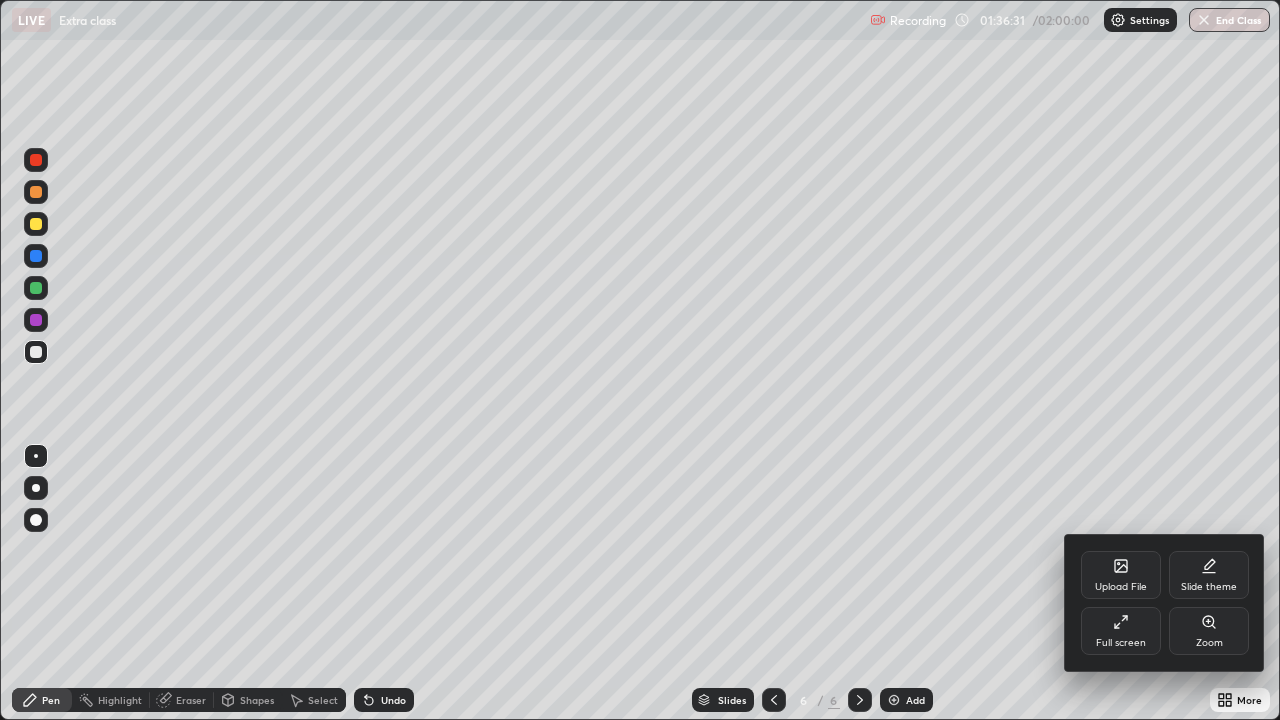 click on "Full screen" at bounding box center (1121, 631) 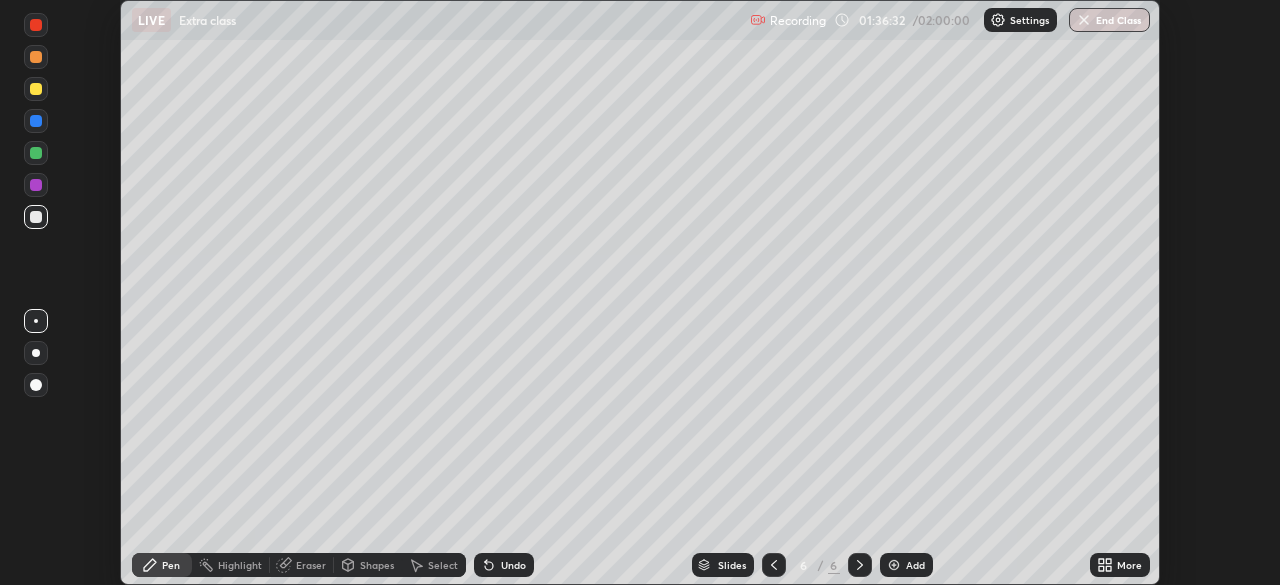 scroll, scrollTop: 585, scrollLeft: 1280, axis: both 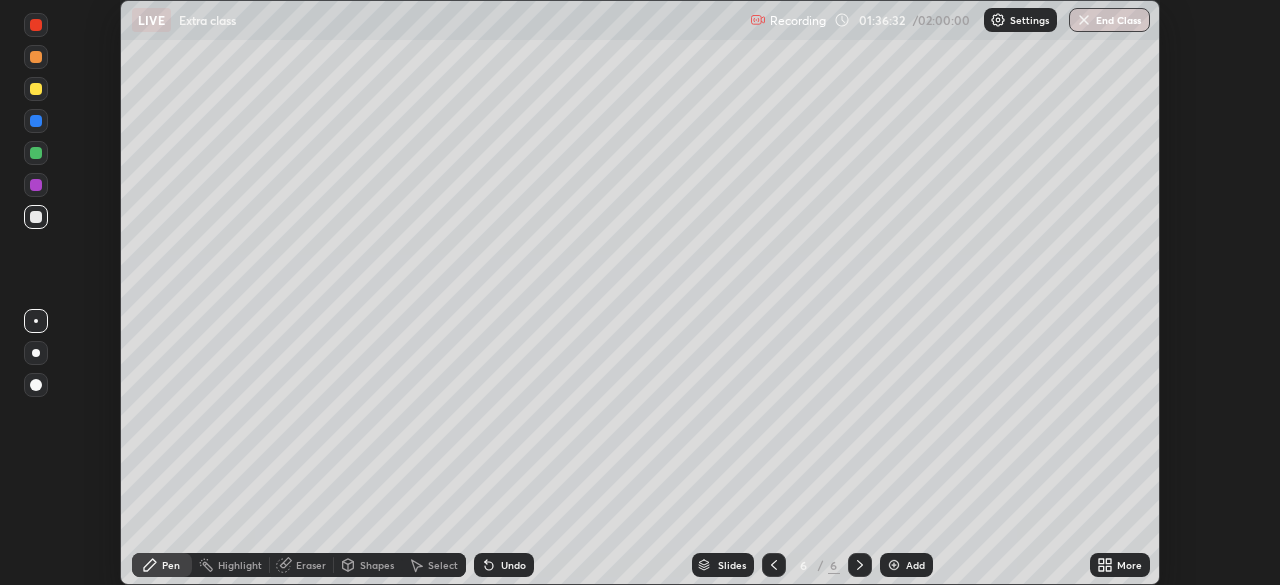 click on "More" at bounding box center [1120, 565] 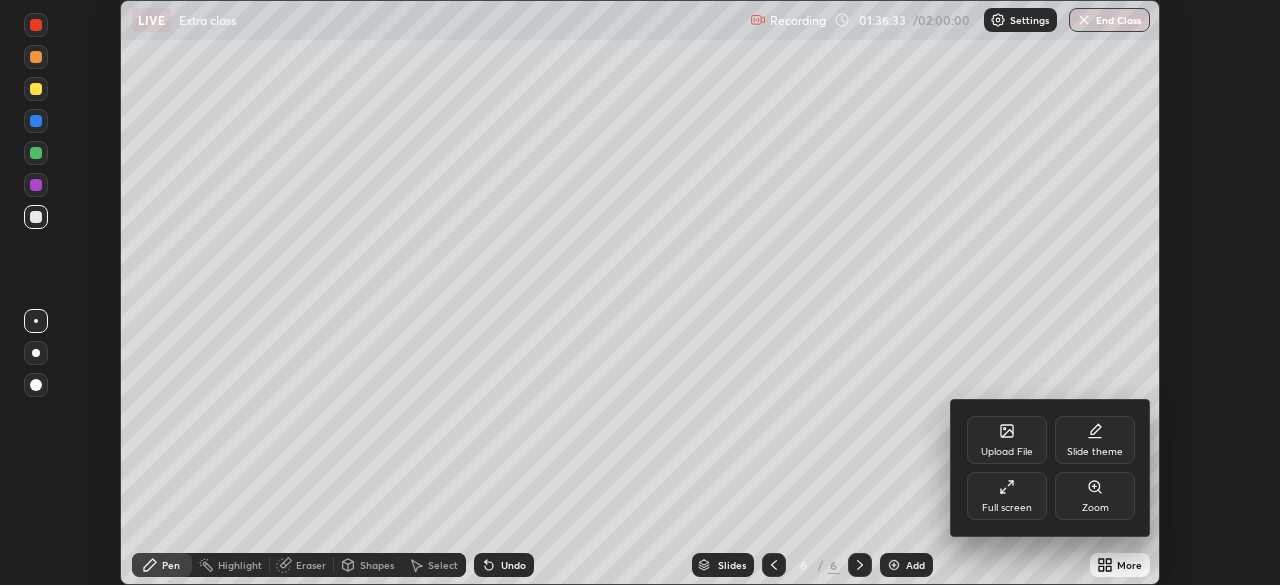 click on "Full screen" at bounding box center [1007, 496] 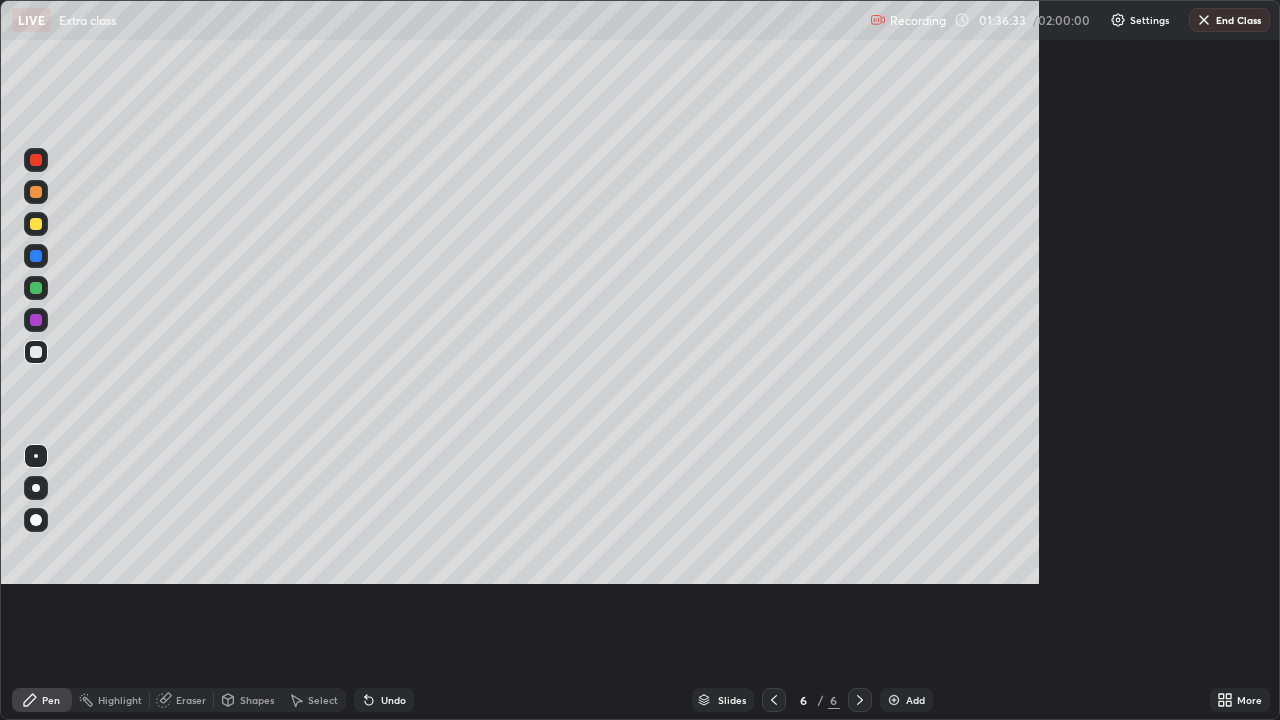 scroll, scrollTop: 99280, scrollLeft: 98720, axis: both 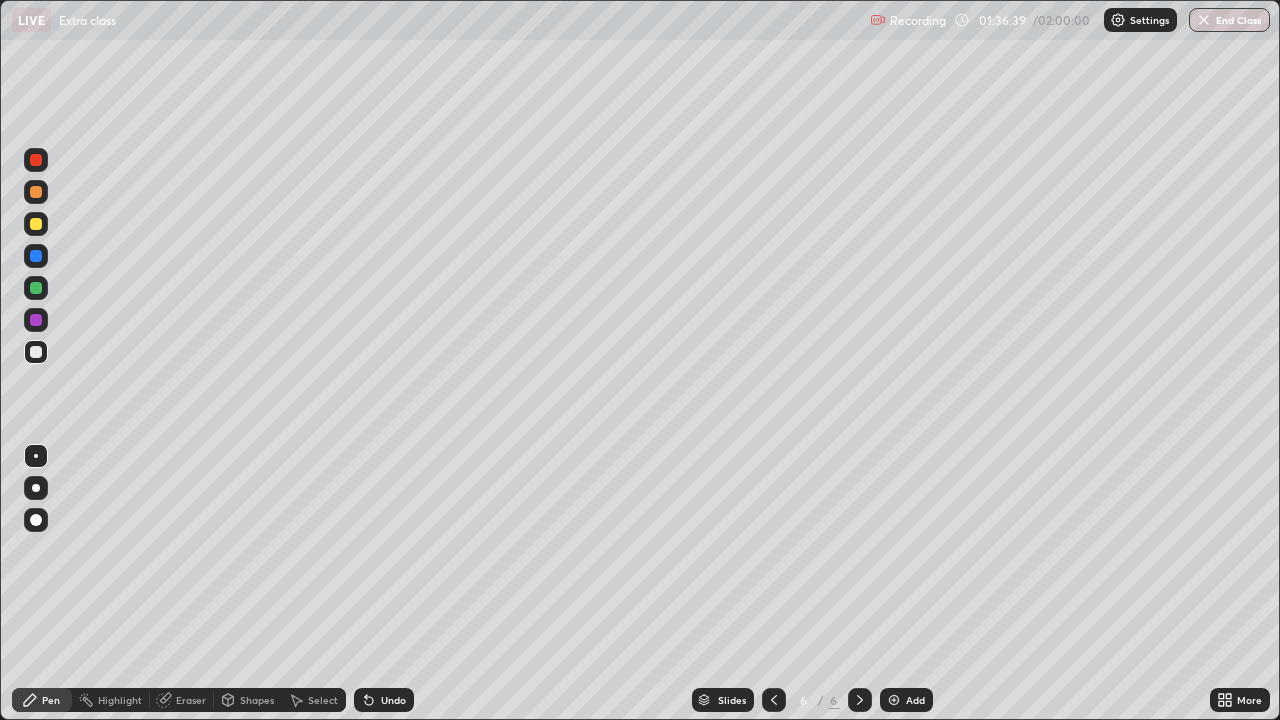 click on "Undo" at bounding box center [393, 700] 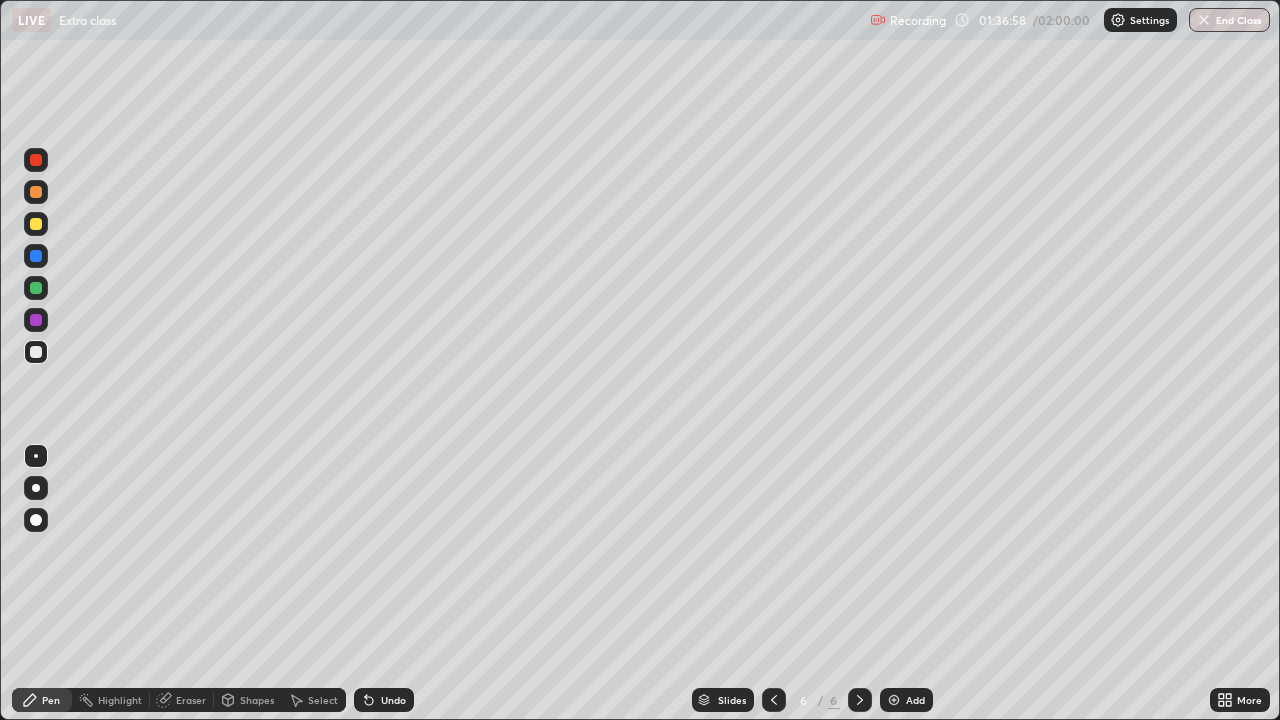 click on "Undo" at bounding box center [393, 700] 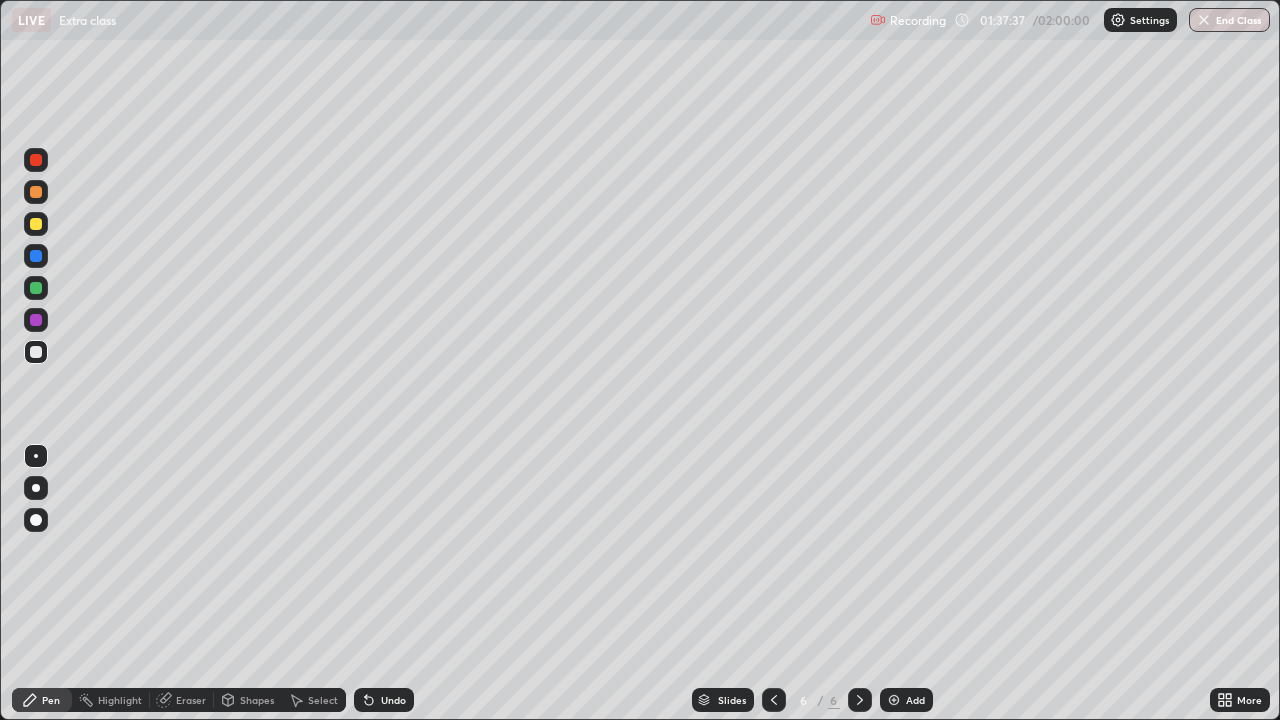 click at bounding box center (36, 256) 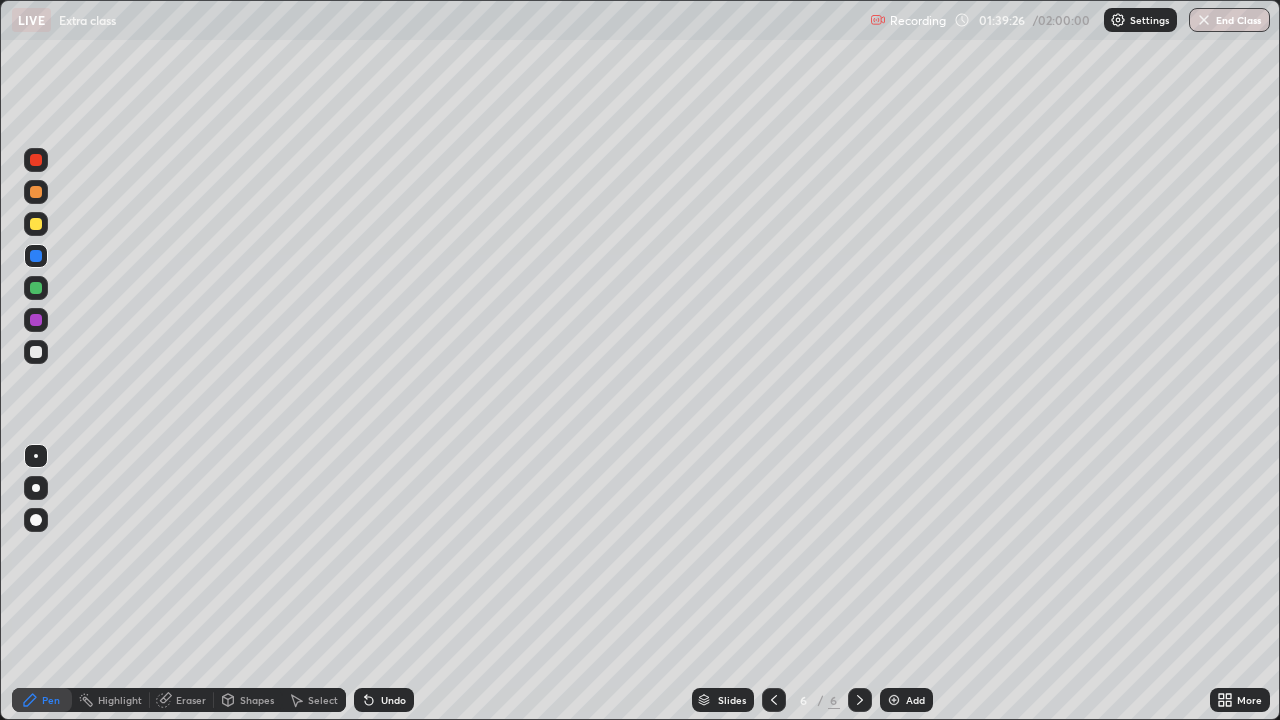 click on "Undo" at bounding box center [393, 700] 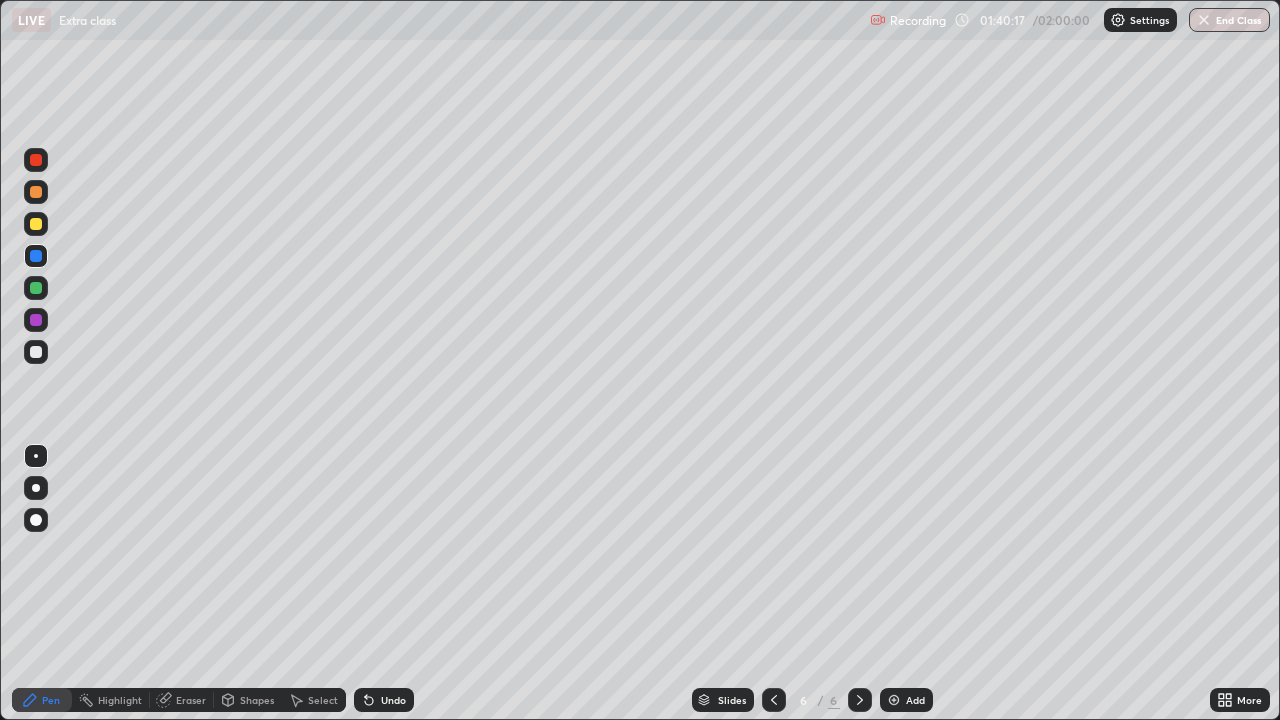 click on "Add" at bounding box center [906, 700] 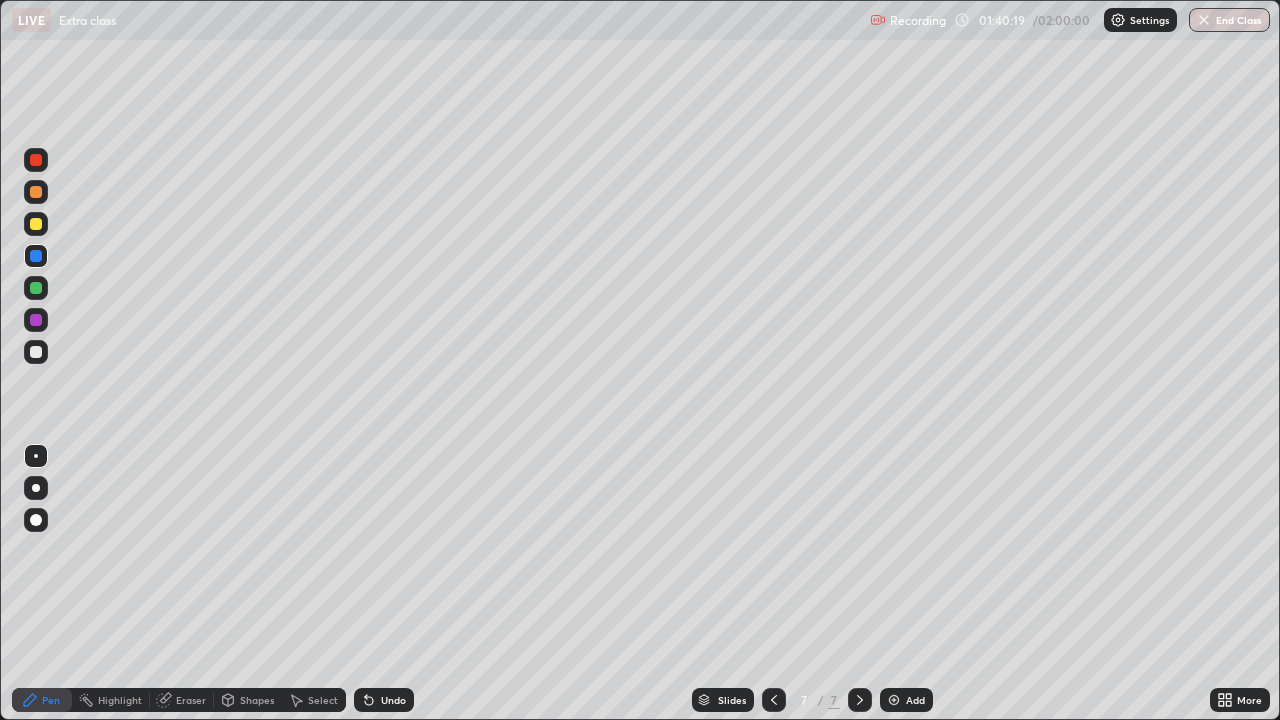 click at bounding box center [36, 224] 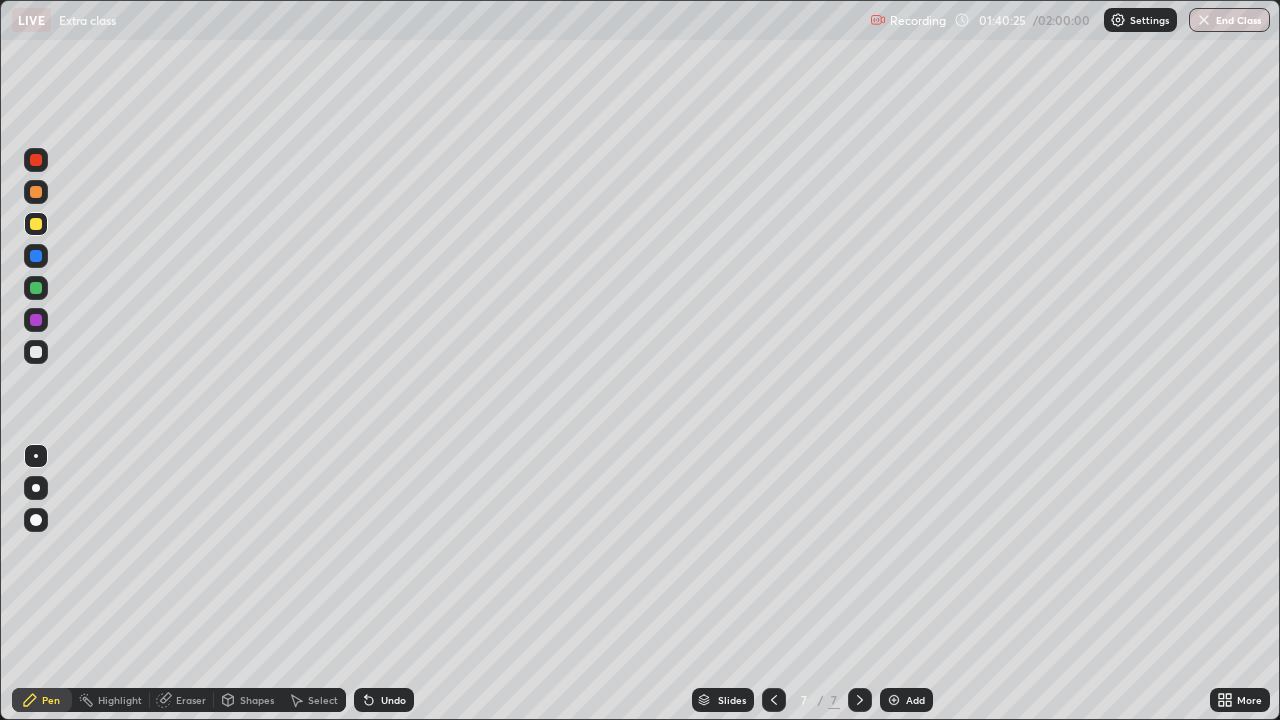 click 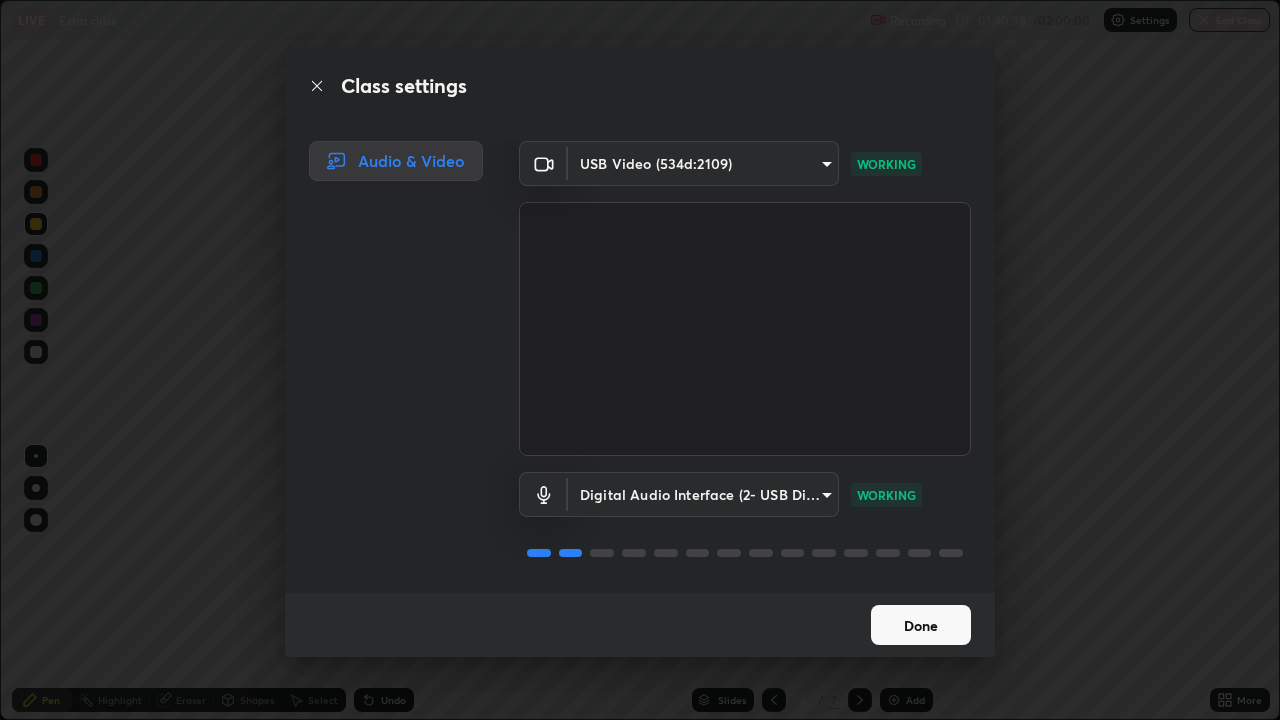 click on "Done" at bounding box center [921, 625] 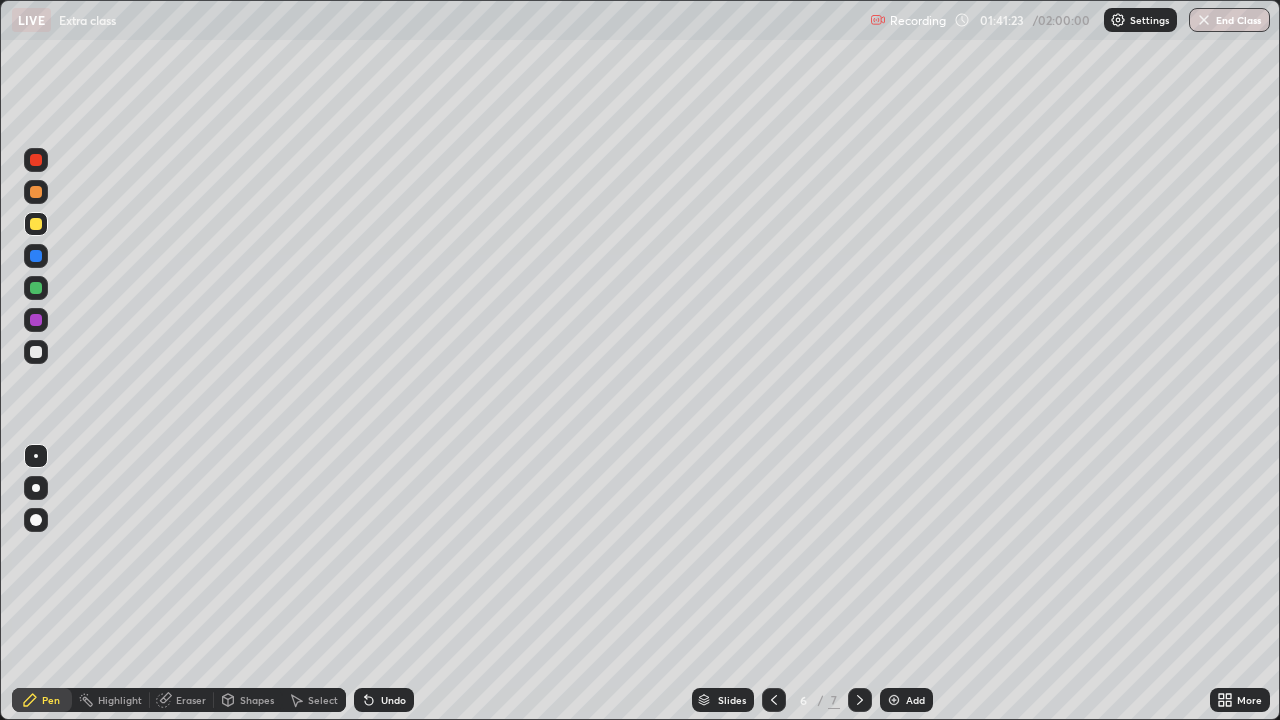 click 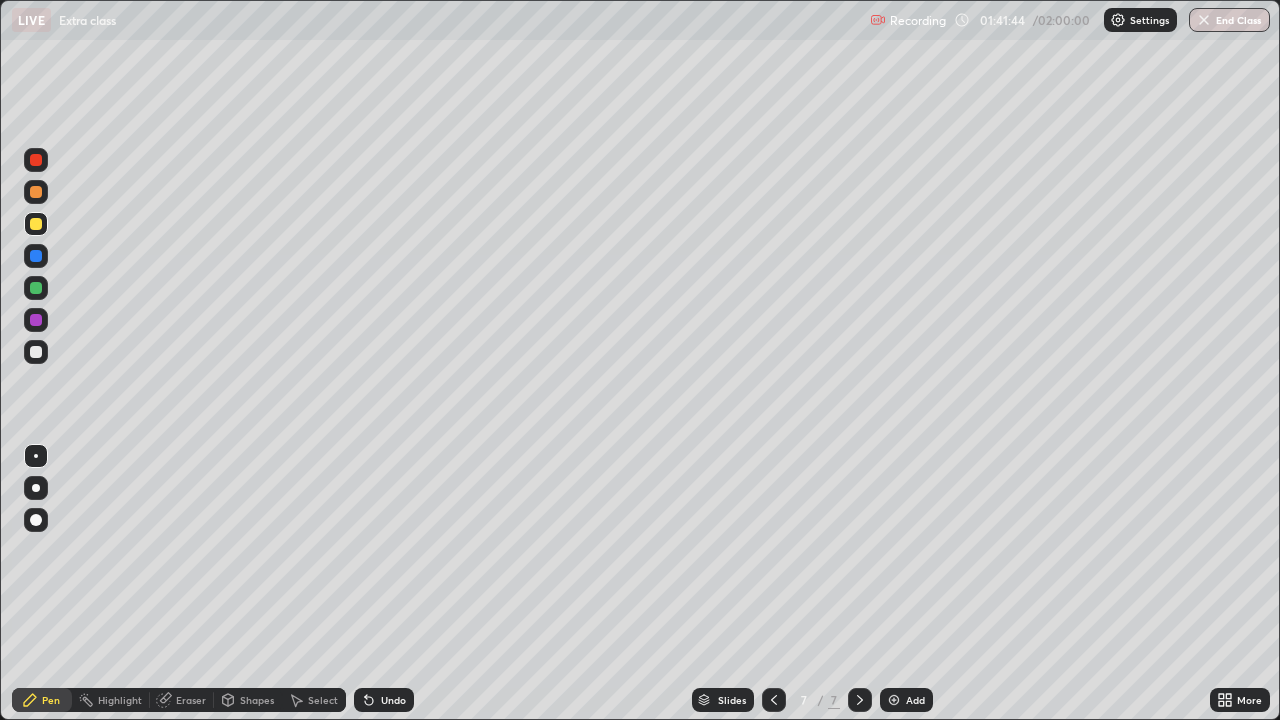 click at bounding box center (36, 352) 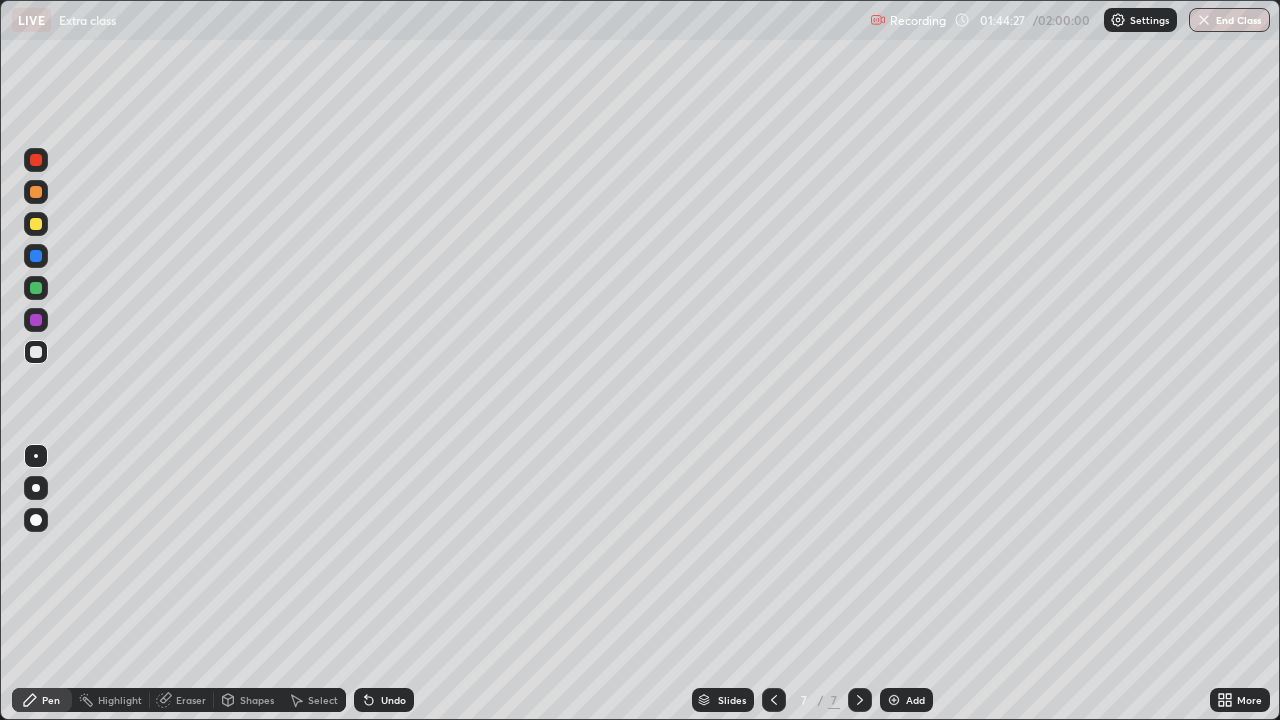 click on "Shapes" at bounding box center (248, 700) 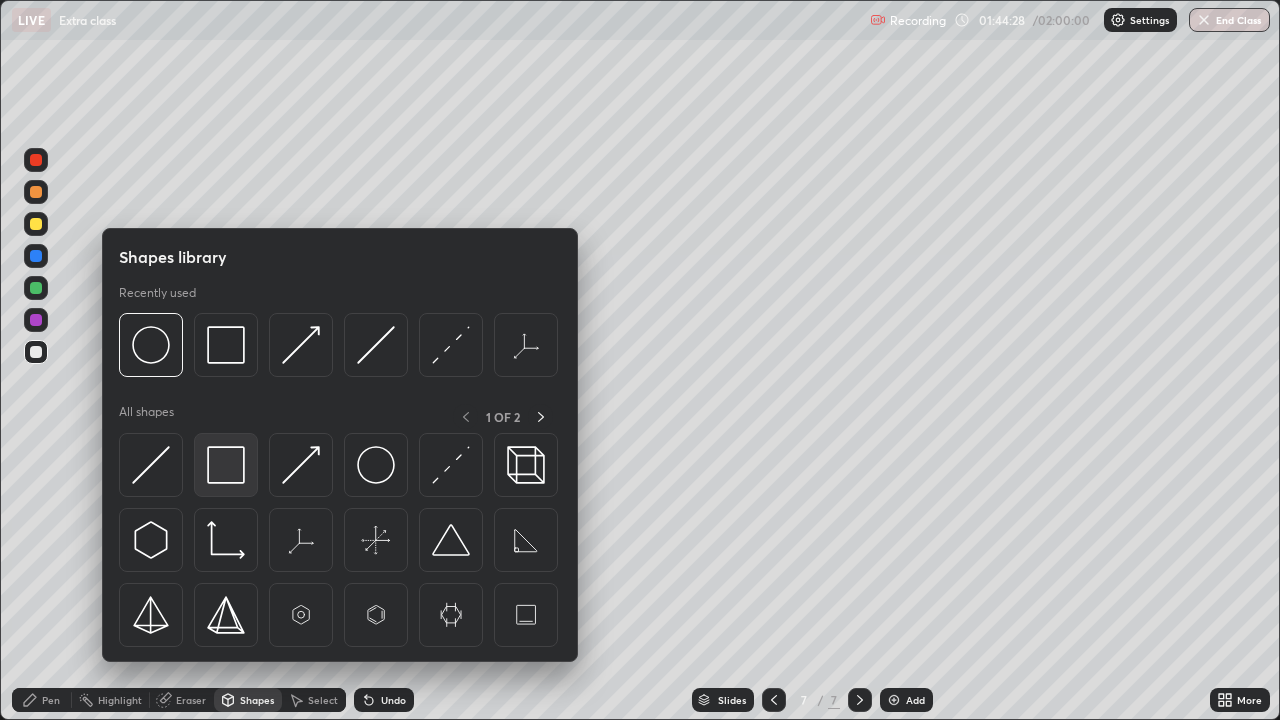 click at bounding box center (226, 465) 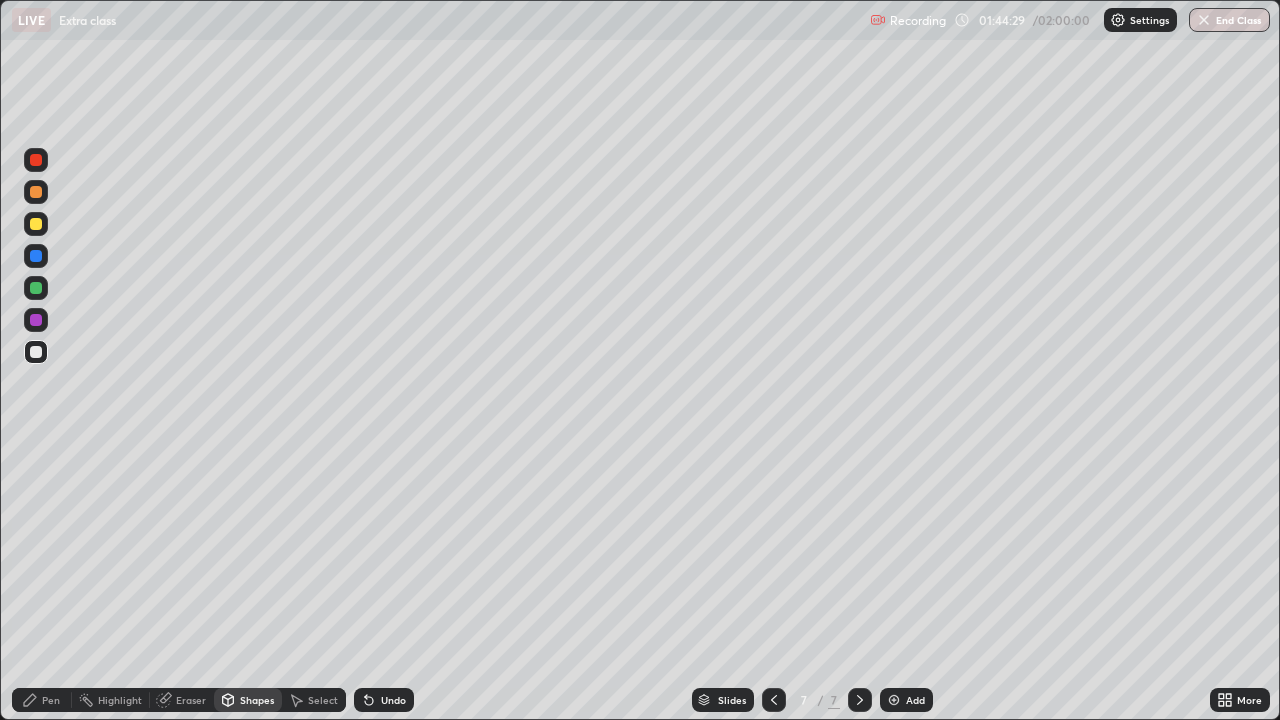 click at bounding box center (36, 320) 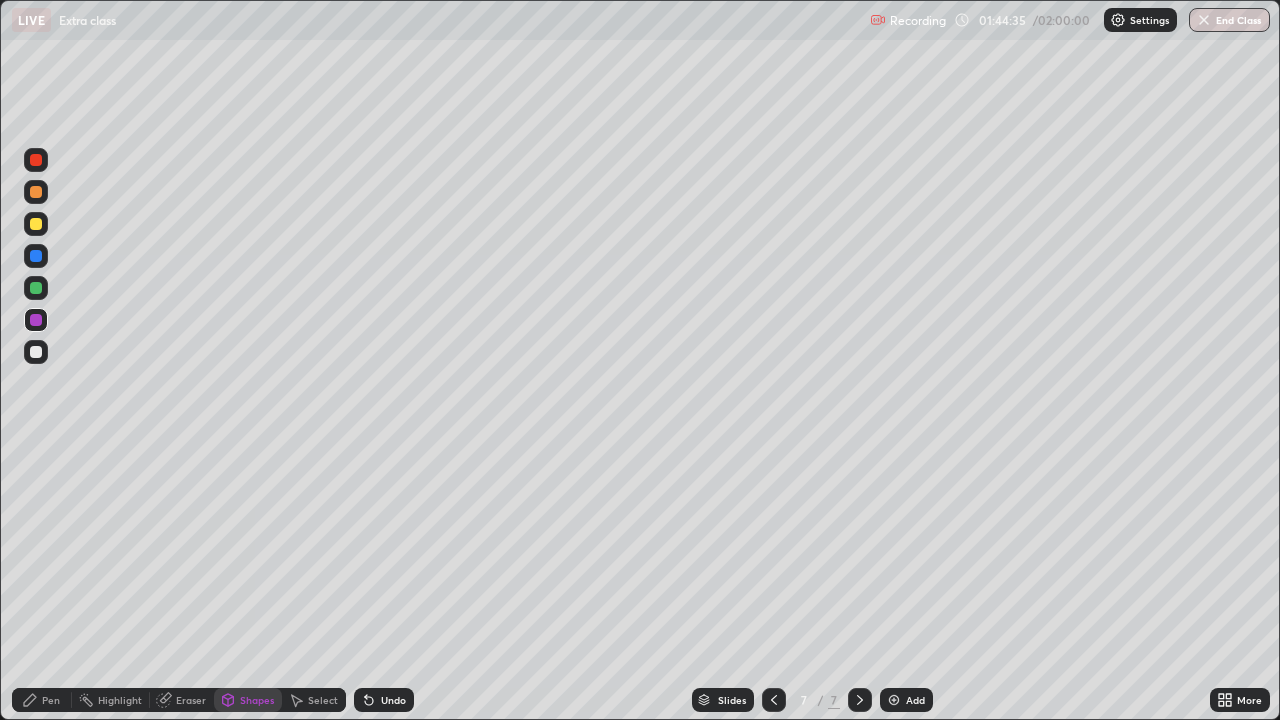 click on "Pen" at bounding box center [42, 700] 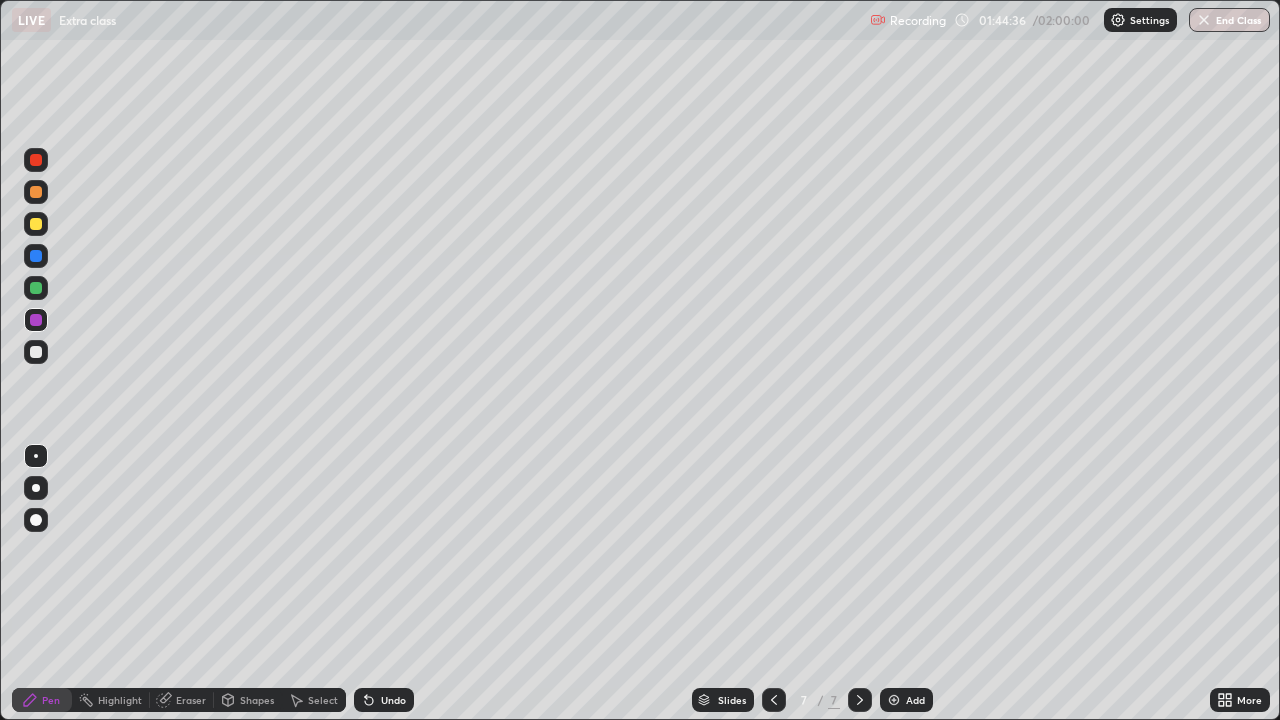 click at bounding box center [36, 352] 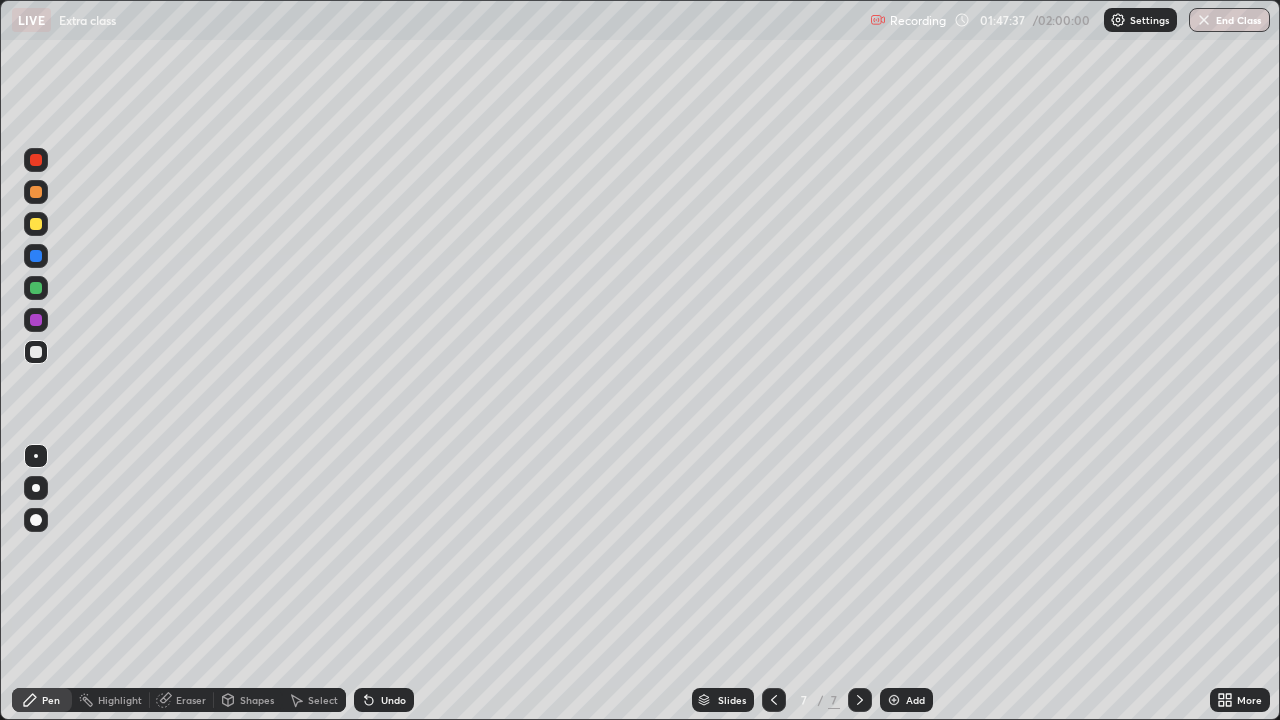 click on "Add" at bounding box center [906, 700] 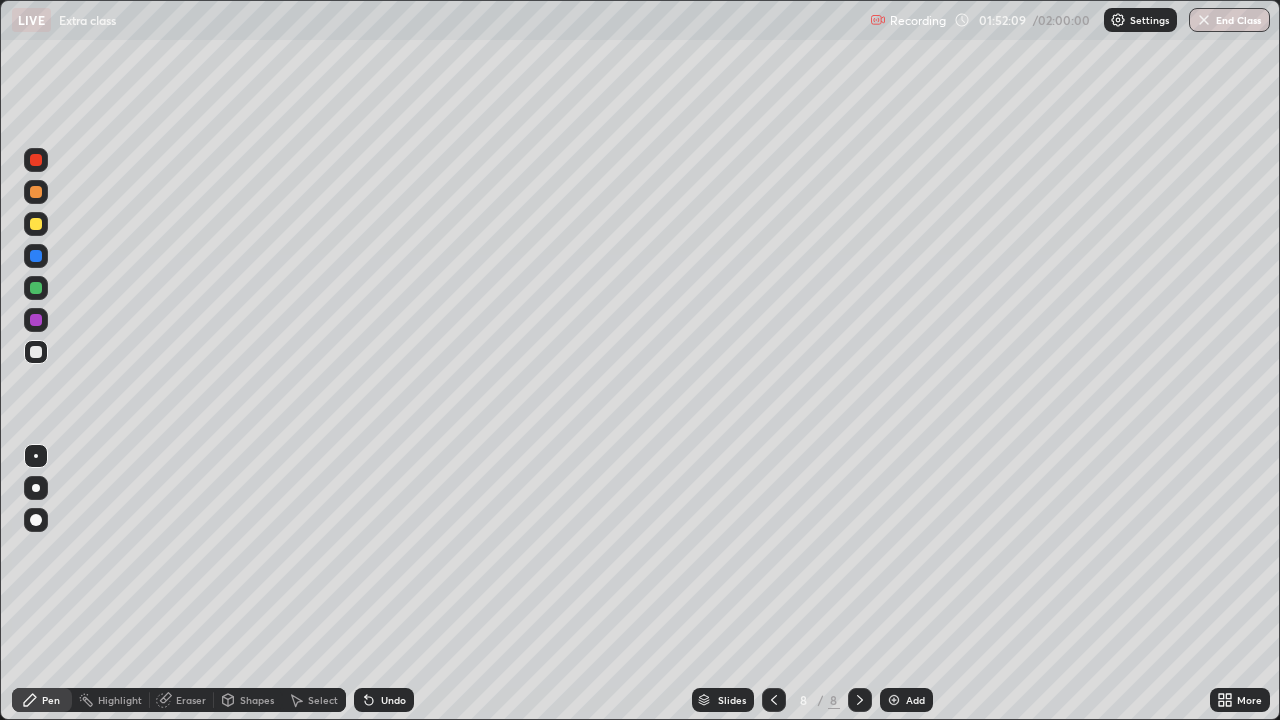 click on "Shapes" at bounding box center [257, 700] 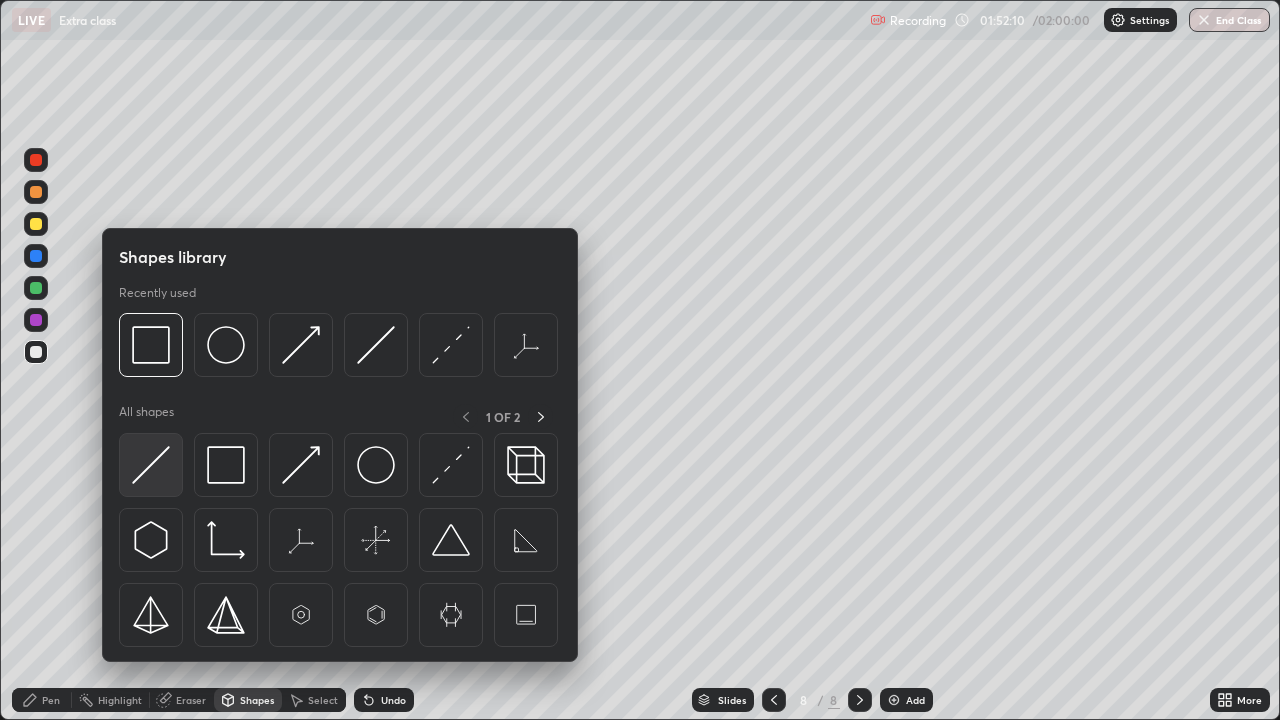 click at bounding box center [151, 465] 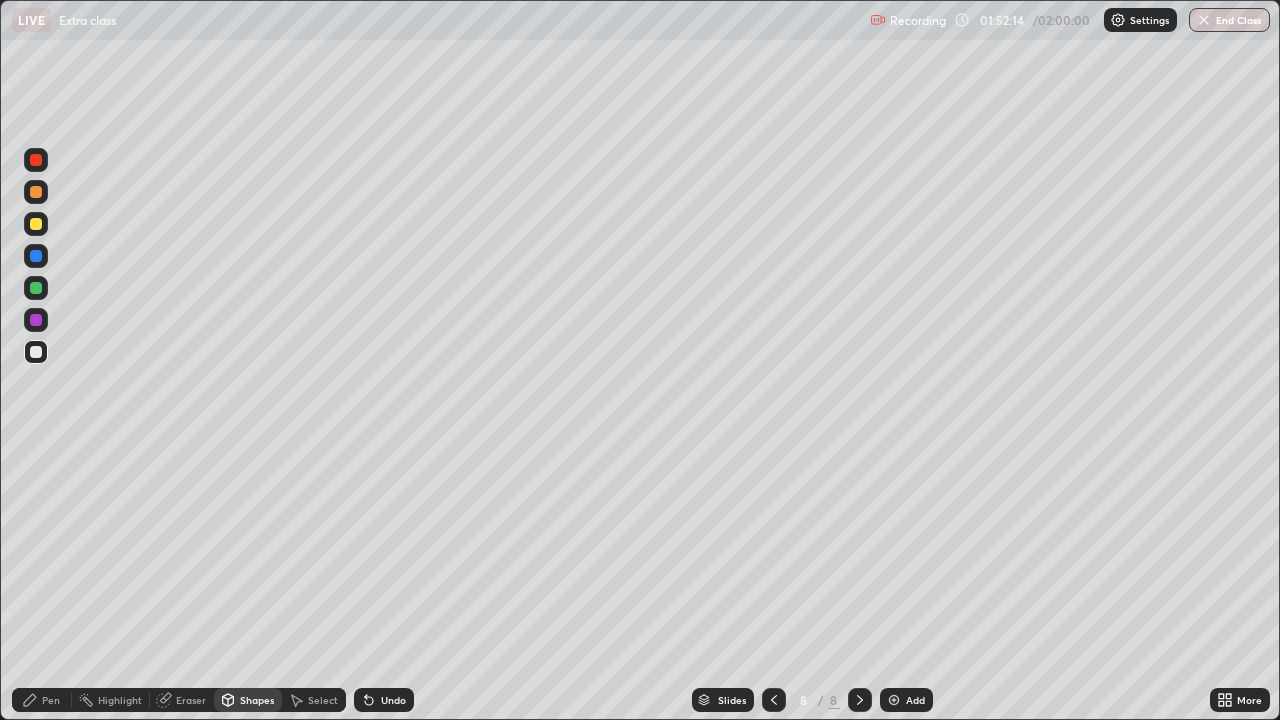 click on "Pen" at bounding box center (51, 700) 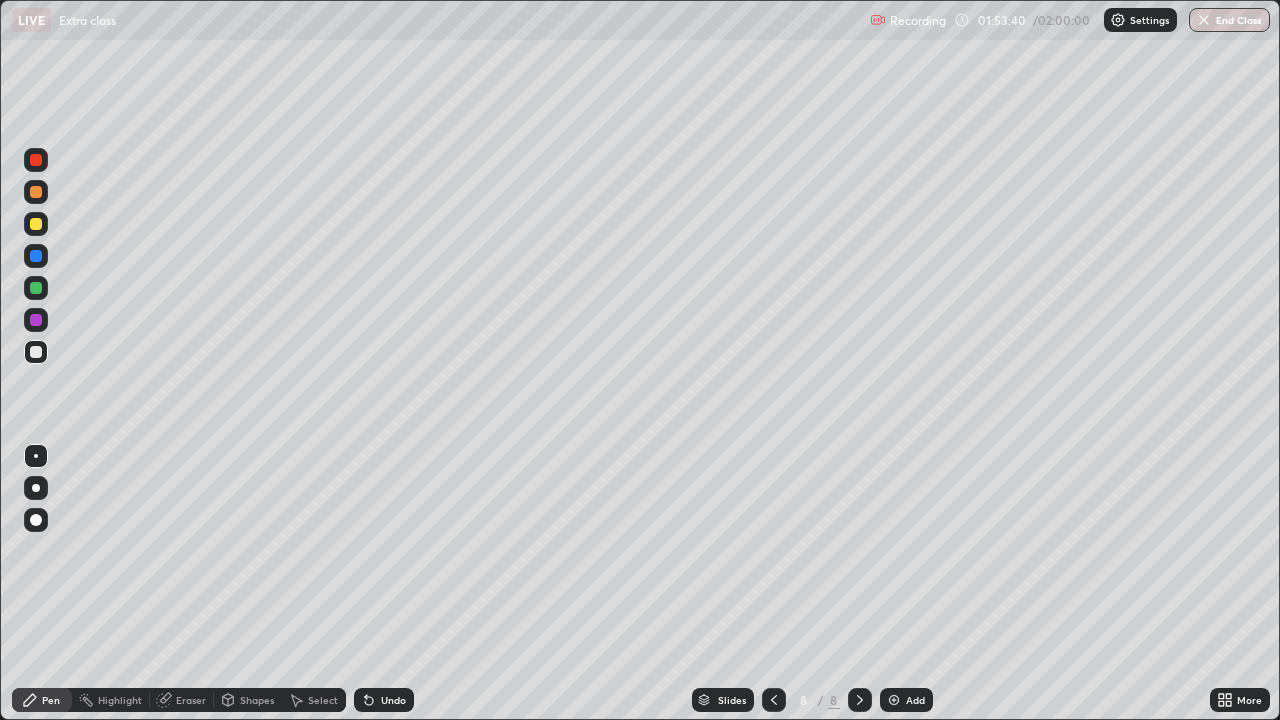 click on "Undo" at bounding box center [384, 700] 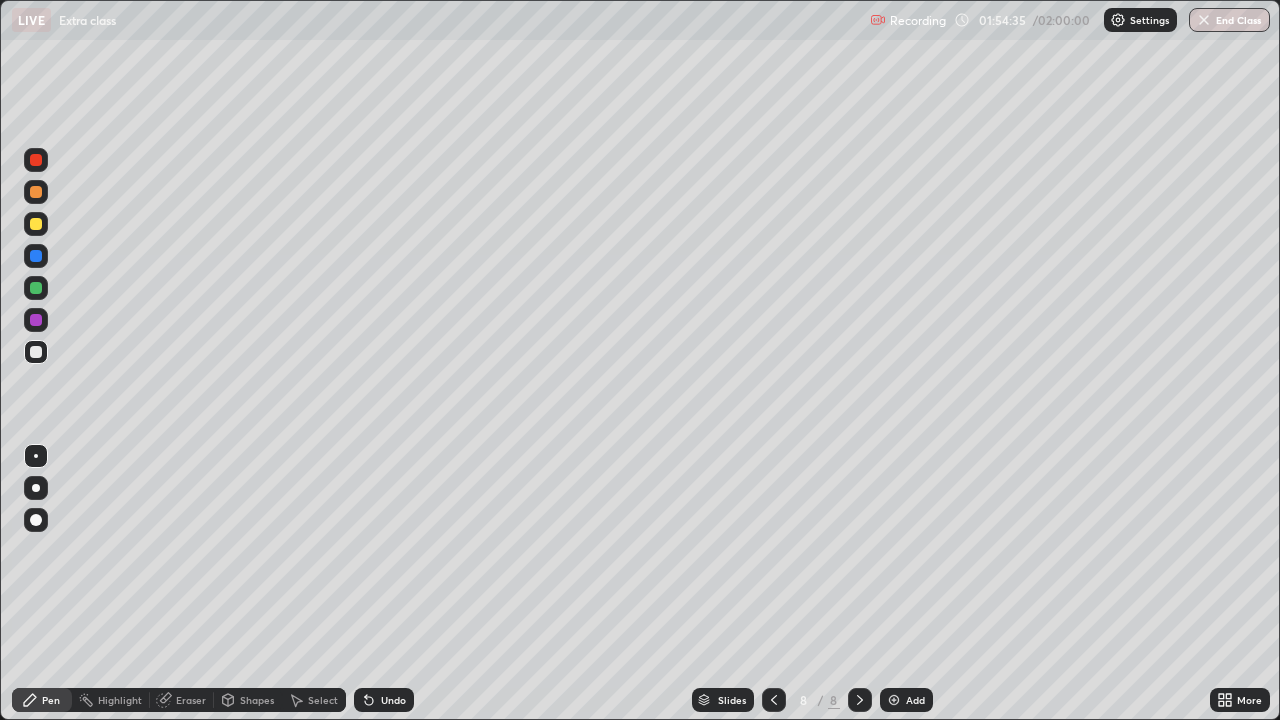 click at bounding box center (36, 224) 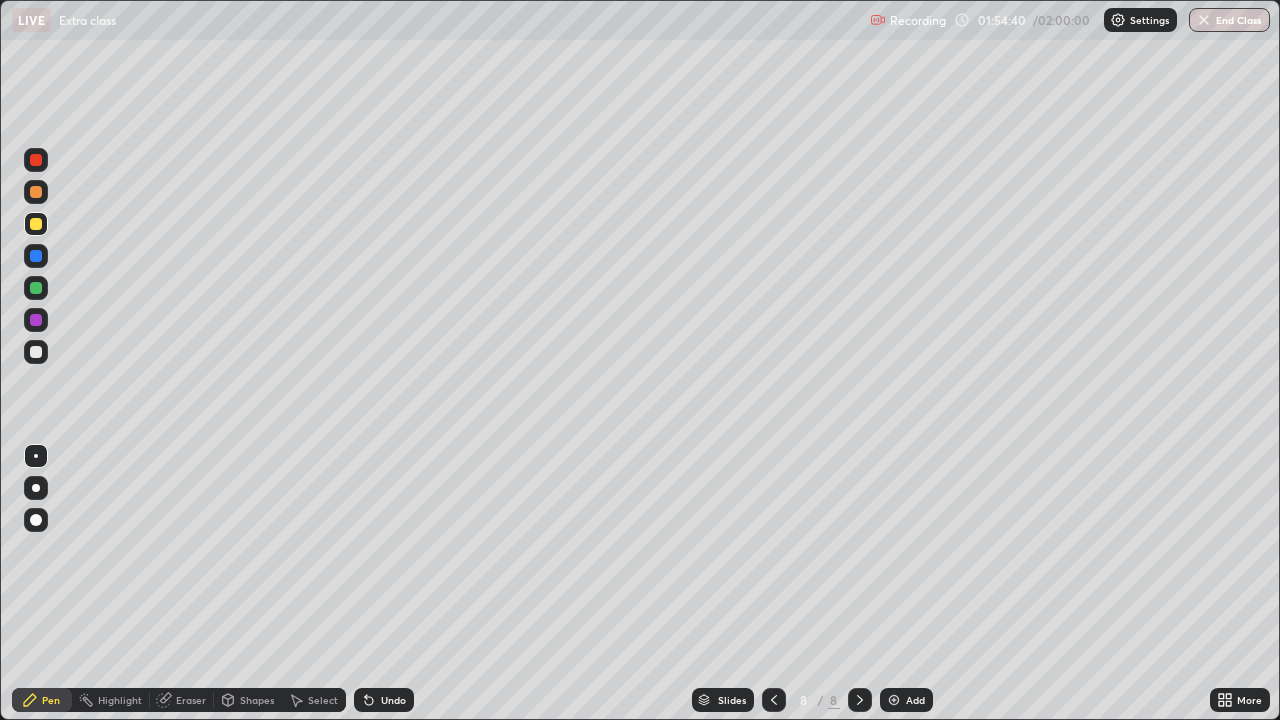 click on "Undo" at bounding box center (384, 700) 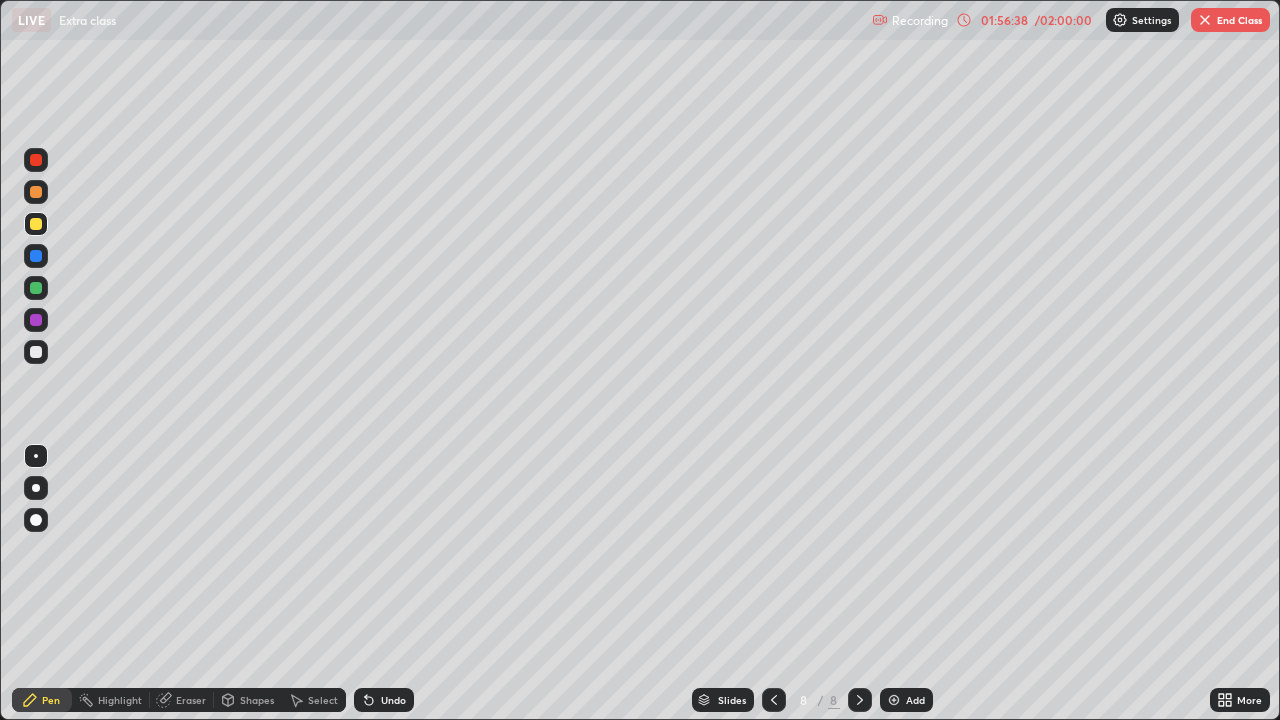 click on "End Class" at bounding box center [1230, 20] 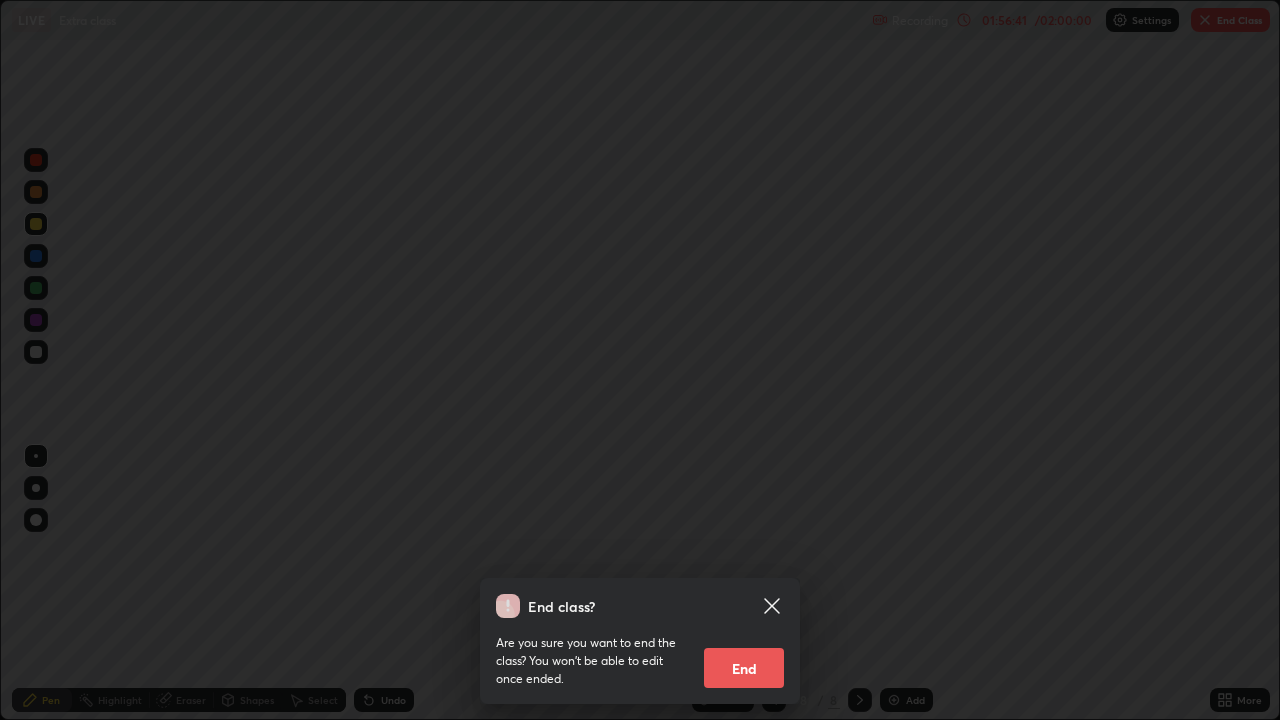 click on "End" at bounding box center (744, 668) 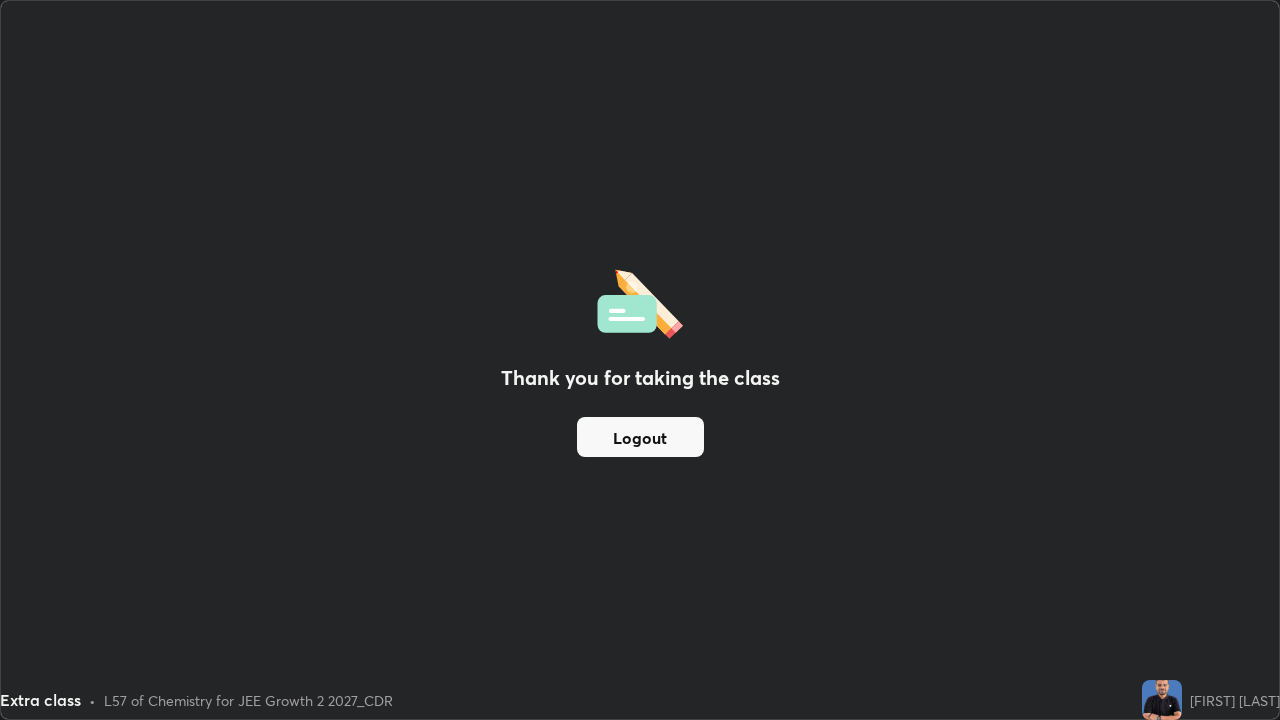 click on "Logout" at bounding box center (640, 437) 